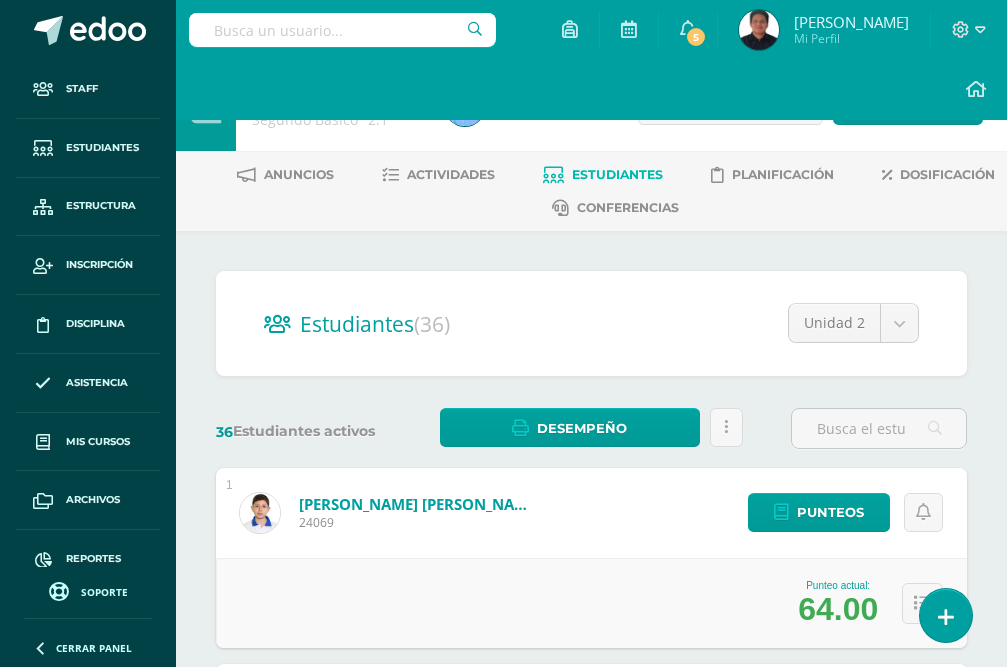 scroll, scrollTop: 0, scrollLeft: 0, axis: both 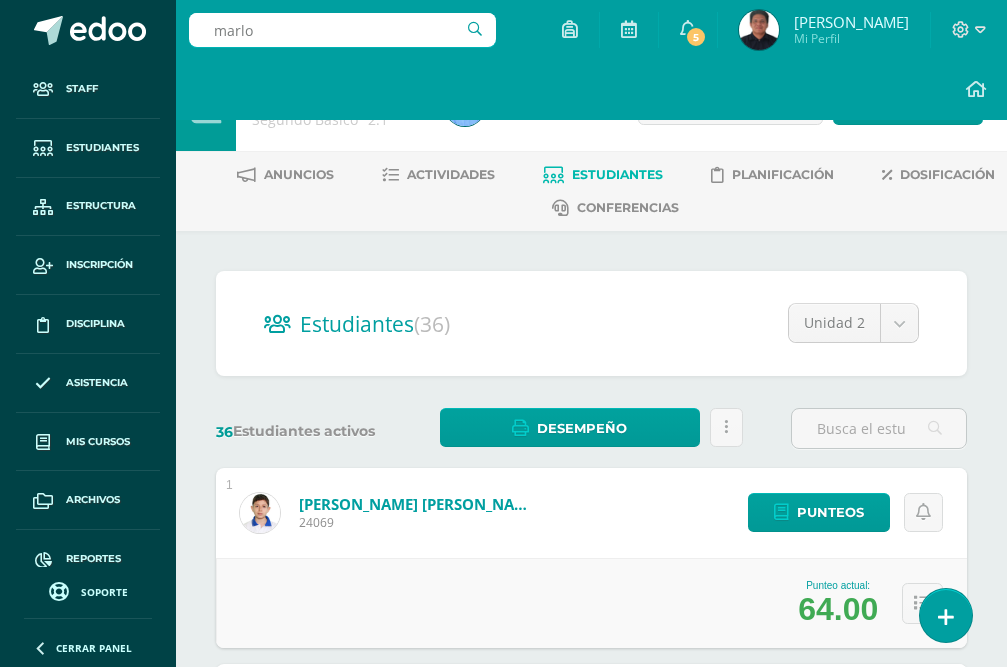 type on "marlon" 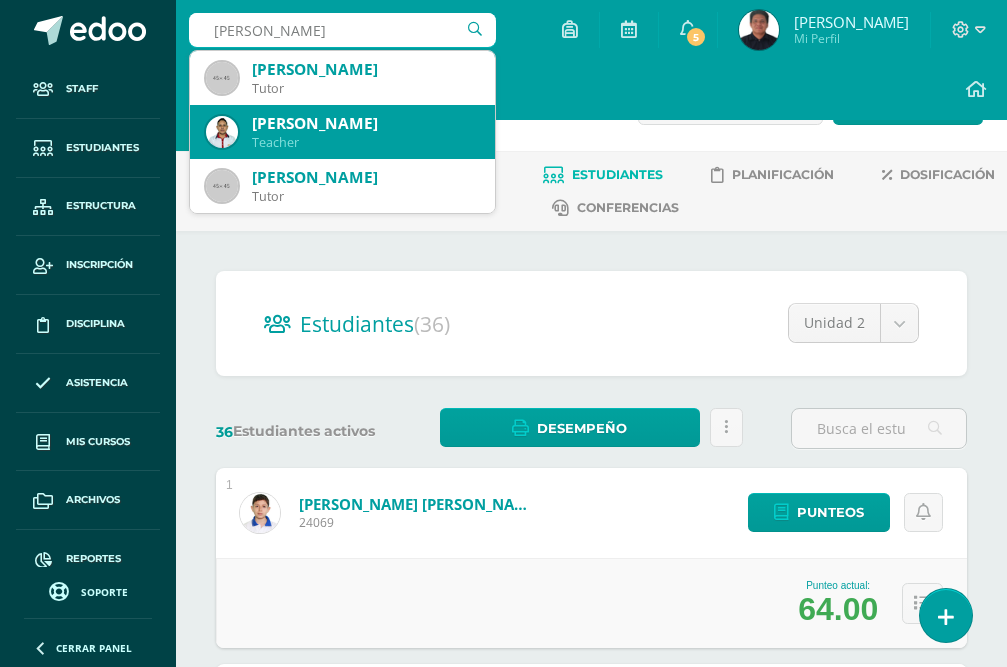 click on "Marlon Ivan García Interiano" at bounding box center [365, 123] 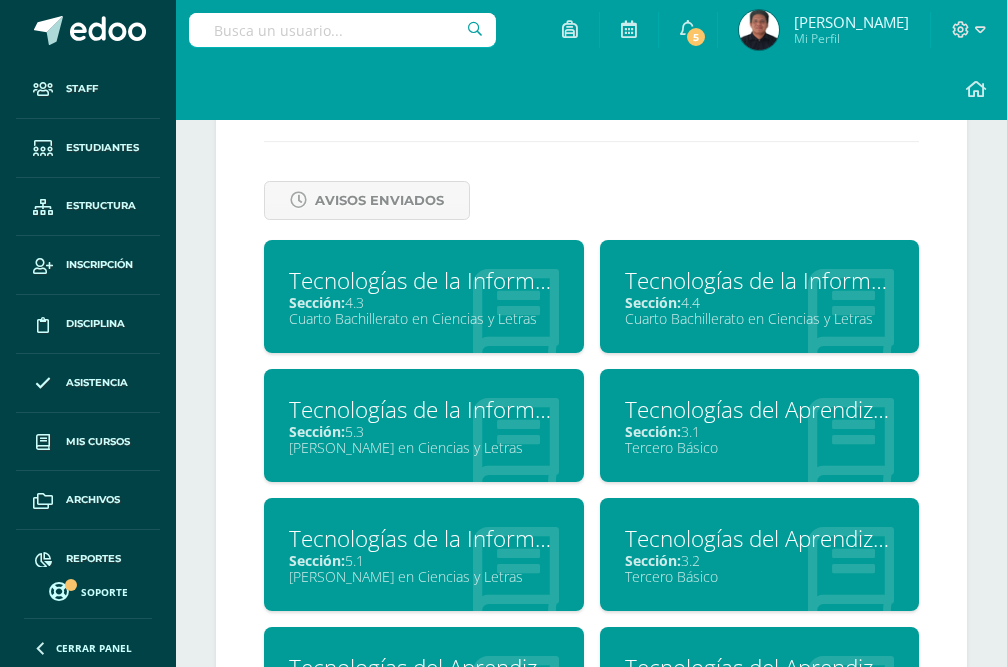 scroll, scrollTop: 1156, scrollLeft: 0, axis: vertical 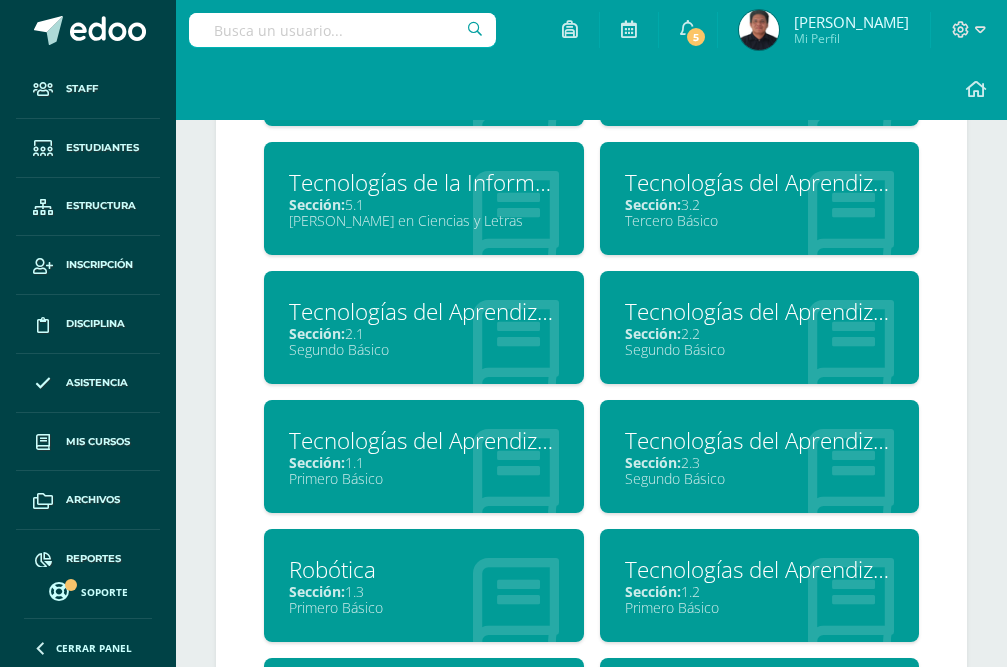 click on "Tecnologías del Aprendizaje y la Comunicación" at bounding box center [760, 311] 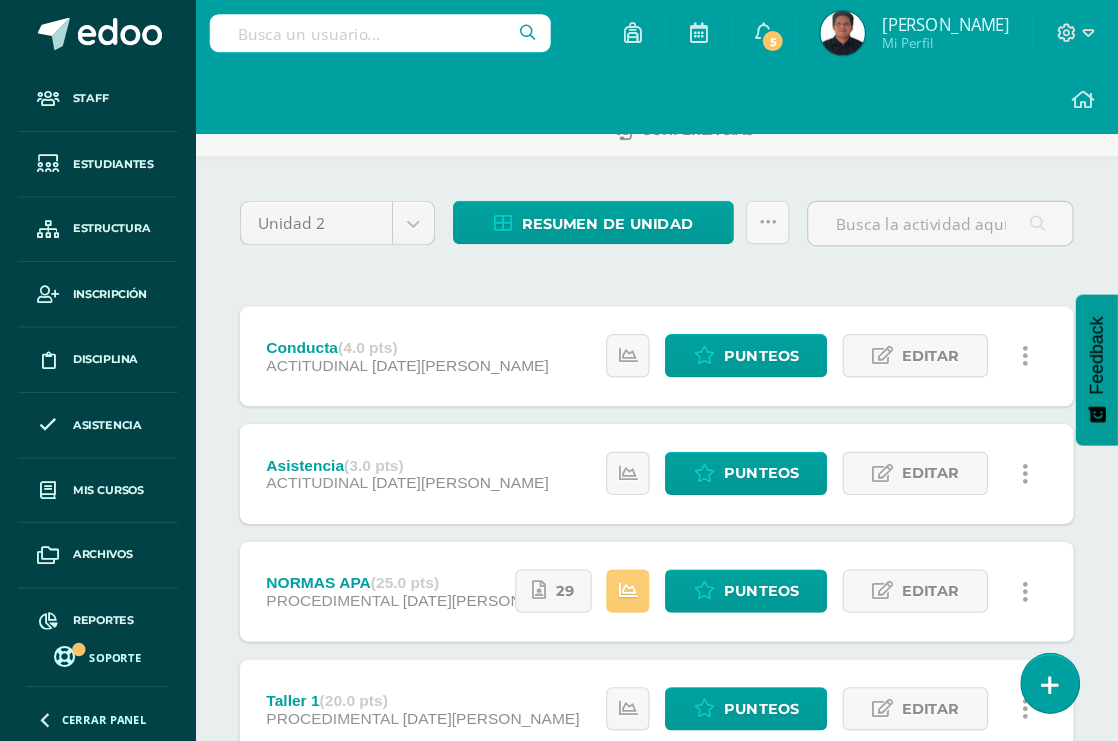 scroll, scrollTop: 0, scrollLeft: 0, axis: both 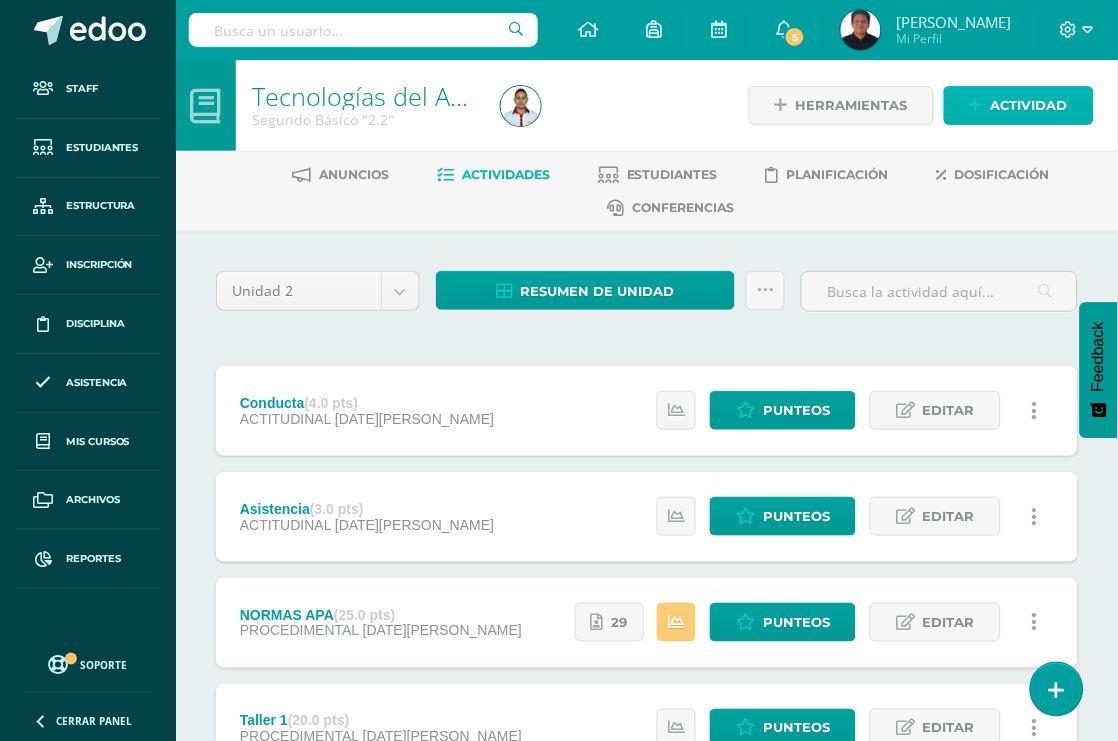 click on "Actividad" at bounding box center (1029, 105) 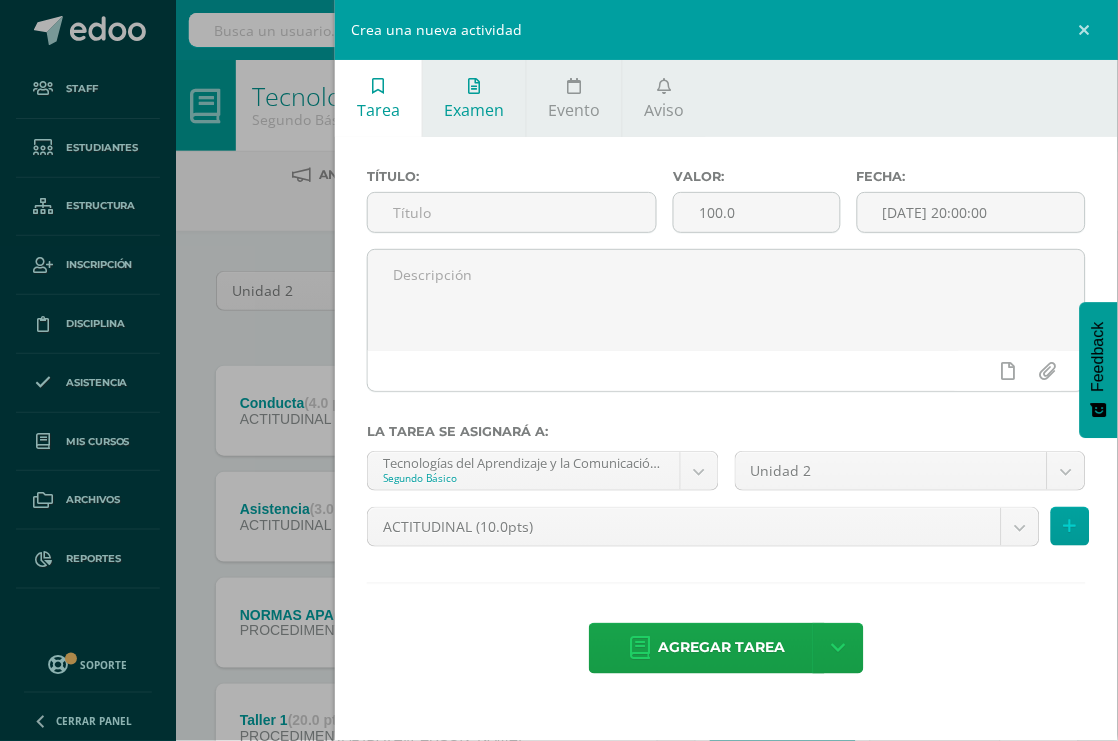 click on "Examen" at bounding box center [474, 110] 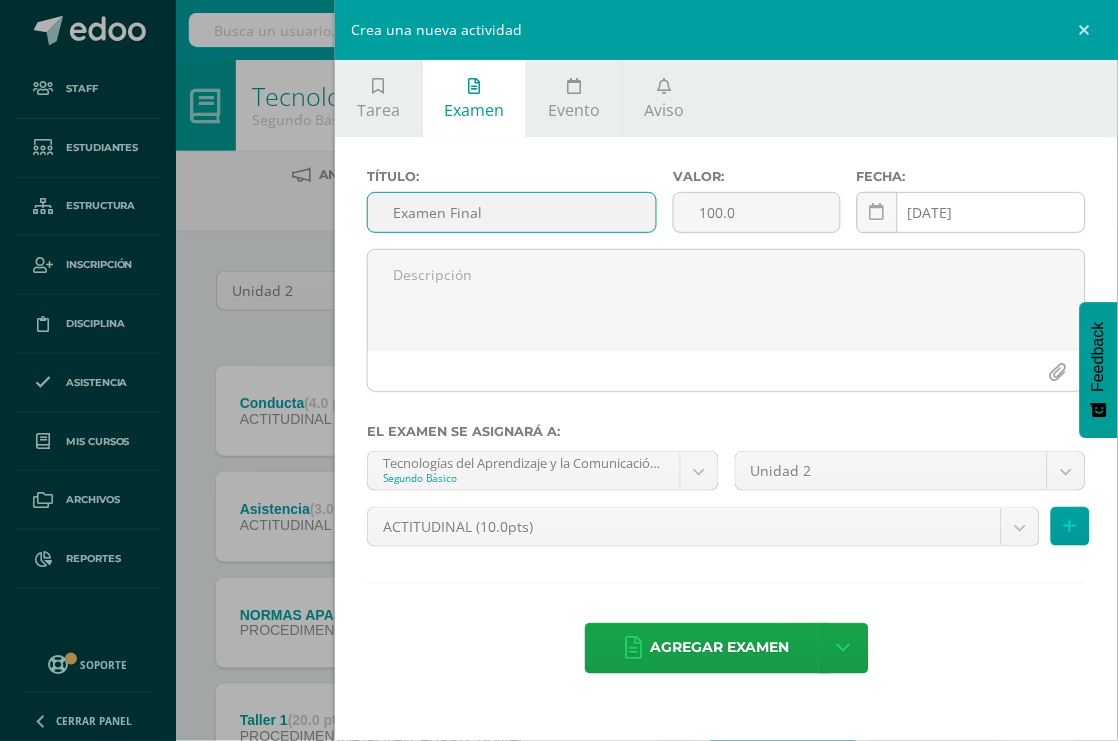 type on "Examen Final" 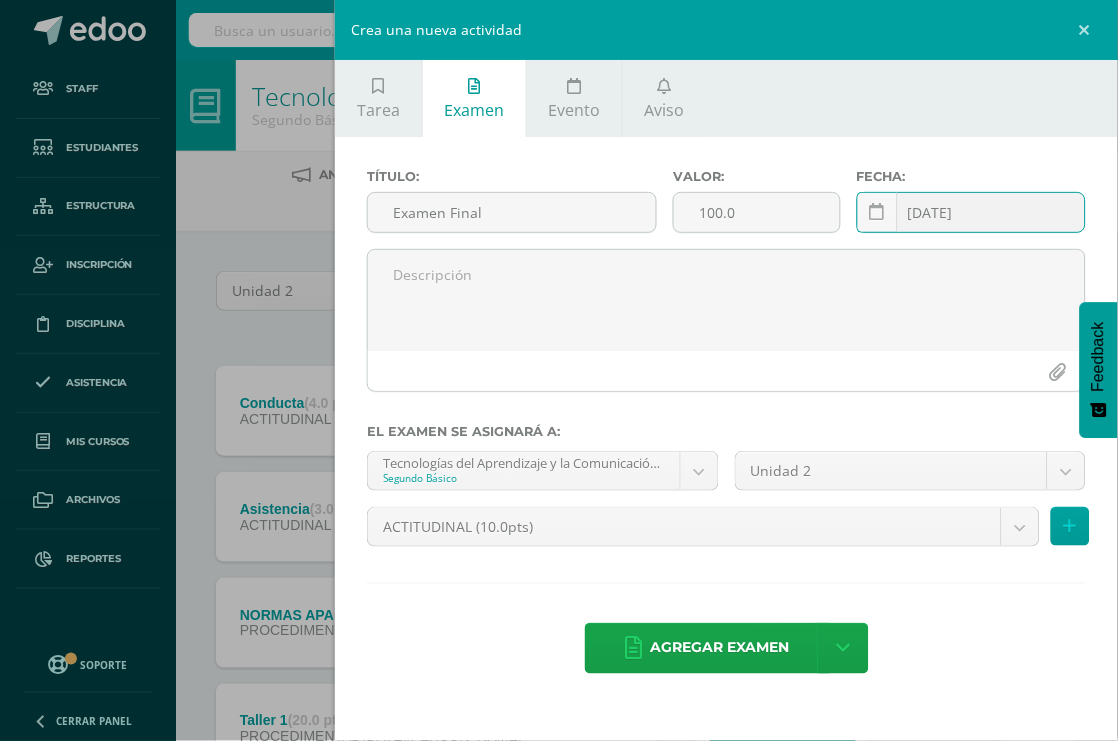click on "[DATE]" at bounding box center [971, 212] 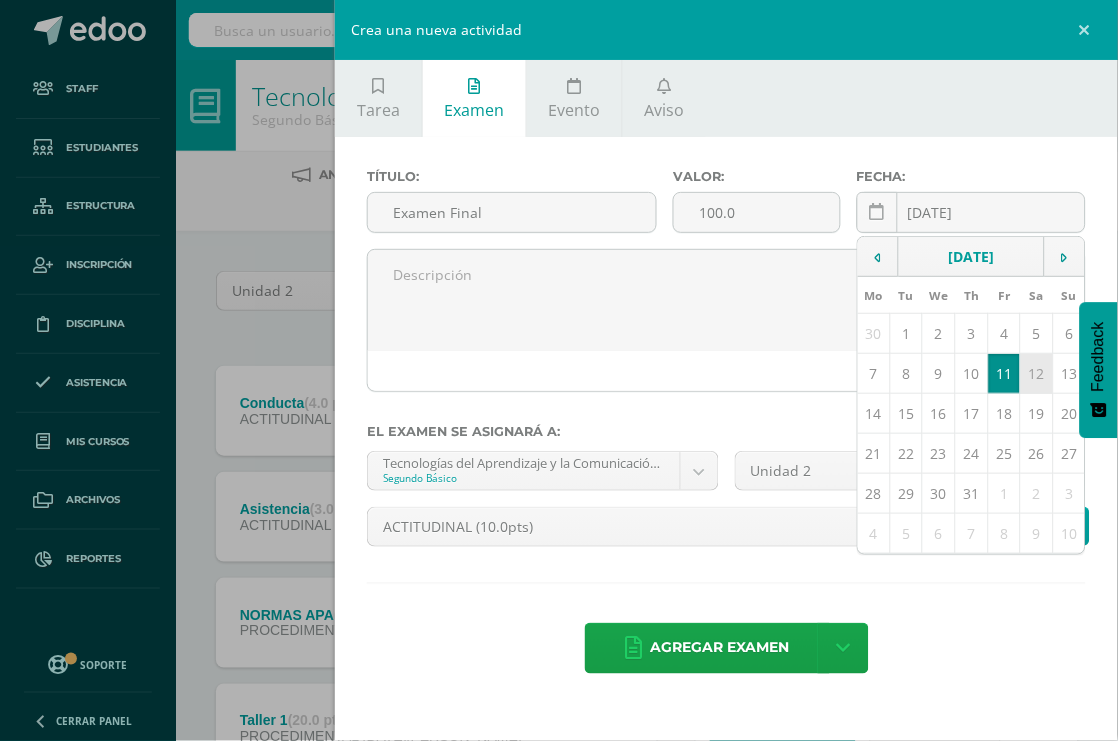 click on "12" at bounding box center (1037, 374) 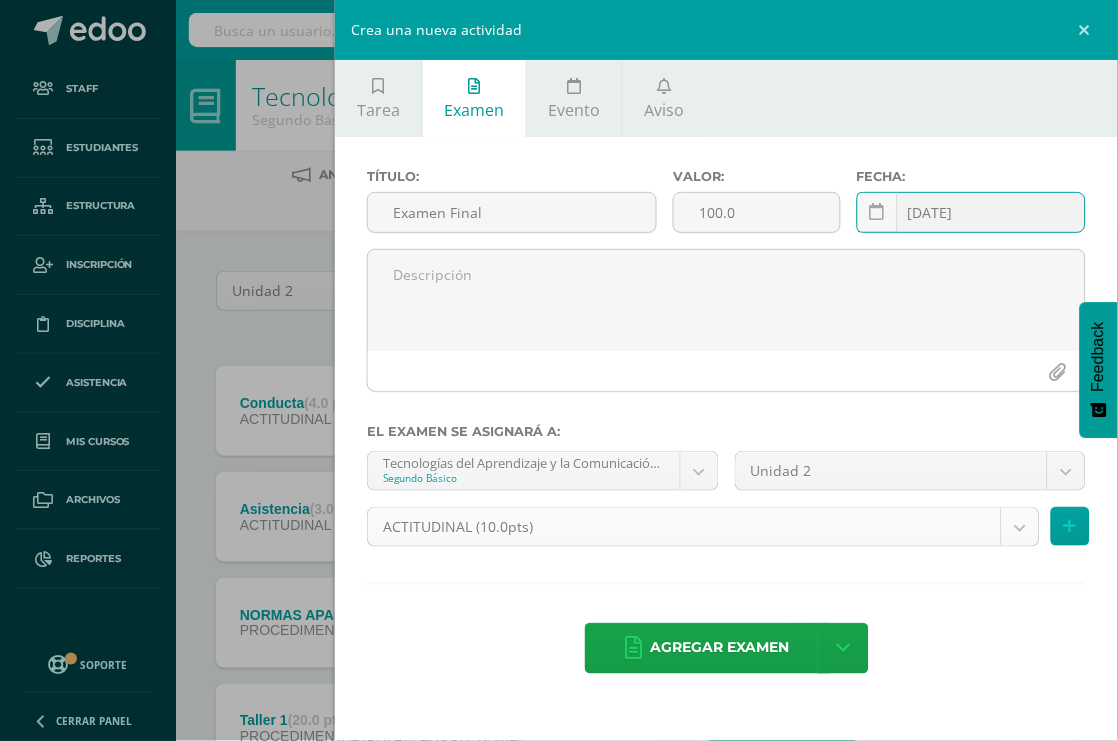 click on "Staff Estudiantes Estructura Inscripción Disciplina Asistencia Mis cursos Archivos Reportes Soporte
Ayuda
Reportar un problema
Centro de ayuda
Últimas actualizaciones
10+ Cerrar panel  Configuración
Configuración del Colegio
Cerrar sesión
Manuel Alejandro
Mi Perfil 5 5 Avisos
78
avisos sin leer
Avisos
Actividad con notas eliminada
Johan Andrés Echeverría Chigna eliminó una actividad en Comunicación y Lenguaje L3, Inglés 5 Inglés - Intermedio "B" Quinto Bachillerato en Ciencias y Letras
09 de Julio
Actividad con notas eliminada
09 de Julio
y" at bounding box center (559, 665) 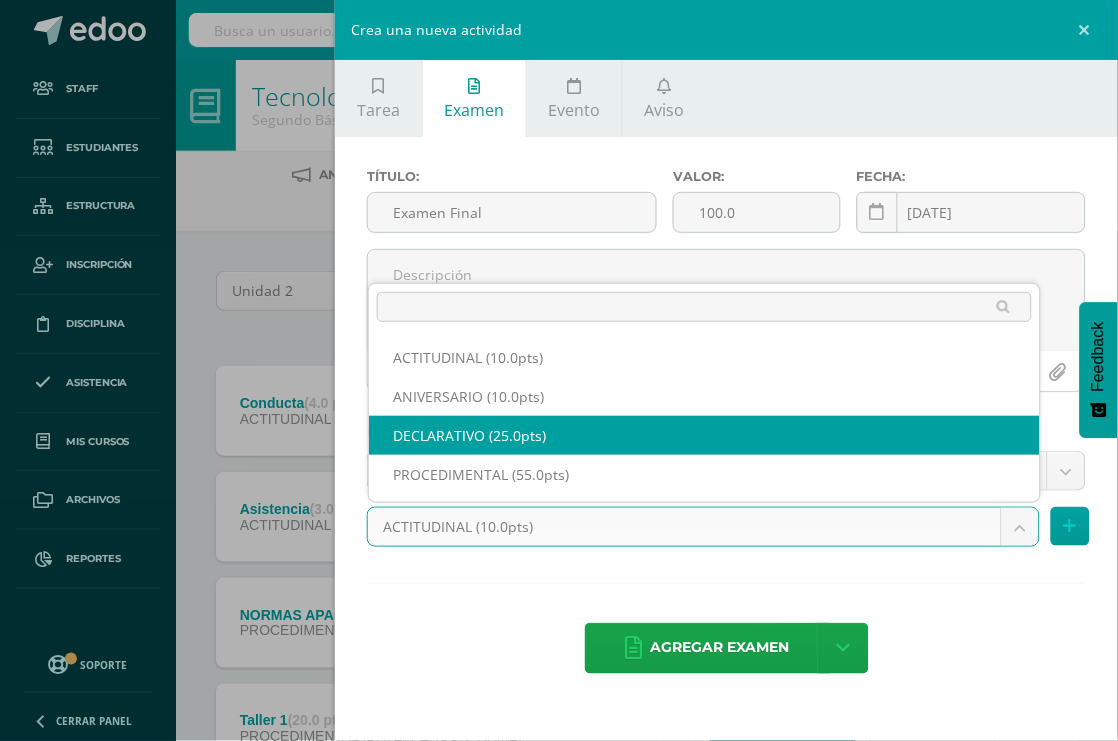 select on "32058" 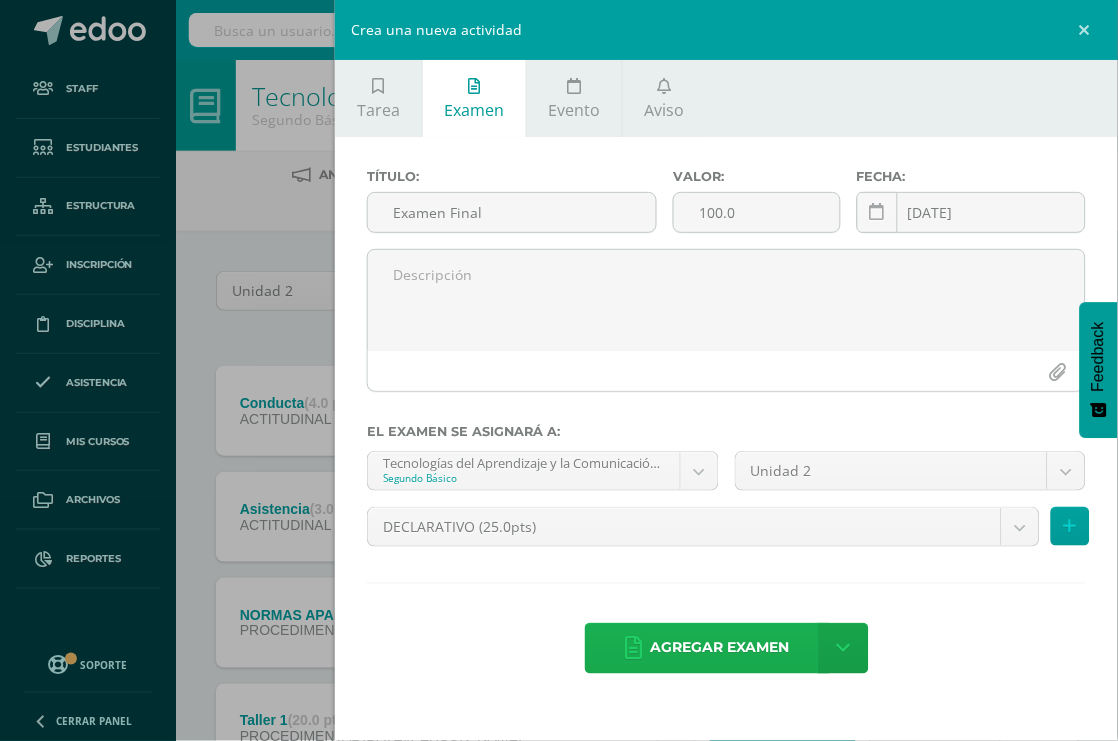 click on "Agregar examen" at bounding box center (720, 648) 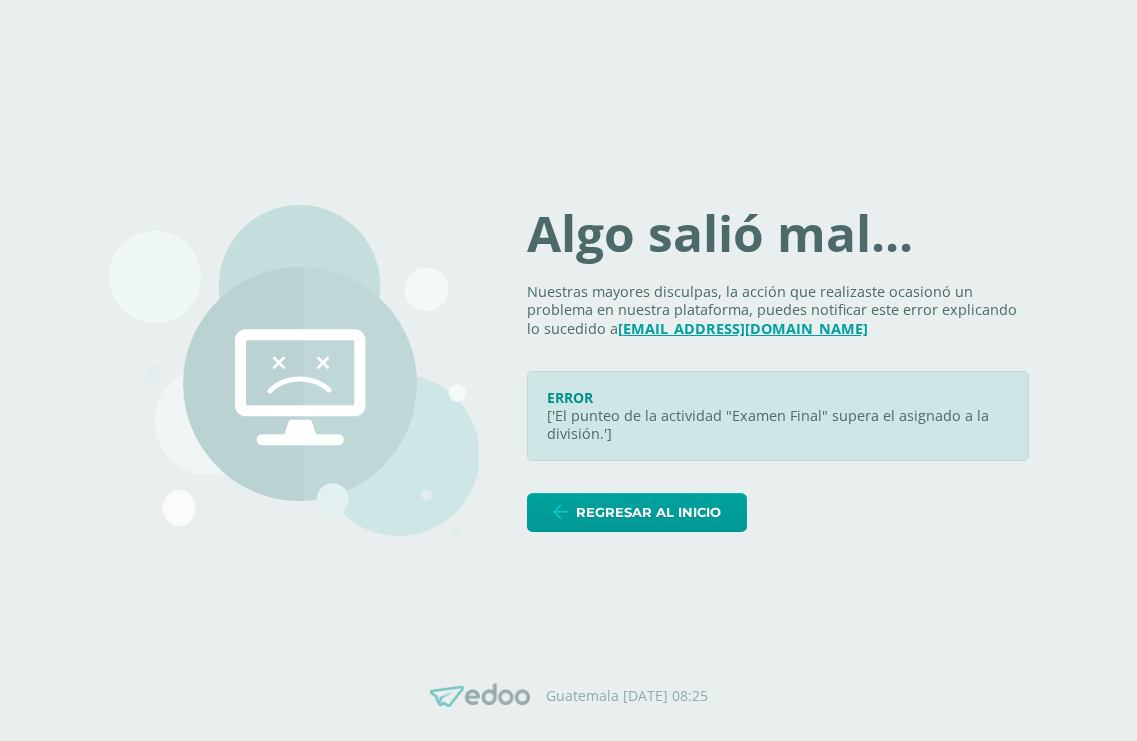 scroll, scrollTop: 0, scrollLeft: 0, axis: both 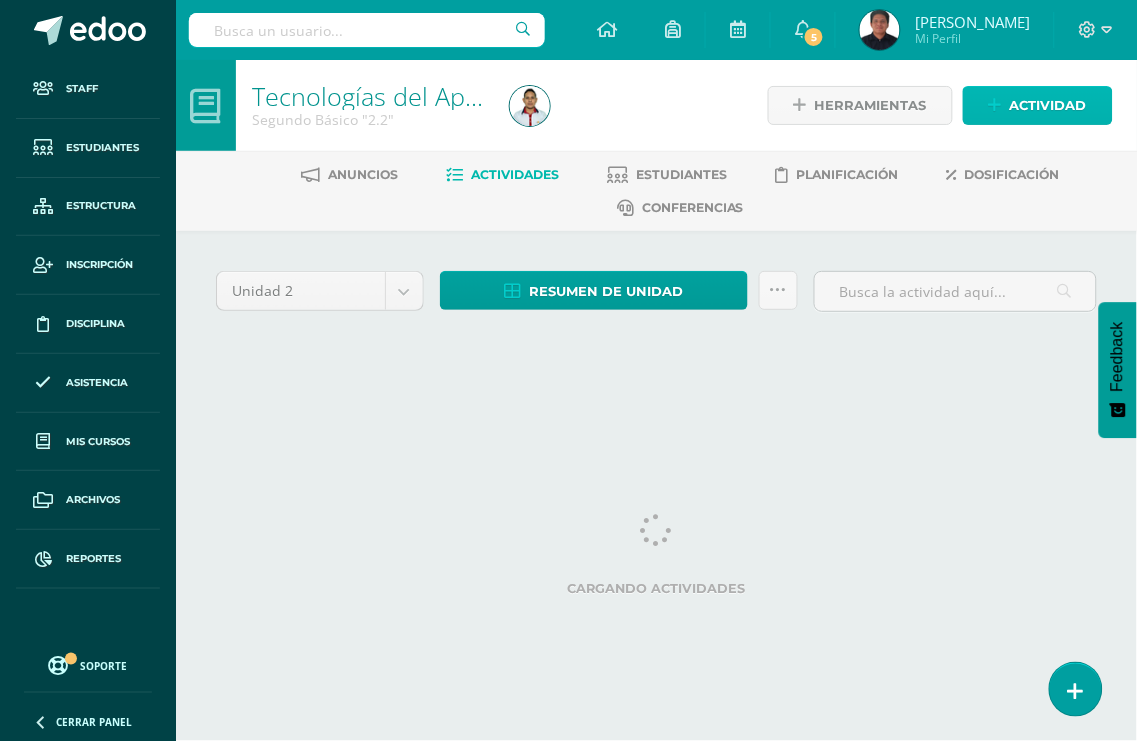 click on "Actividad" at bounding box center [1038, 105] 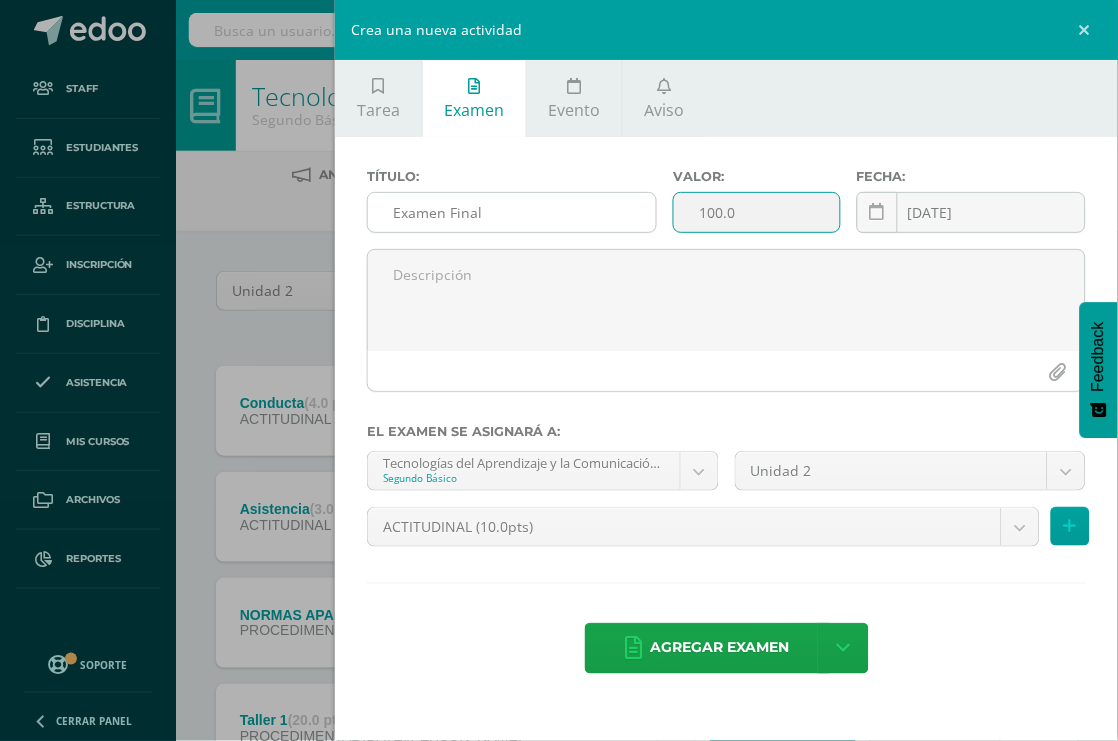 drag, startPoint x: 761, startPoint y: 204, endPoint x: 568, endPoint y: 207, distance: 193.02332 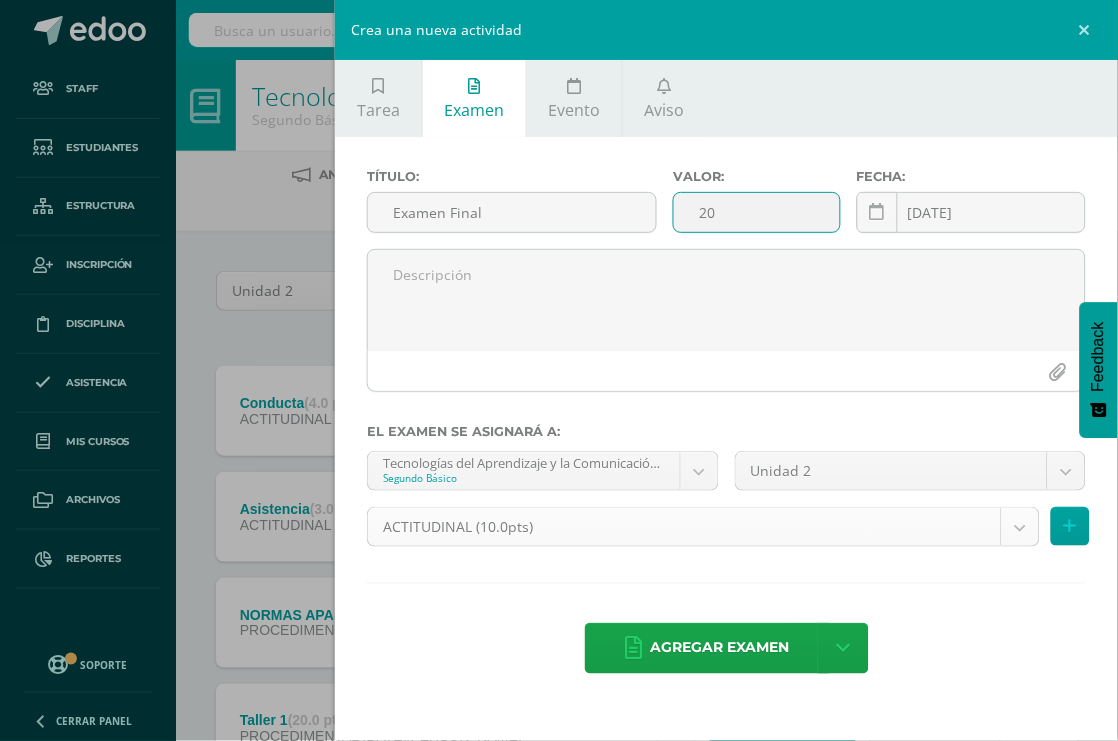 type on "20" 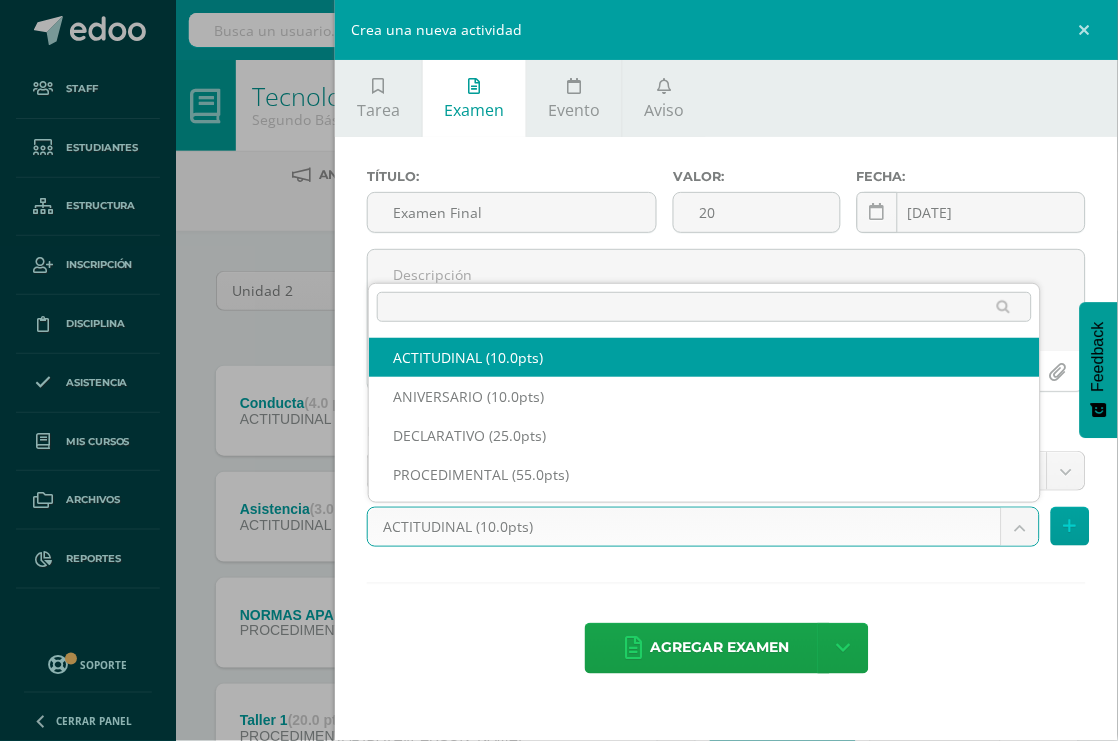 click on "Staff Estudiantes Estructura Inscripción Disciplina Asistencia Mis cursos Archivos Reportes Soporte
Ayuda
Reportar un problema
Centro de ayuda
Últimas actualizaciones
10+ Cerrar panel  Configuración
Configuración del Colegio
Cerrar sesión
Manuel Alejandro
Mi Perfil 5 5 Avisos
78
avisos sin leer
Avisos
Actividad con notas eliminada
Johan Andrés Echeverría Chigna eliminó una actividad en Comunicación y Lenguaje L3, Inglés 5 Inglés - Intermedio "B" Quinto Bachillerato en Ciencias y Letras
09 de Julio
Actividad con notas eliminada
09 de Julio
y" at bounding box center (559, 665) 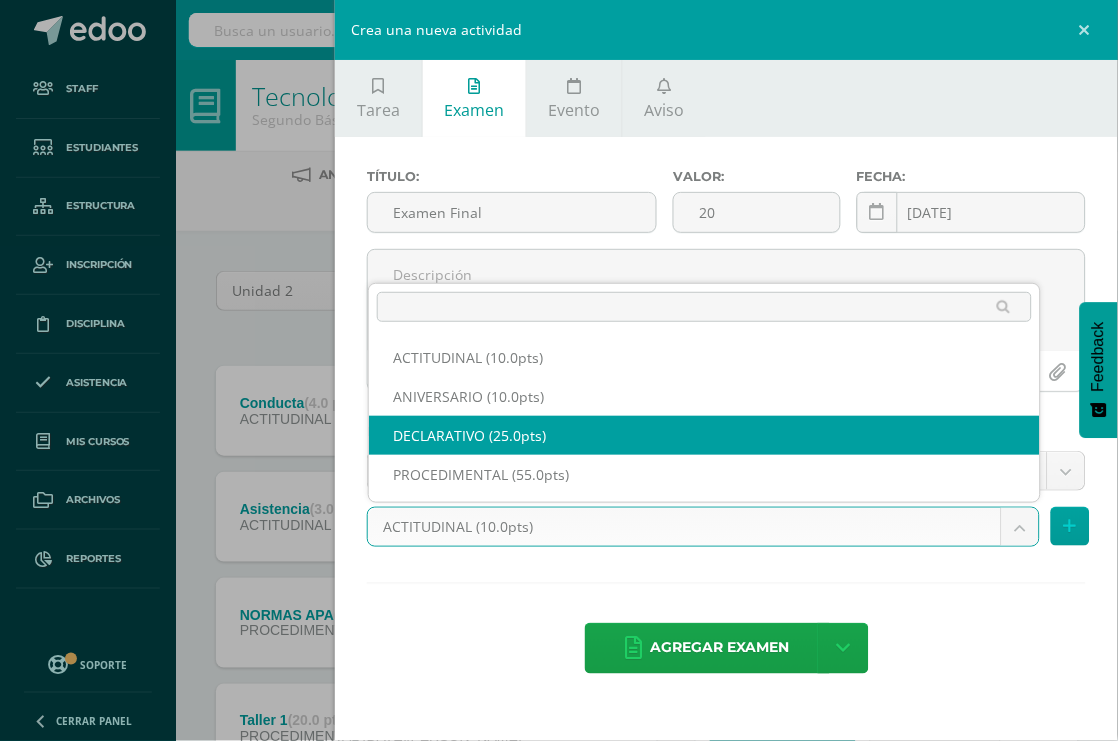select on "32058" 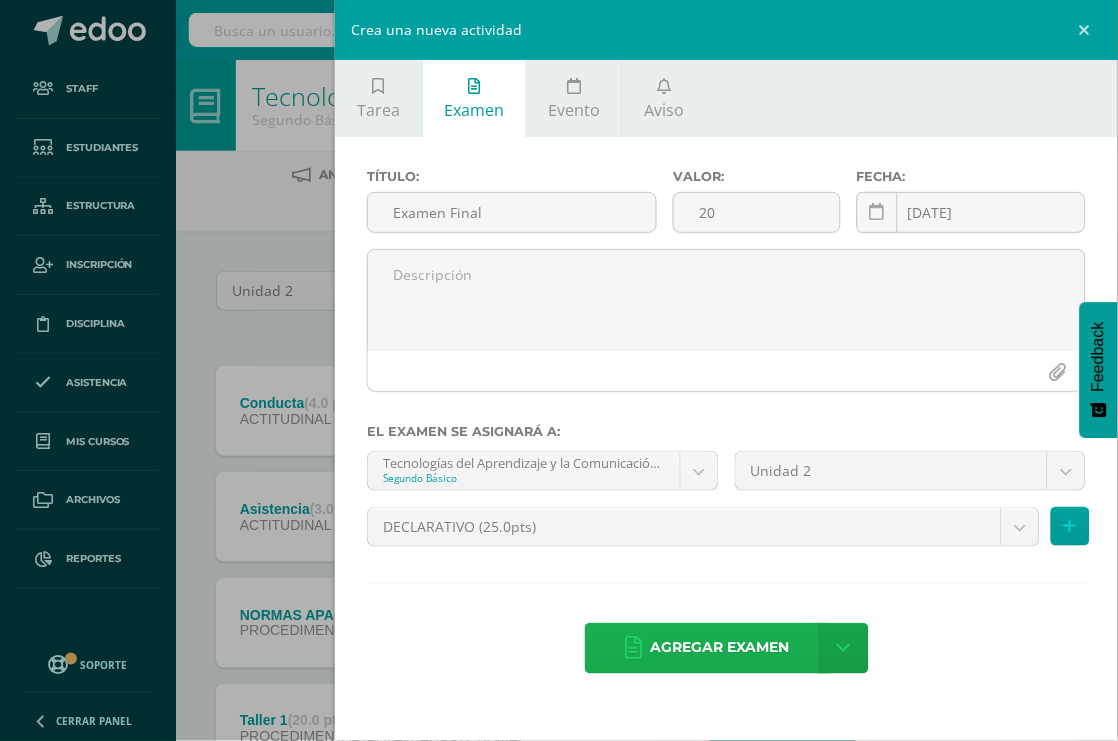 click on "Agregar examen" at bounding box center [720, 648] 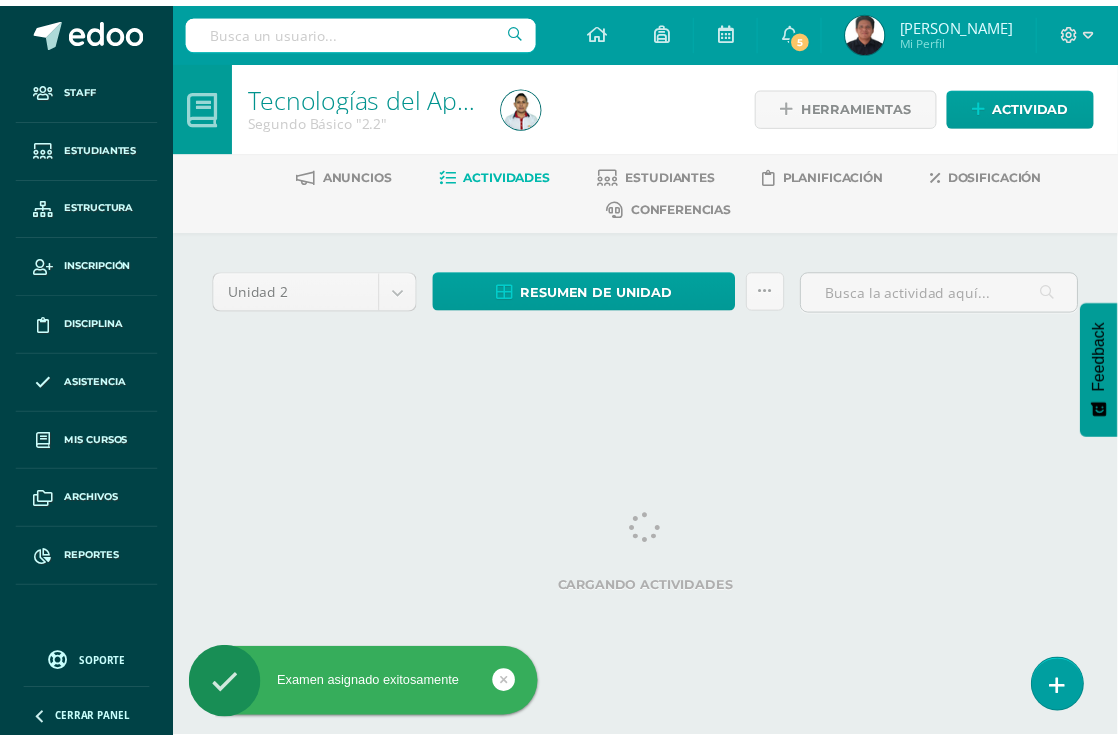 scroll, scrollTop: 0, scrollLeft: 0, axis: both 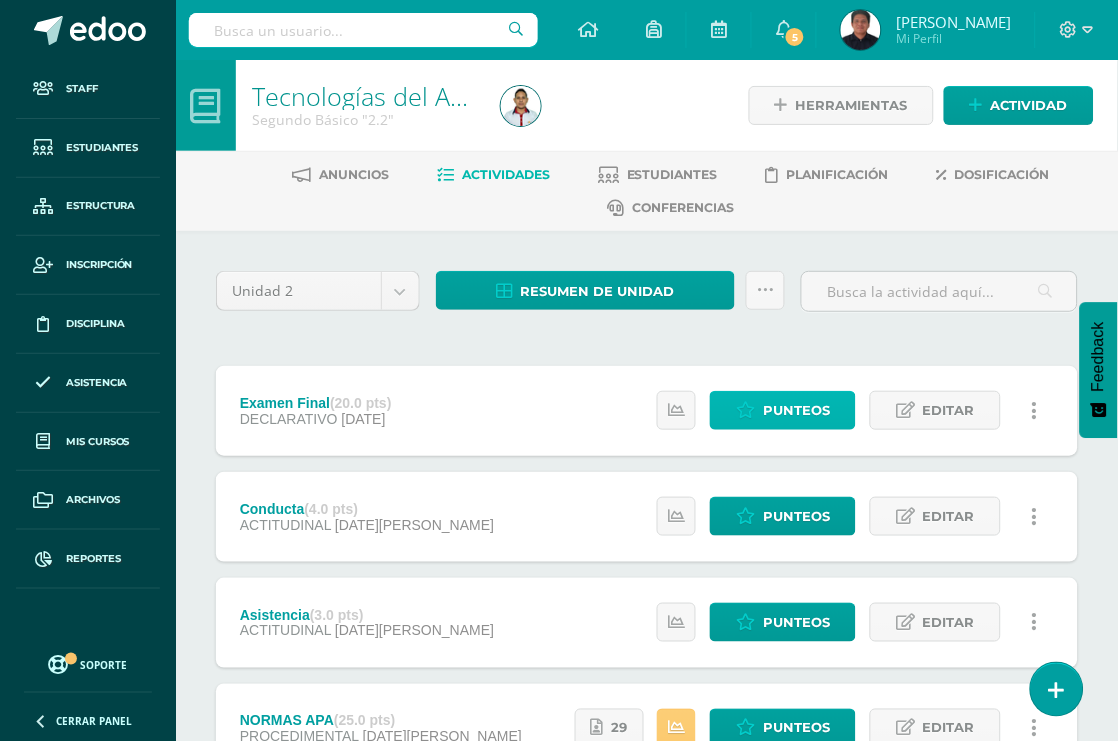 click on "Punteos" at bounding box center (783, 410) 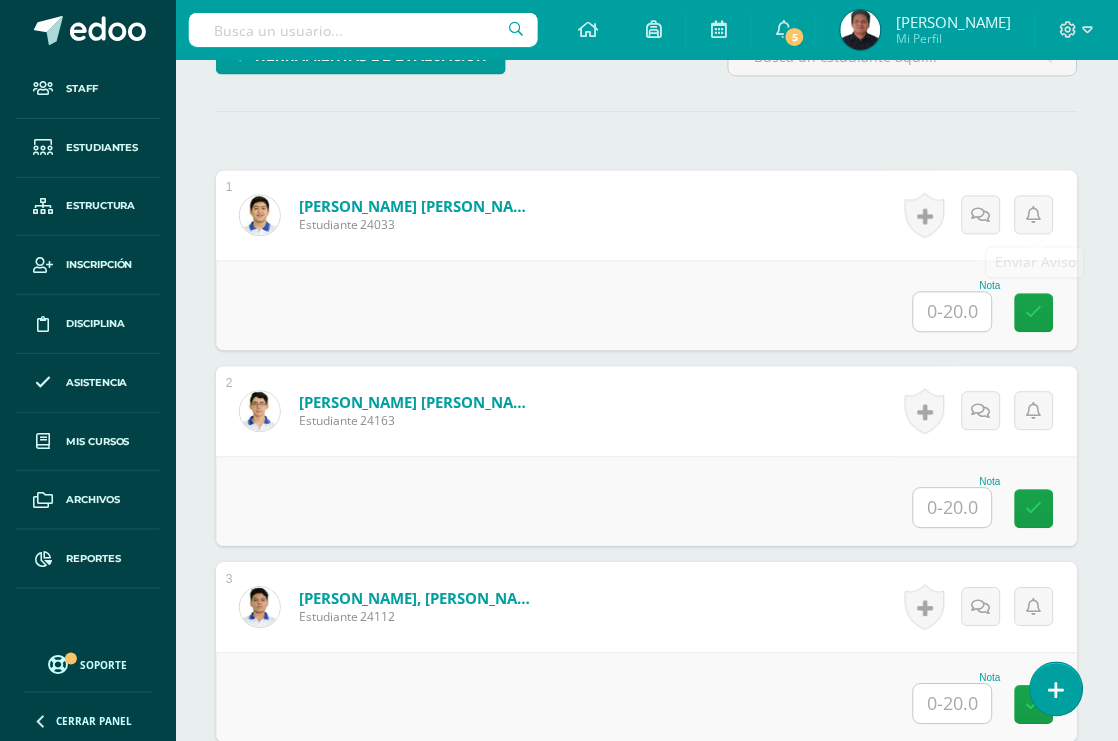scroll, scrollTop: 558, scrollLeft: 0, axis: vertical 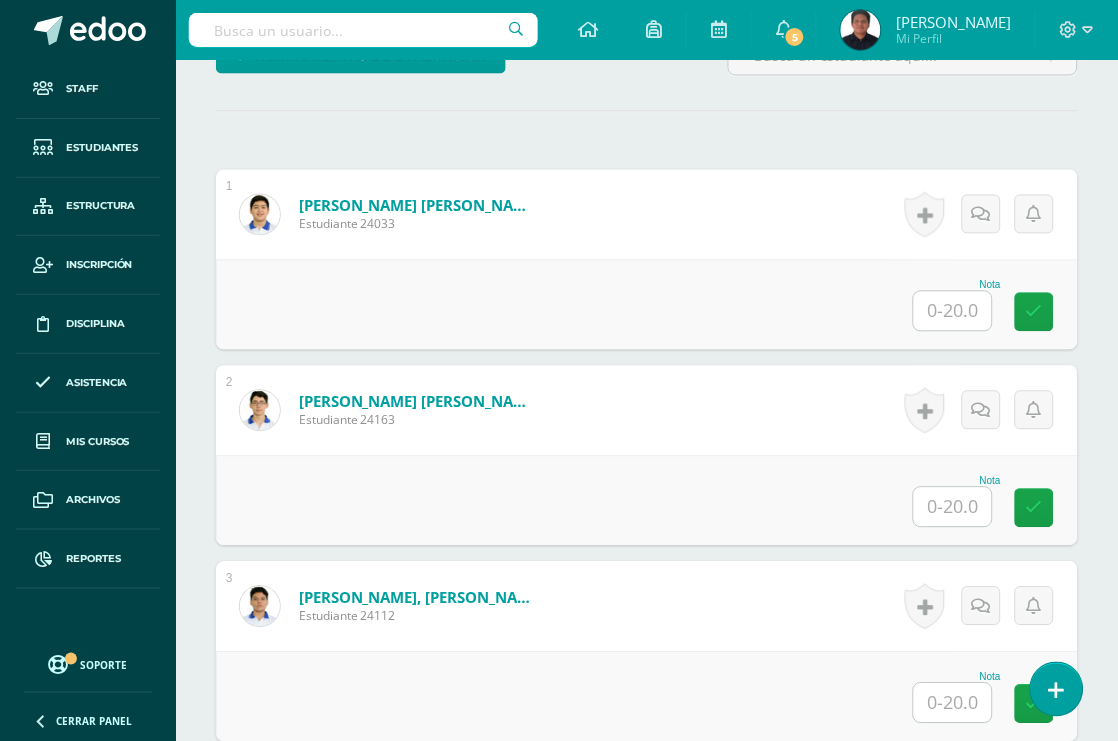 click at bounding box center [953, 311] 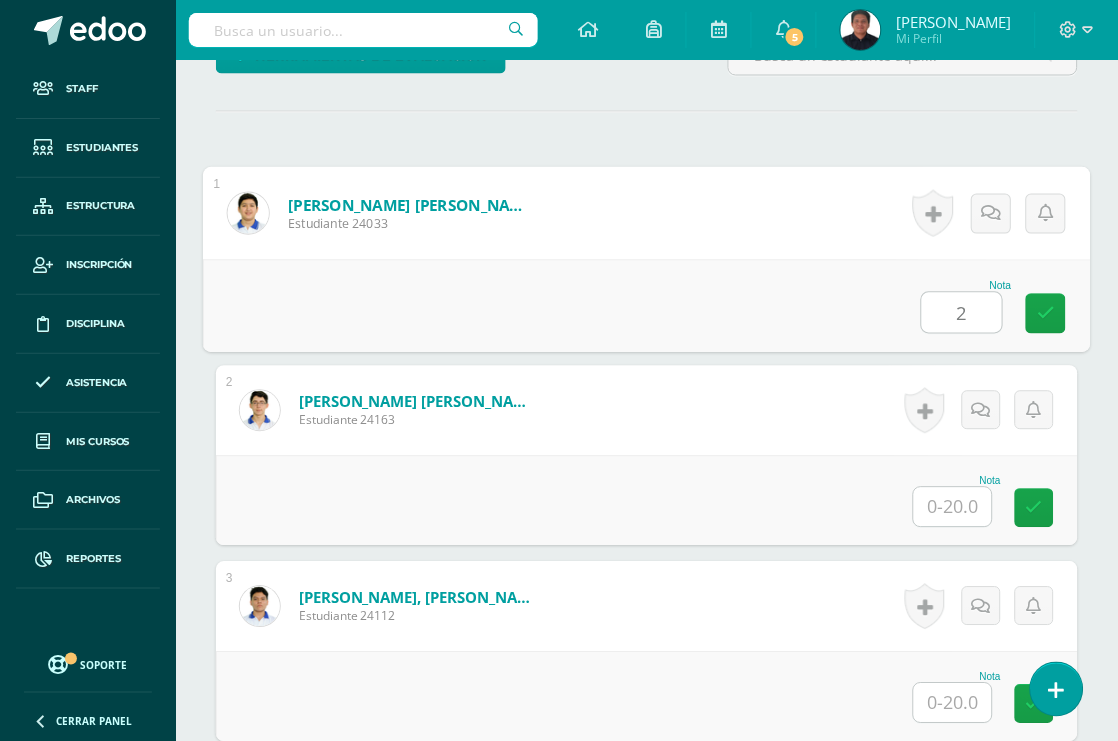 type on "20" 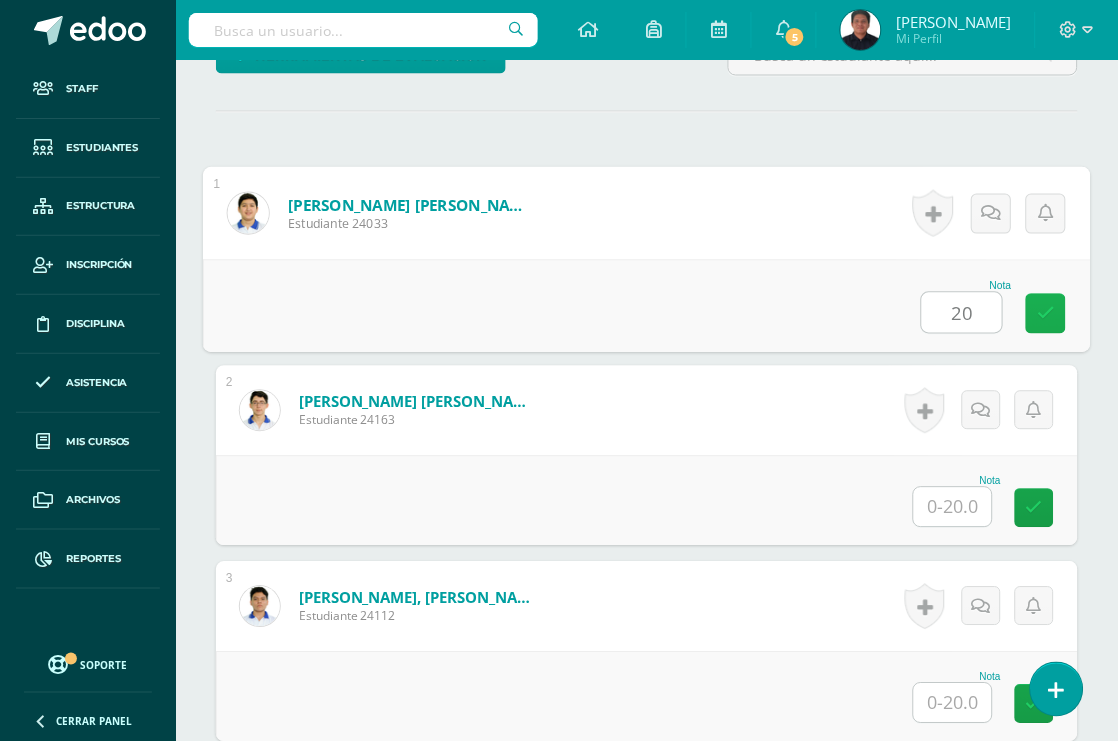 click at bounding box center (1046, 313) 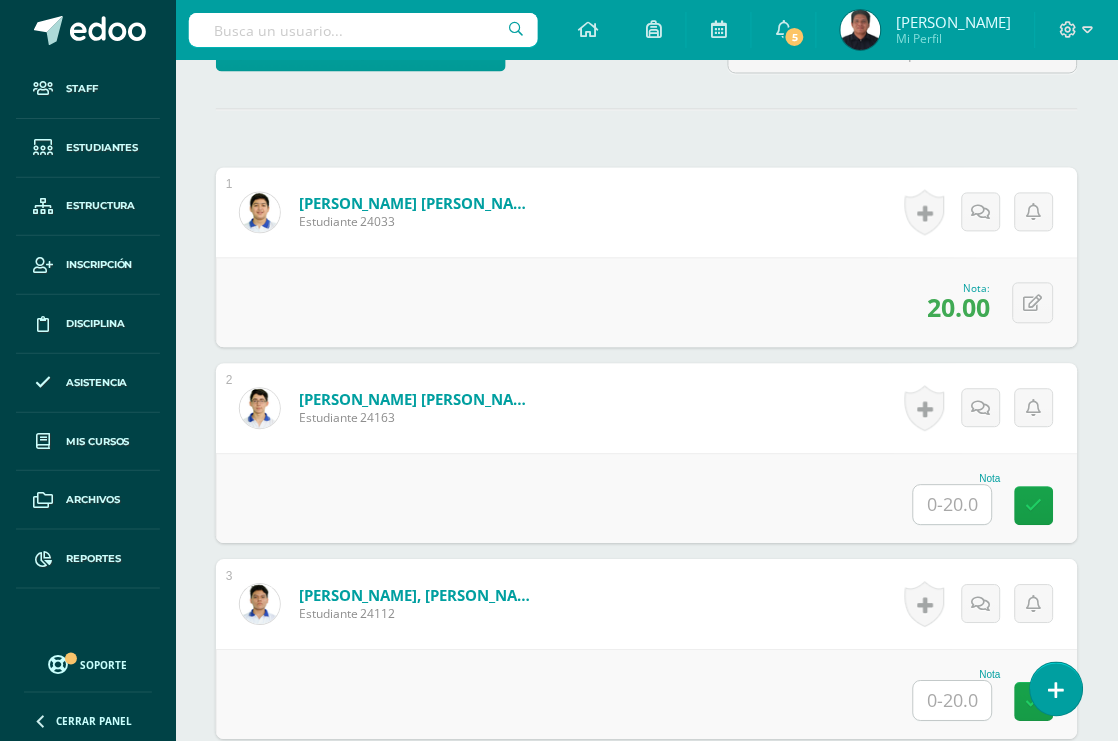 scroll, scrollTop: 561, scrollLeft: 0, axis: vertical 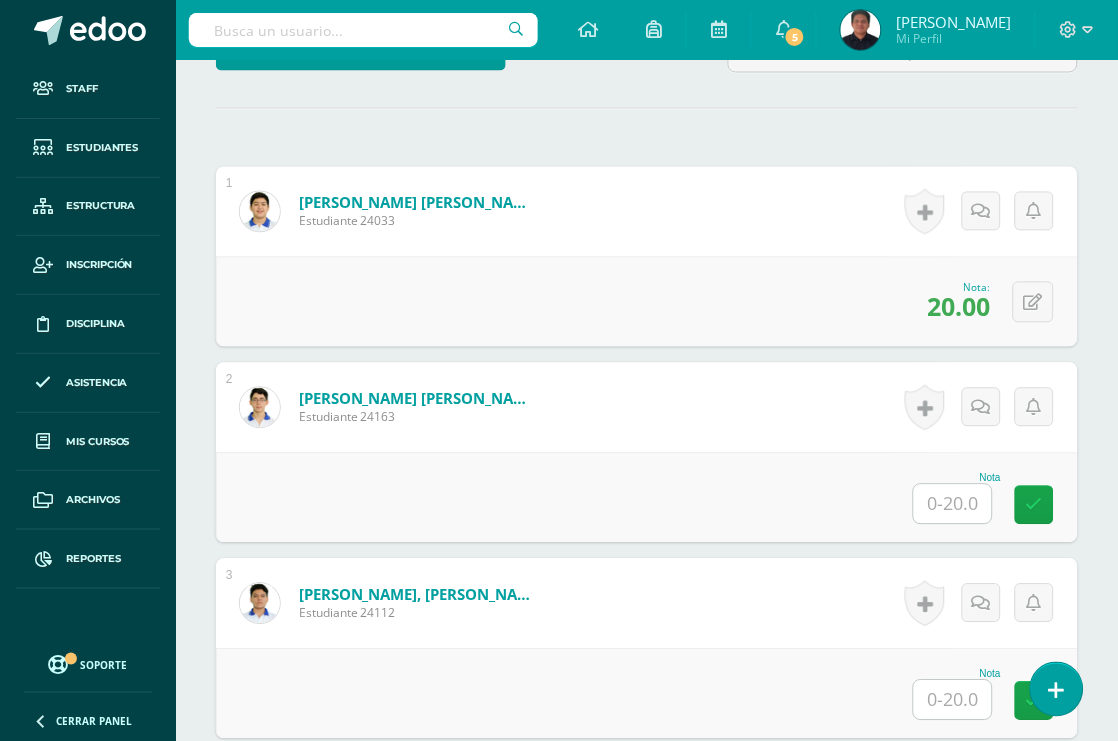 click at bounding box center [953, 504] 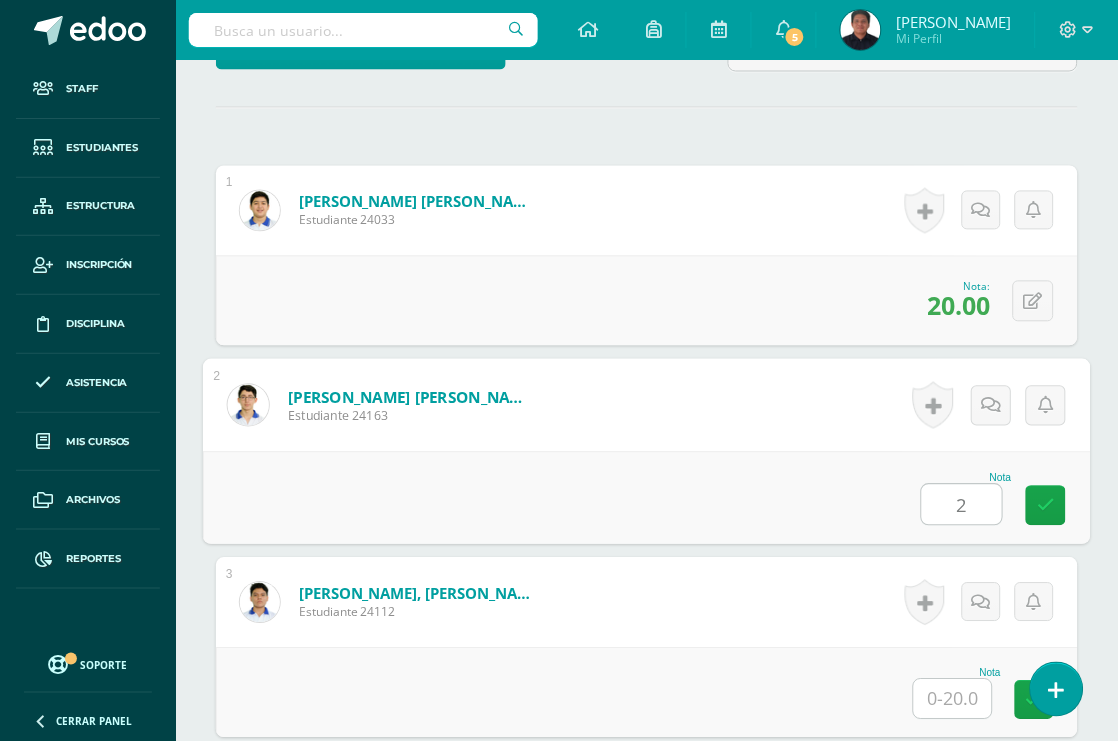 type on "20" 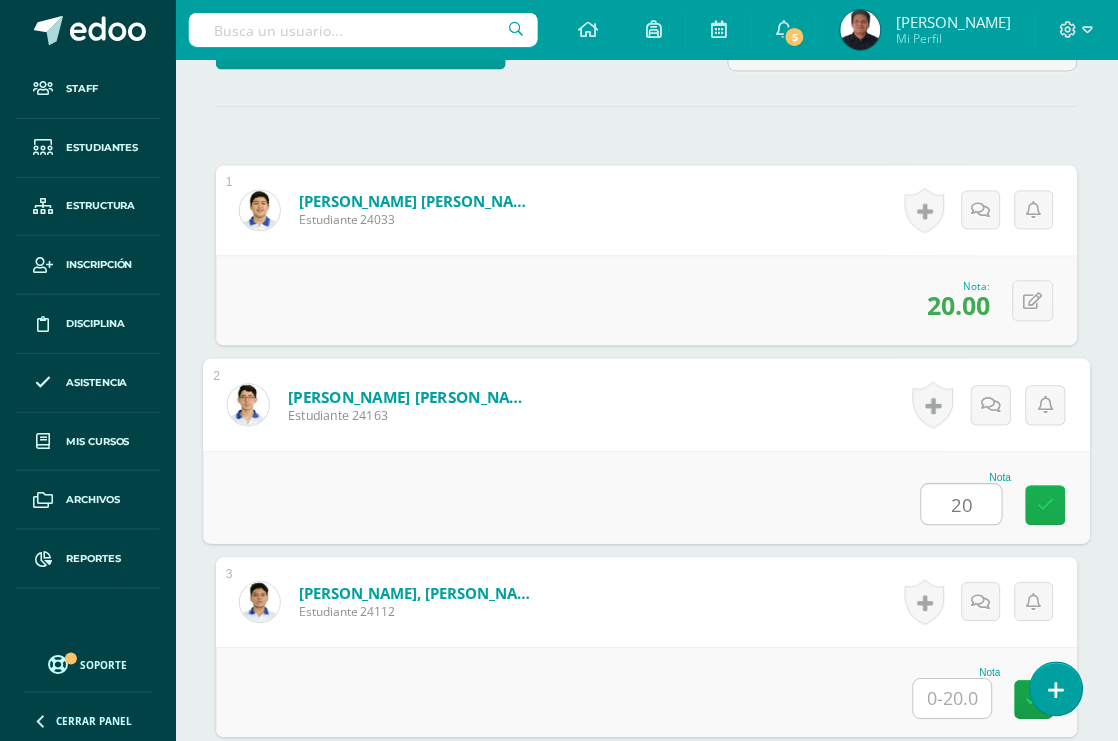 click at bounding box center [1046, 505] 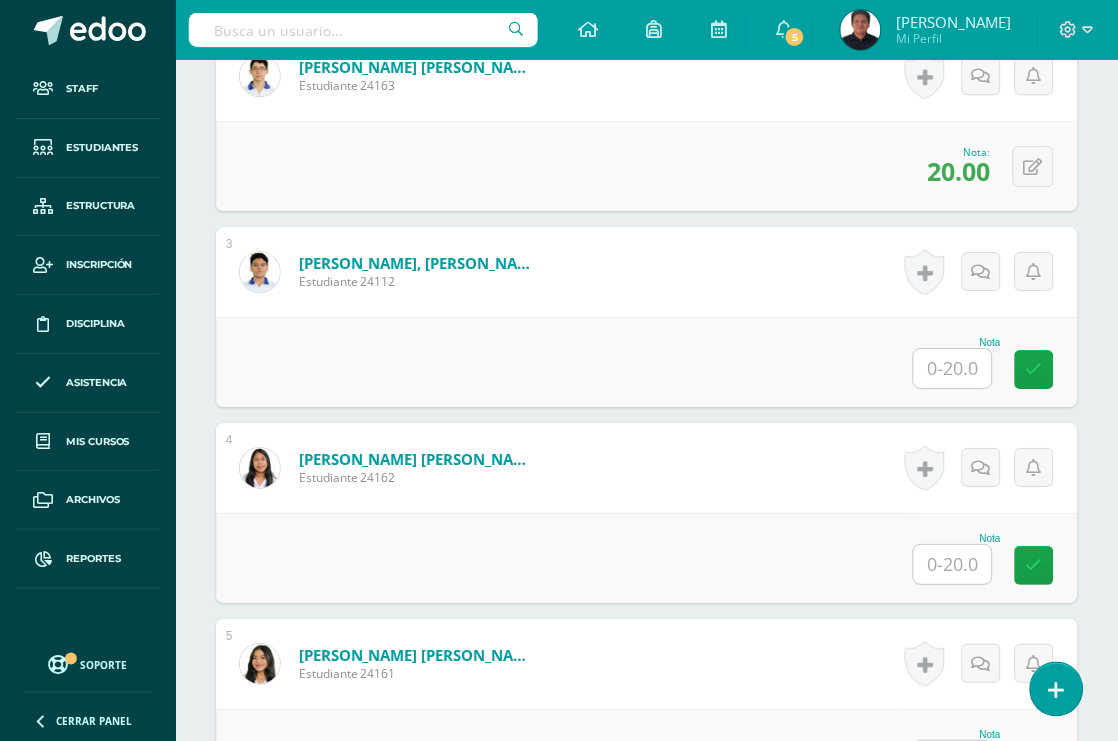 scroll, scrollTop: 895, scrollLeft: 0, axis: vertical 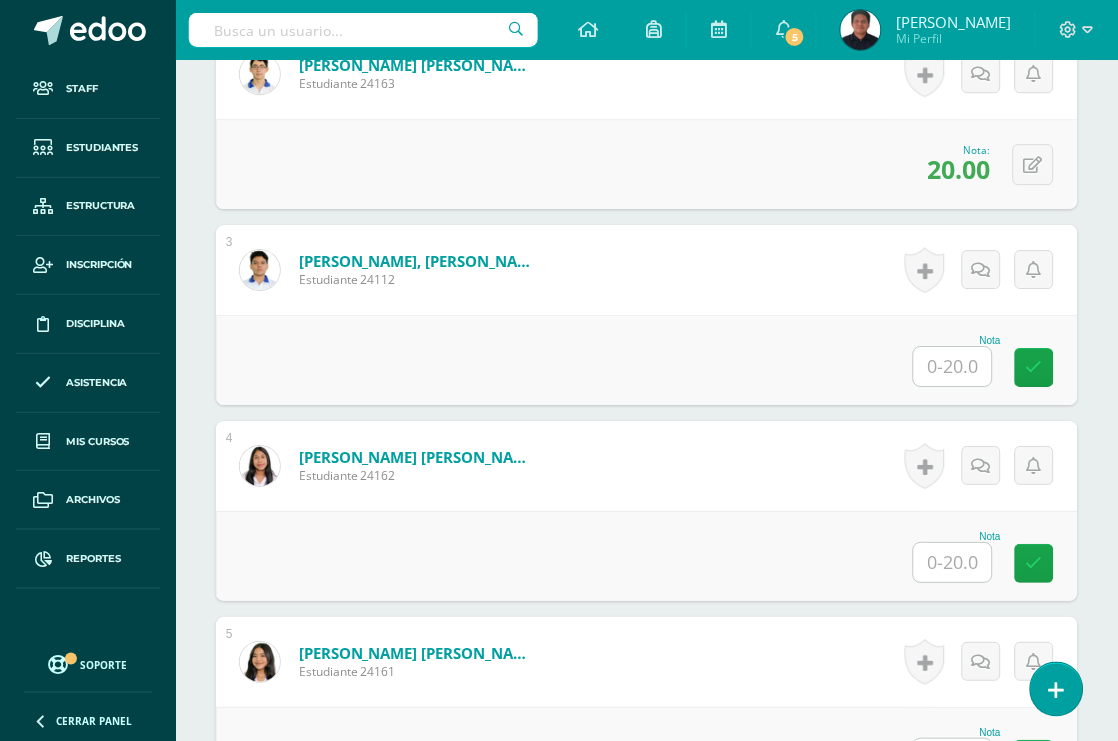 click at bounding box center (953, 366) 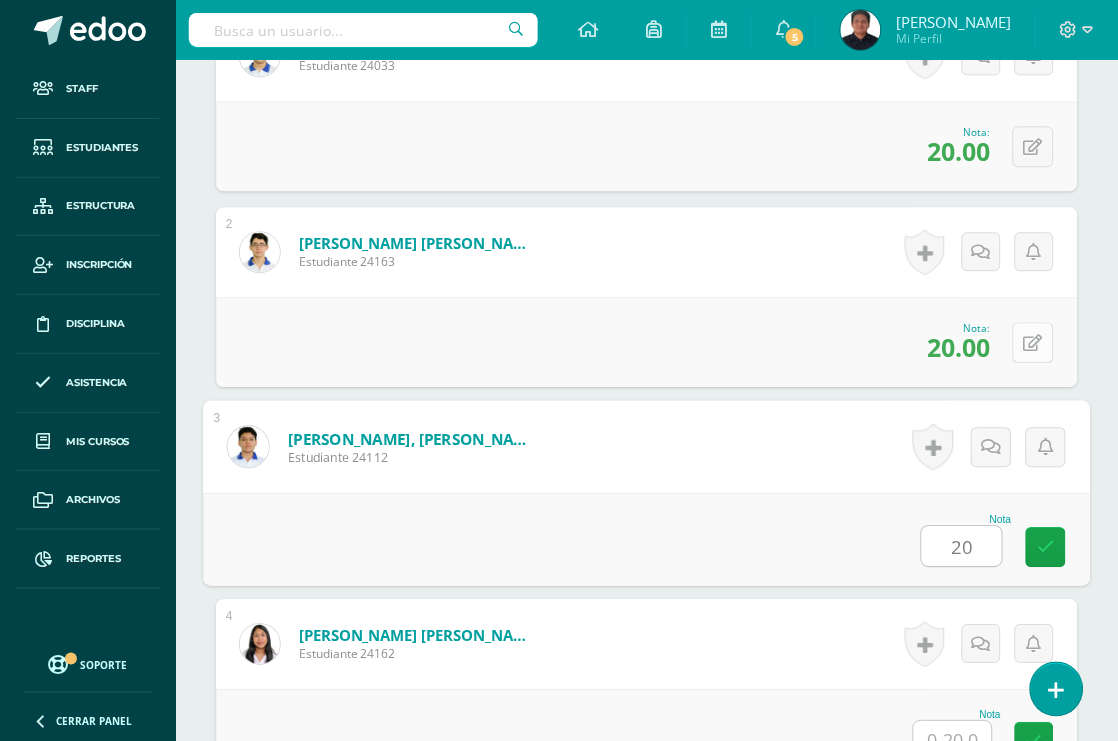 scroll, scrollTop: 673, scrollLeft: 0, axis: vertical 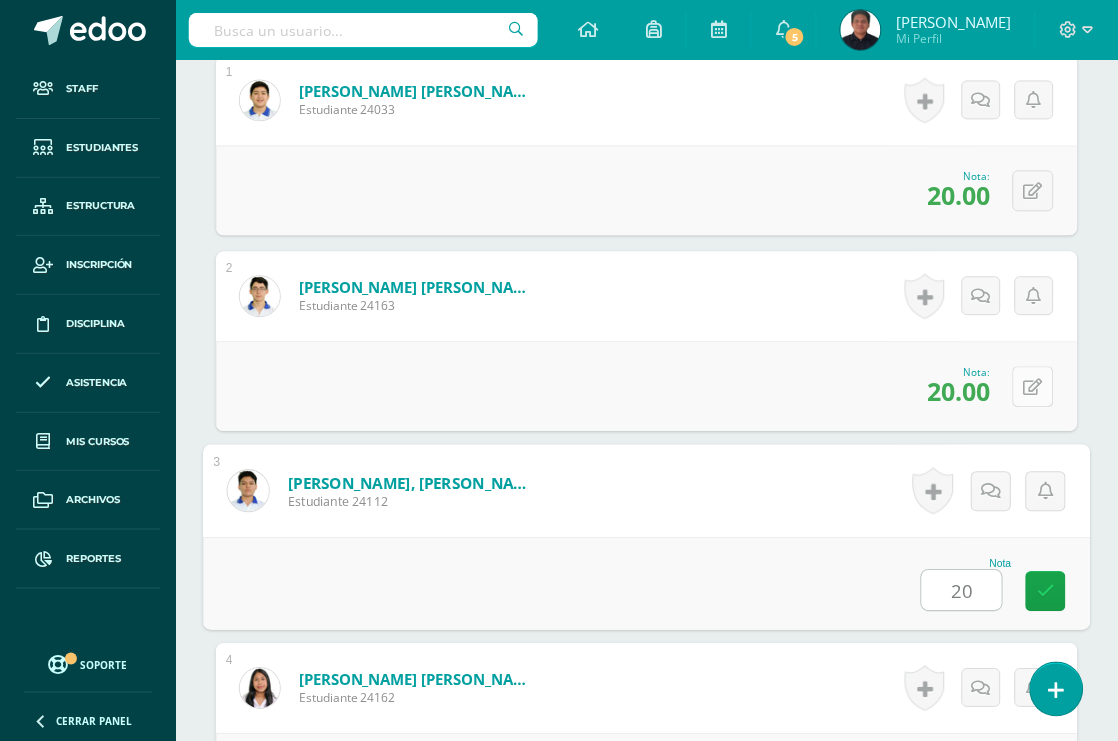 type on "20" 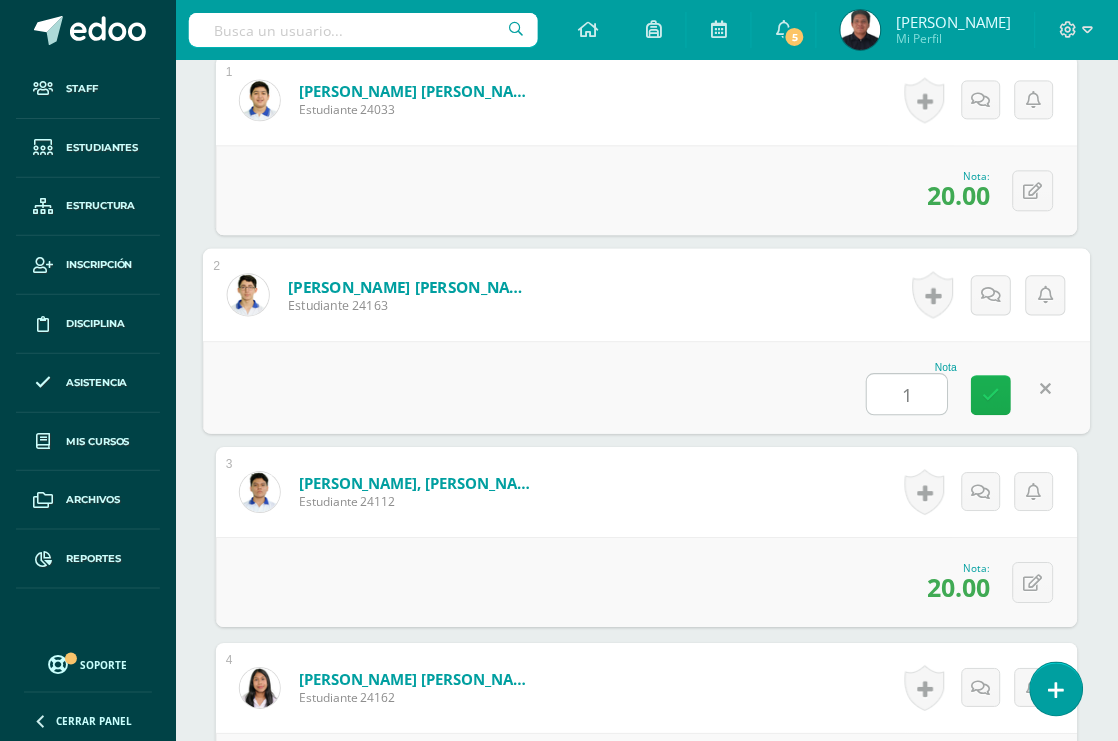 type on "18" 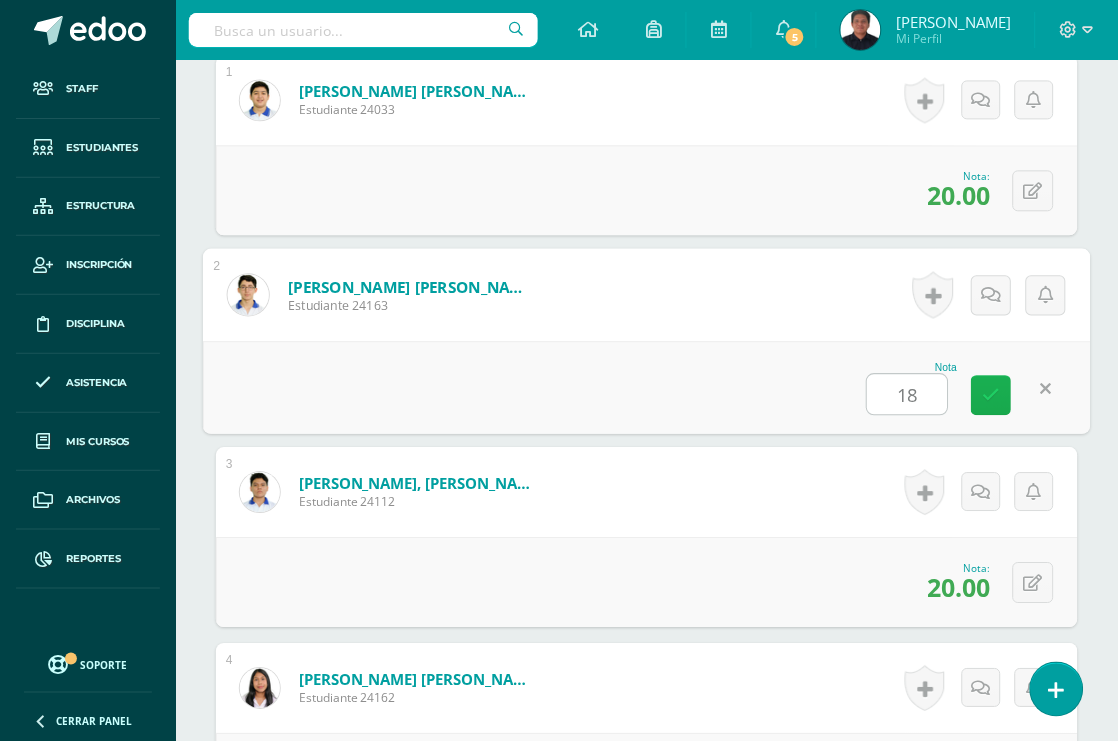 click at bounding box center [992, 394] 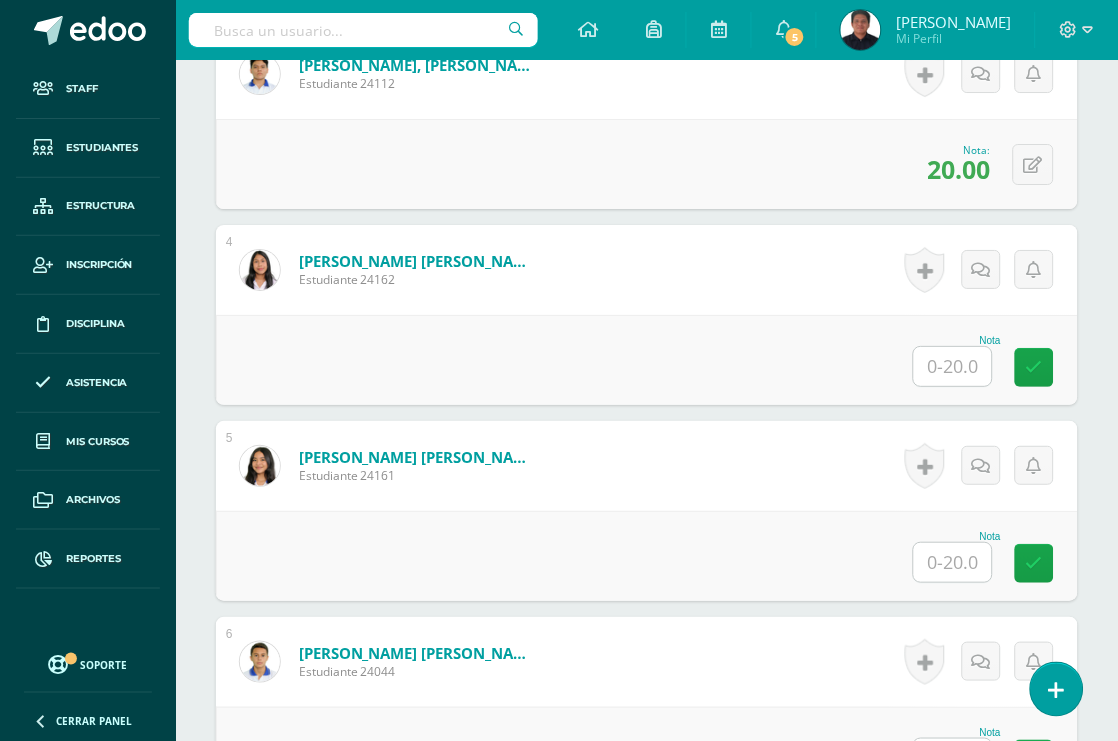 scroll, scrollTop: 1117, scrollLeft: 0, axis: vertical 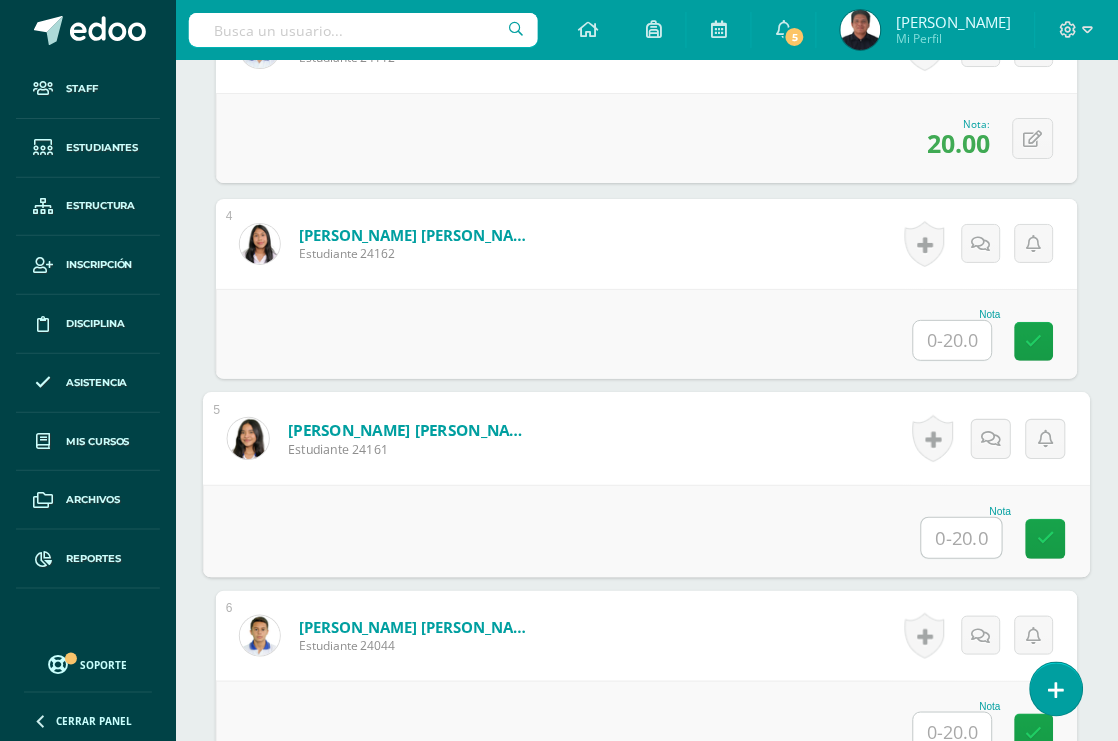 click at bounding box center [962, 538] 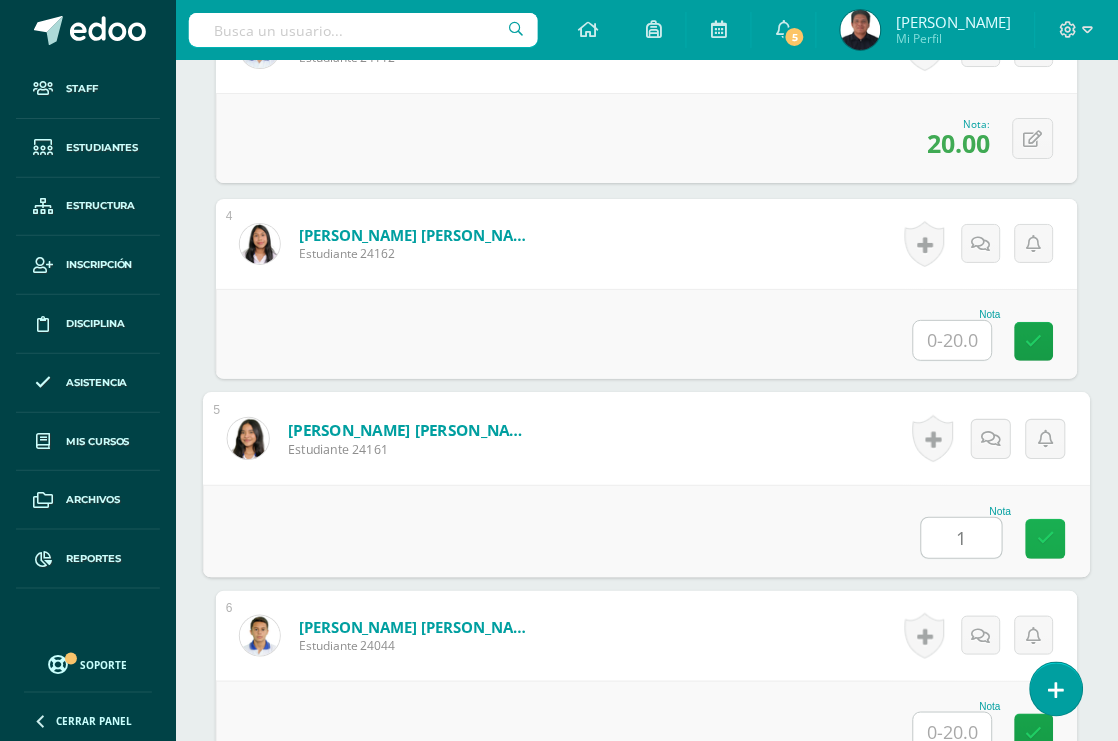 type on "17" 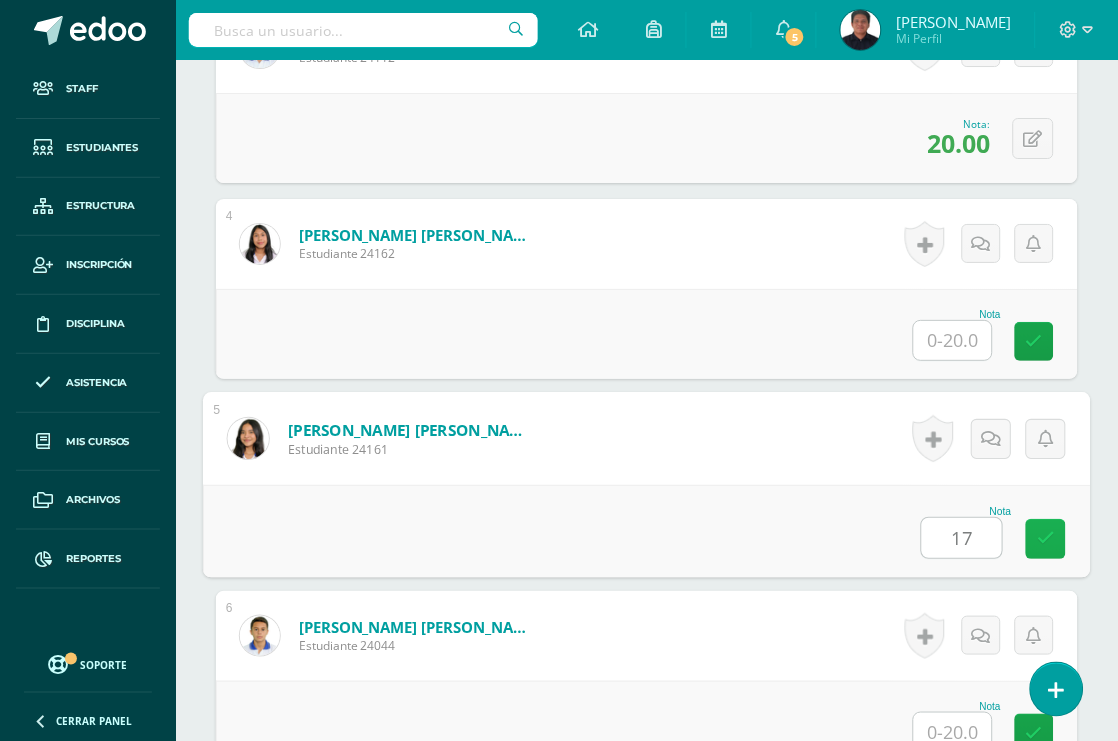 click at bounding box center [1046, 539] 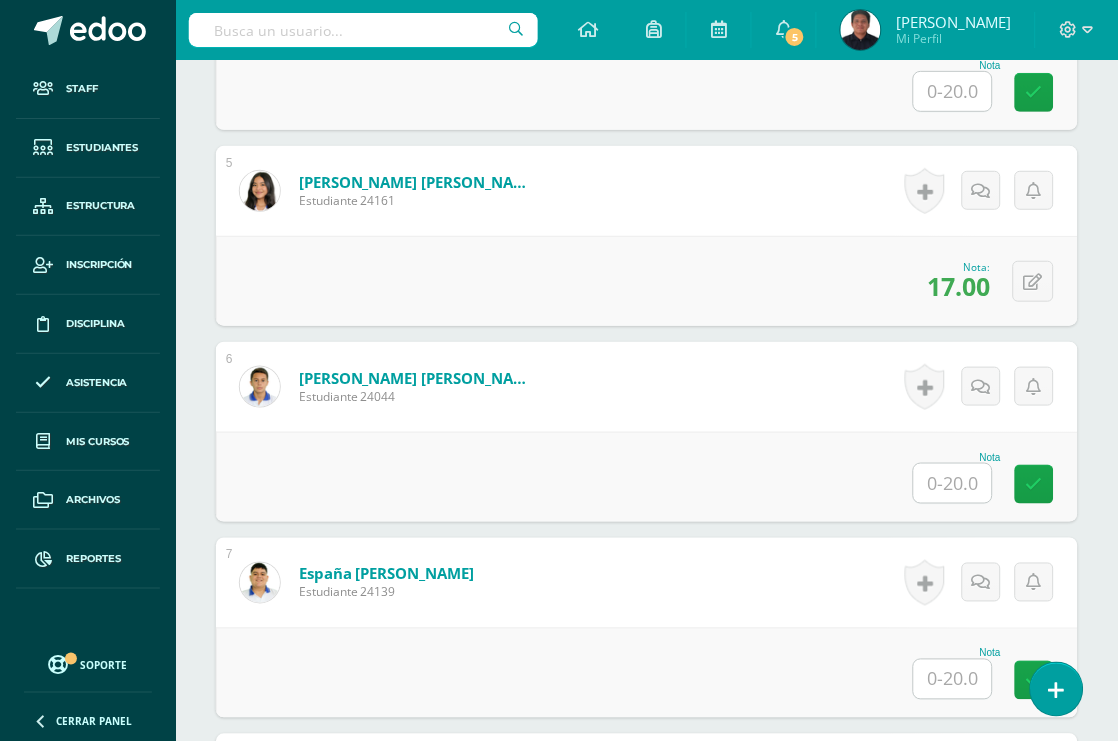 scroll, scrollTop: 1451, scrollLeft: 0, axis: vertical 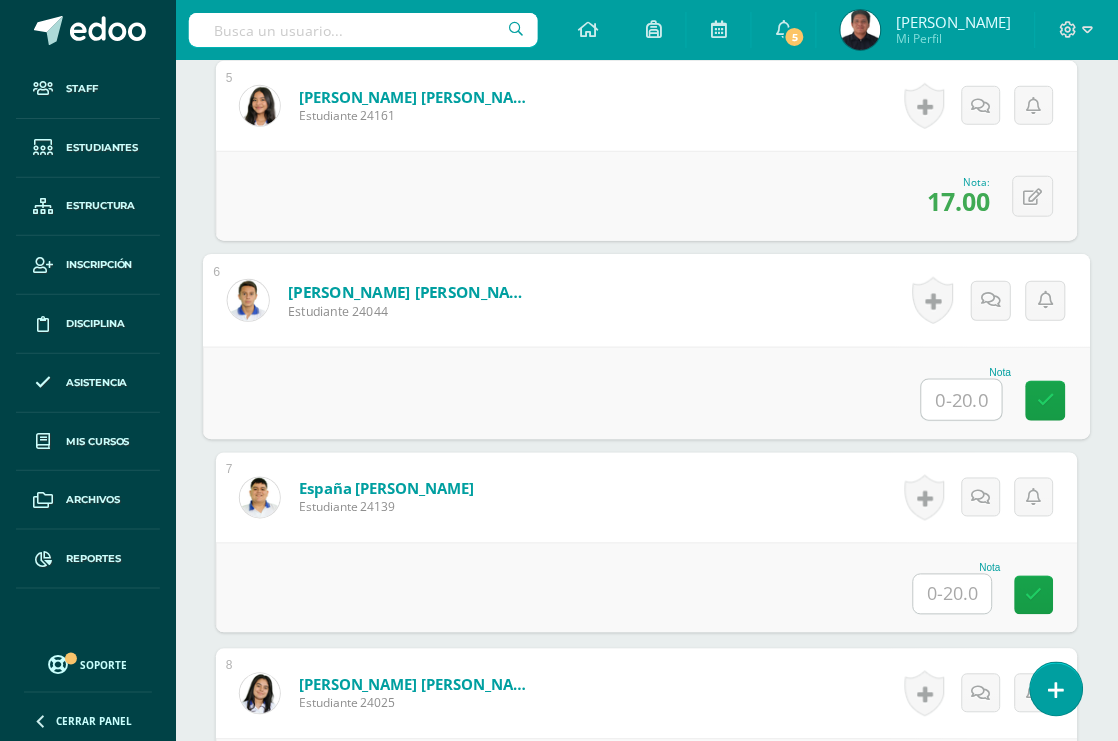 click at bounding box center [962, 400] 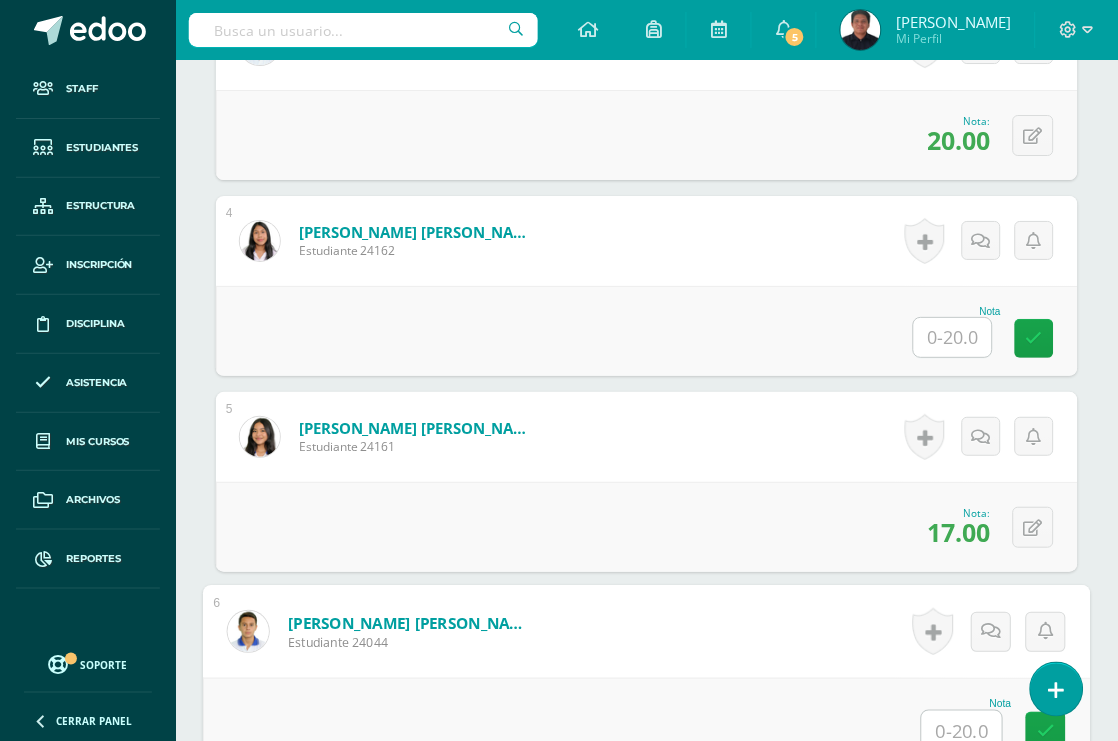 scroll, scrollTop: 1117, scrollLeft: 0, axis: vertical 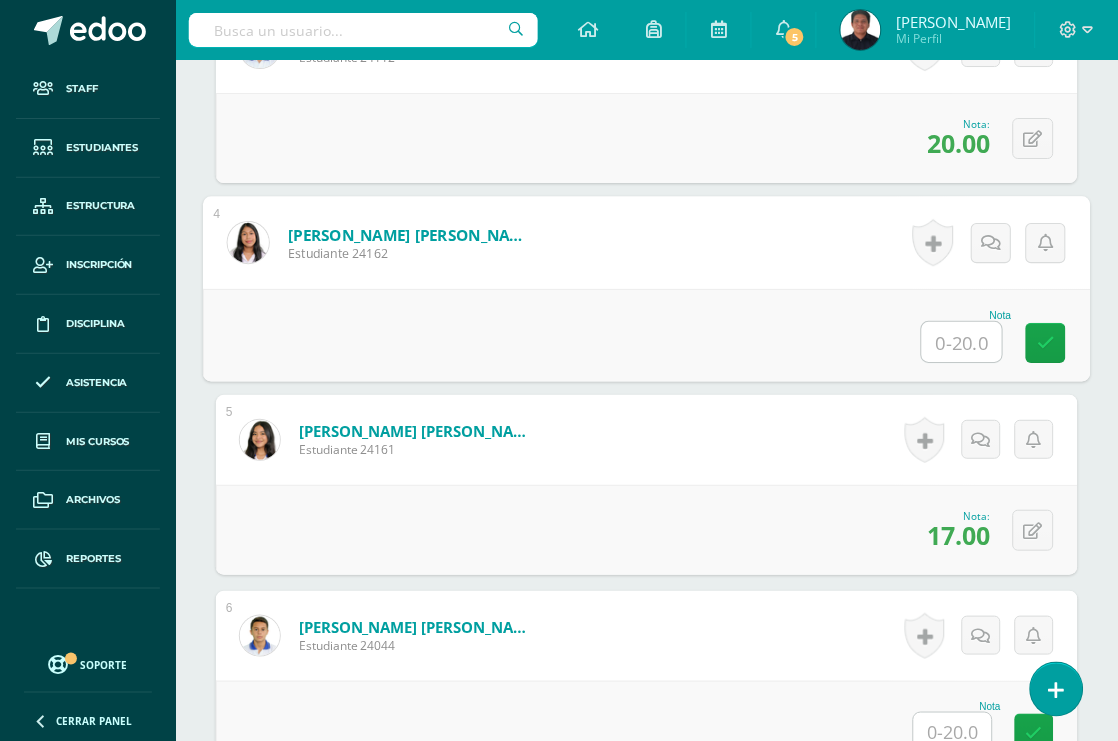 click at bounding box center (962, 342) 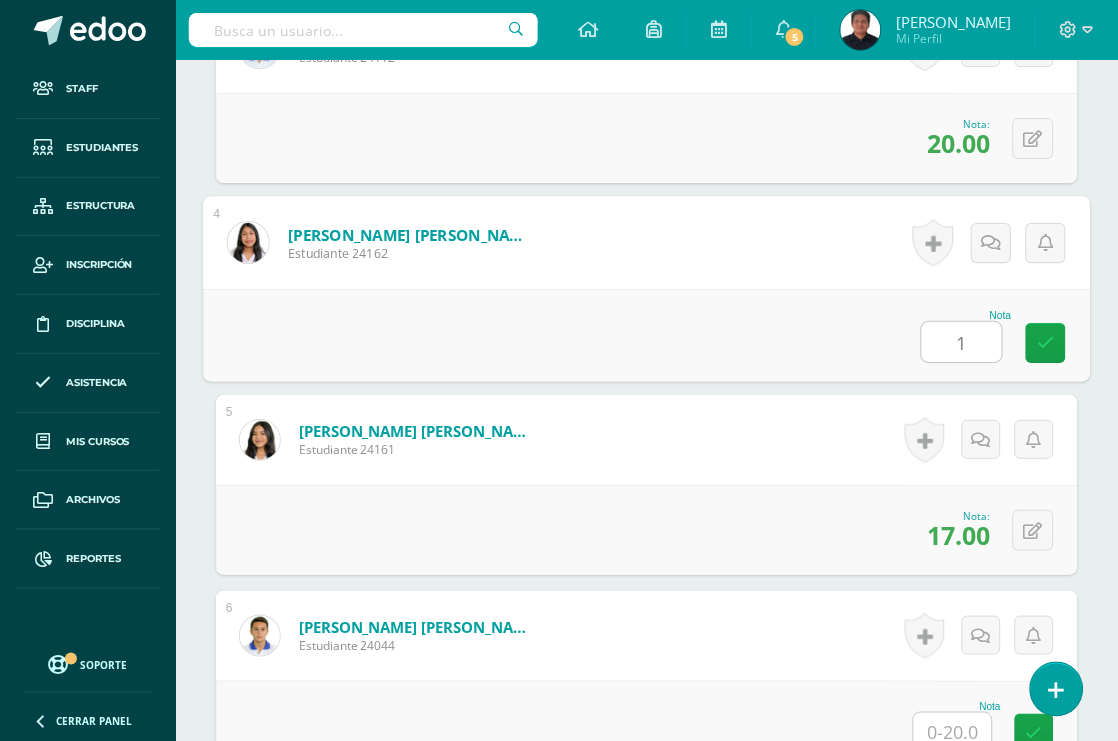 type on "17" 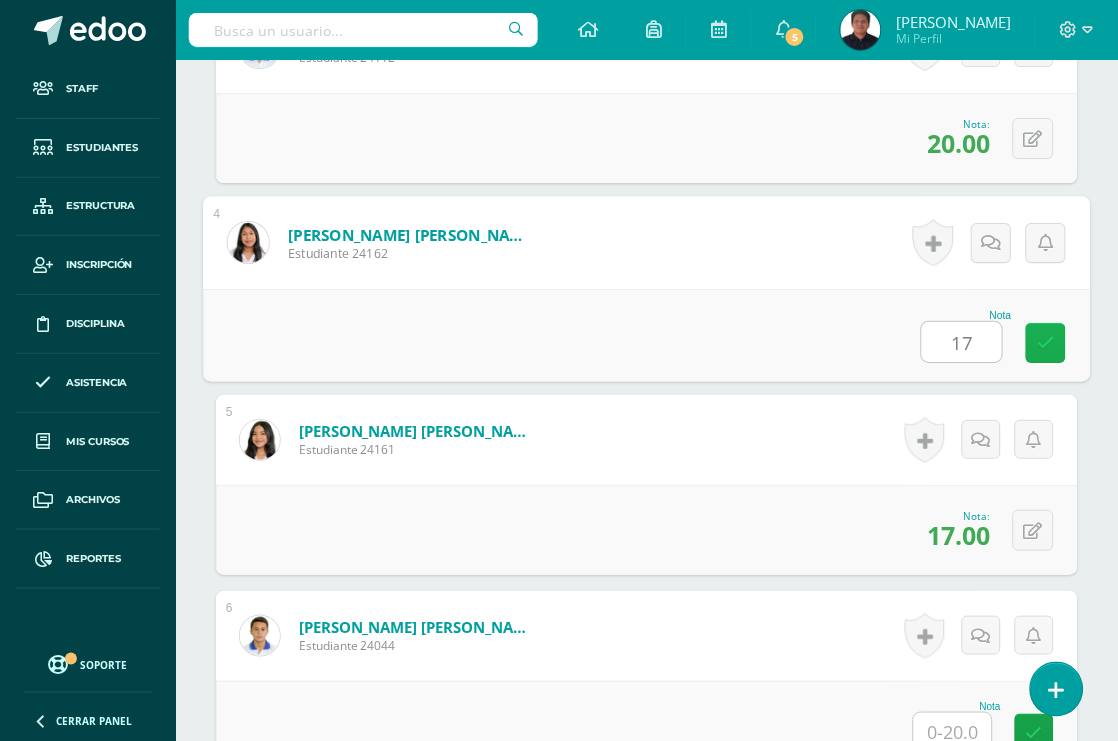 click at bounding box center (1046, 343) 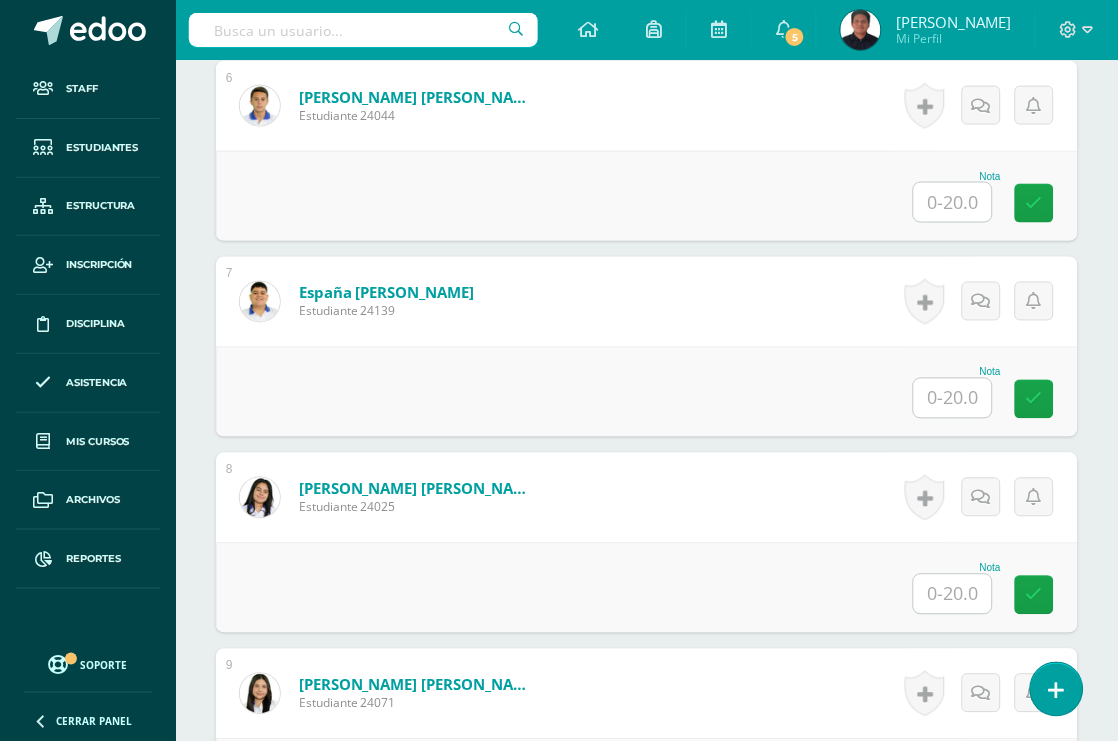 scroll, scrollTop: 1673, scrollLeft: 0, axis: vertical 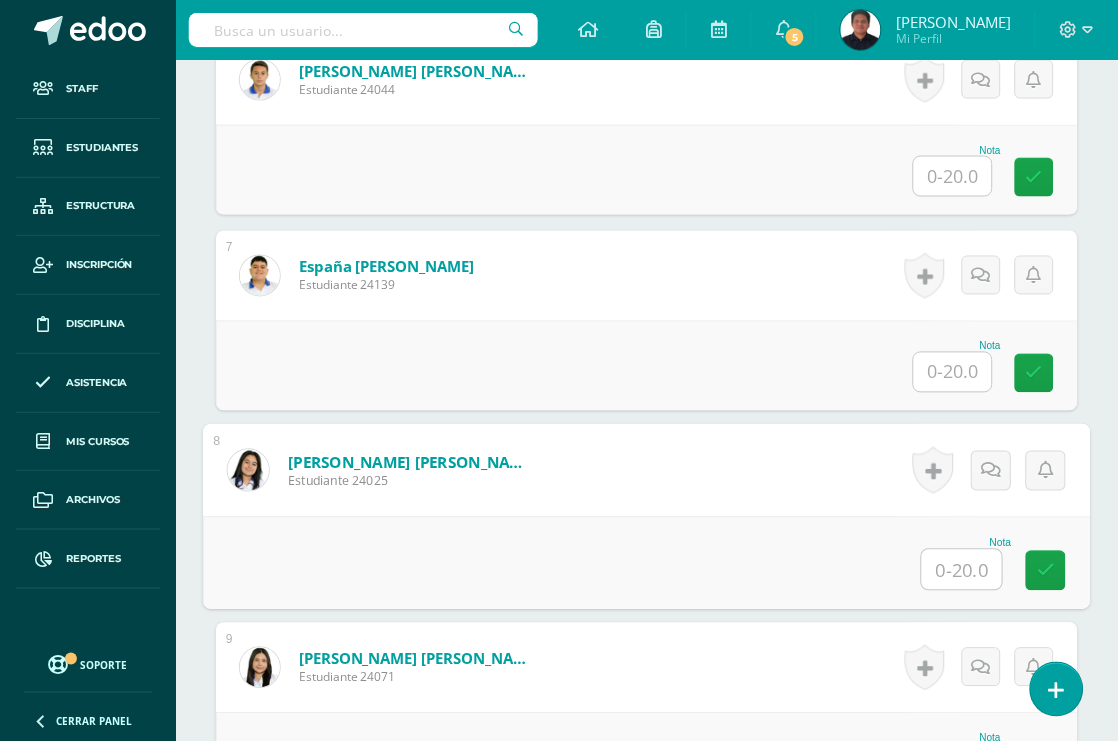click at bounding box center (962, 570) 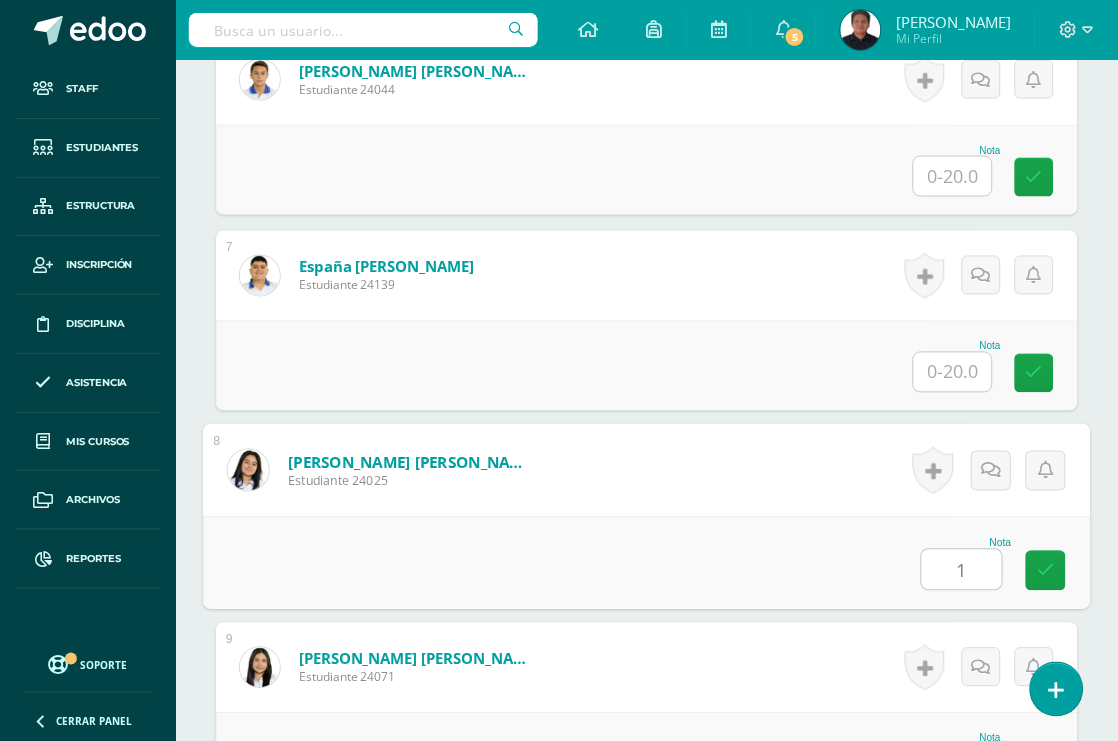 type on "18" 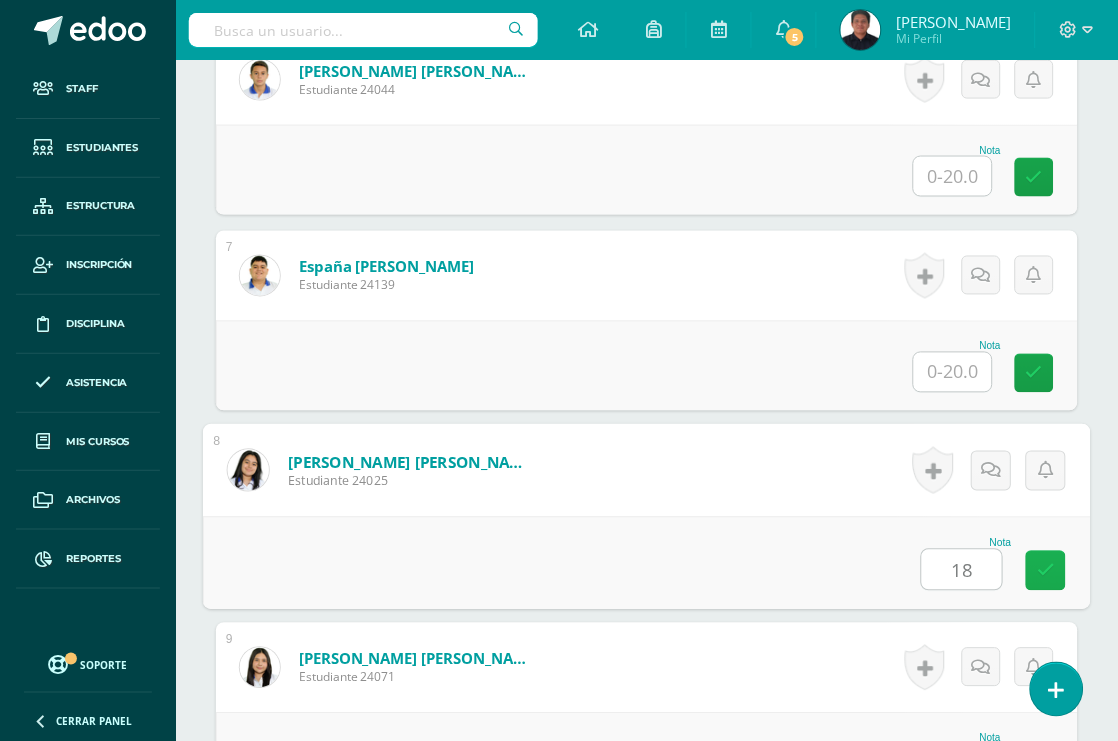 click at bounding box center (1046, 570) 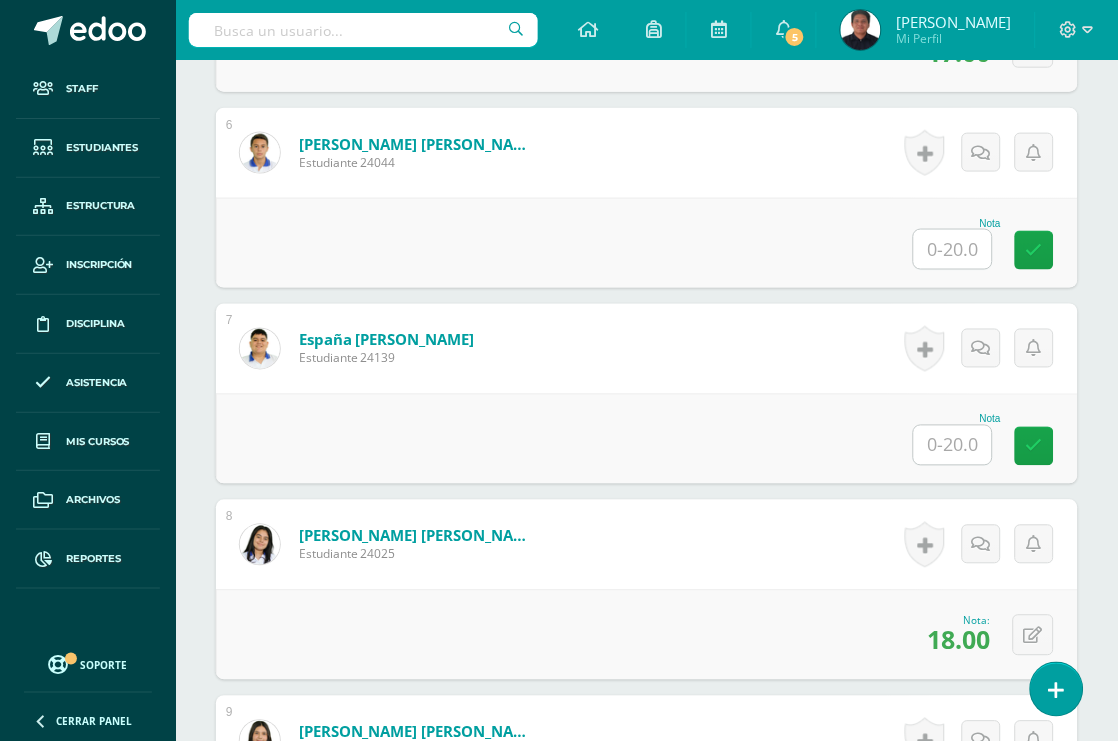scroll, scrollTop: 1562, scrollLeft: 0, axis: vertical 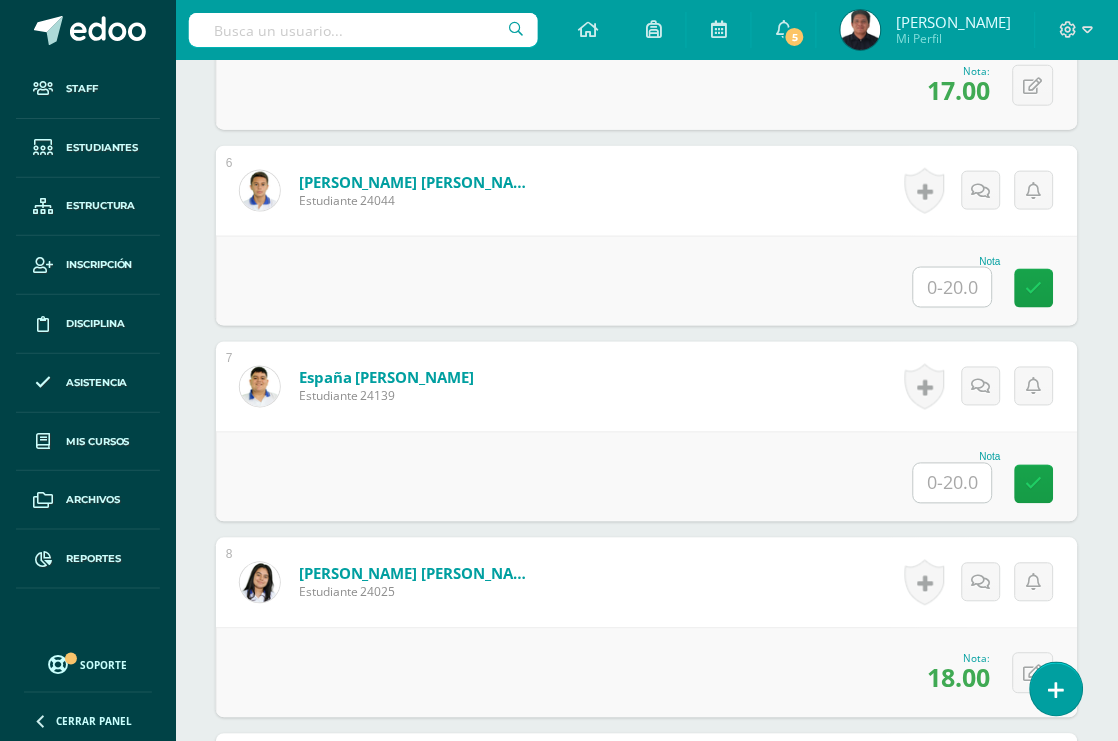 click at bounding box center (953, 483) 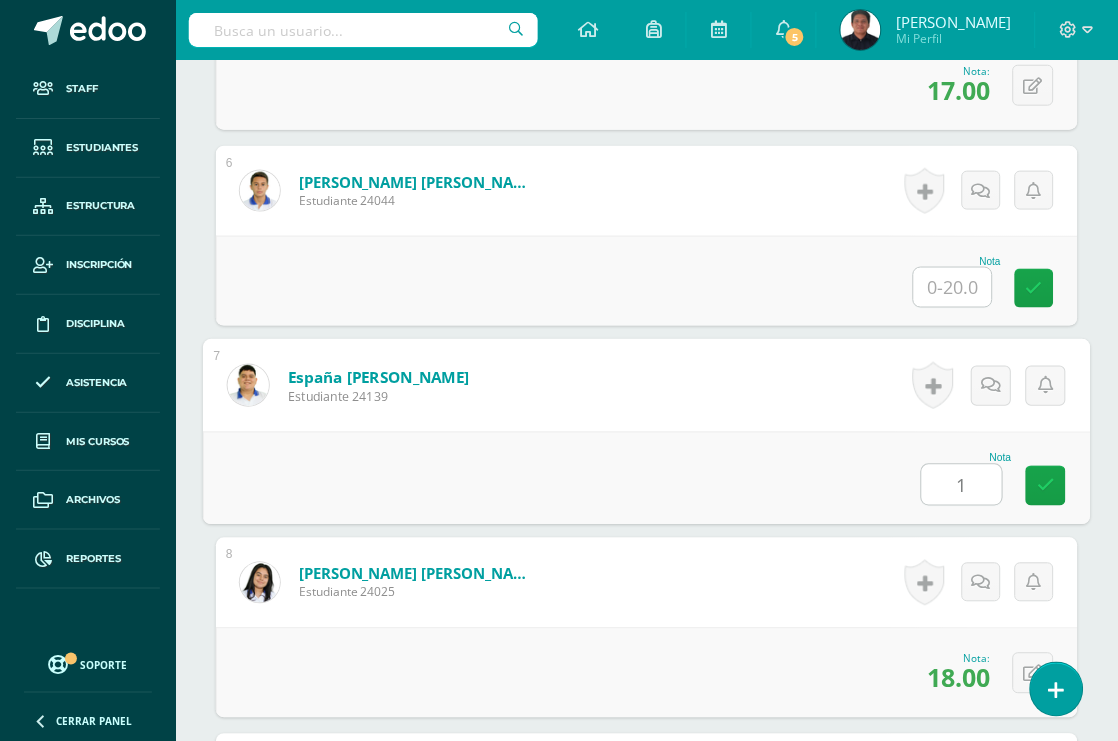 type on "15" 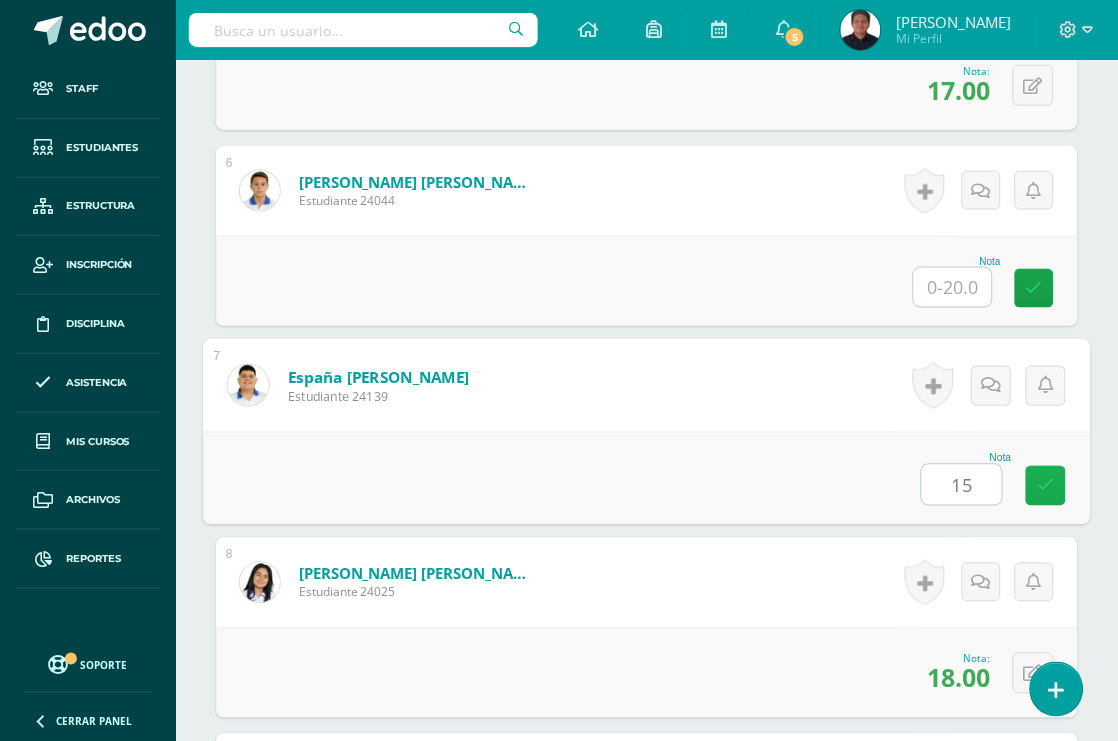 click at bounding box center [1046, 486] 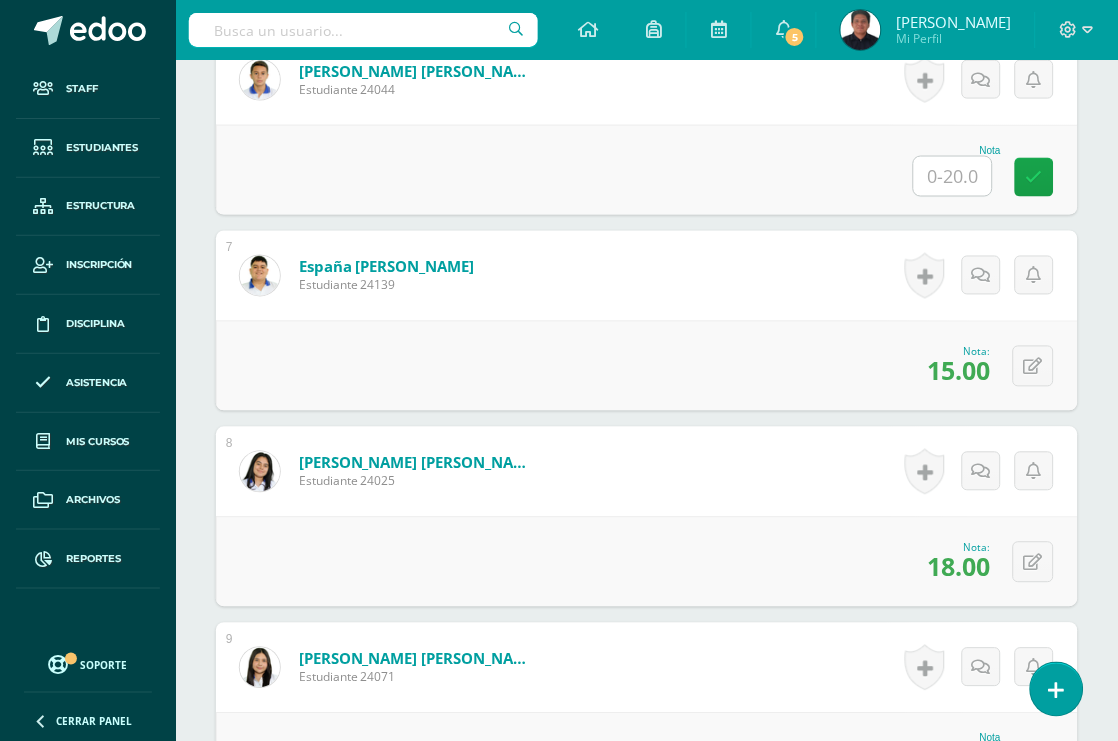 scroll, scrollTop: 1784, scrollLeft: 0, axis: vertical 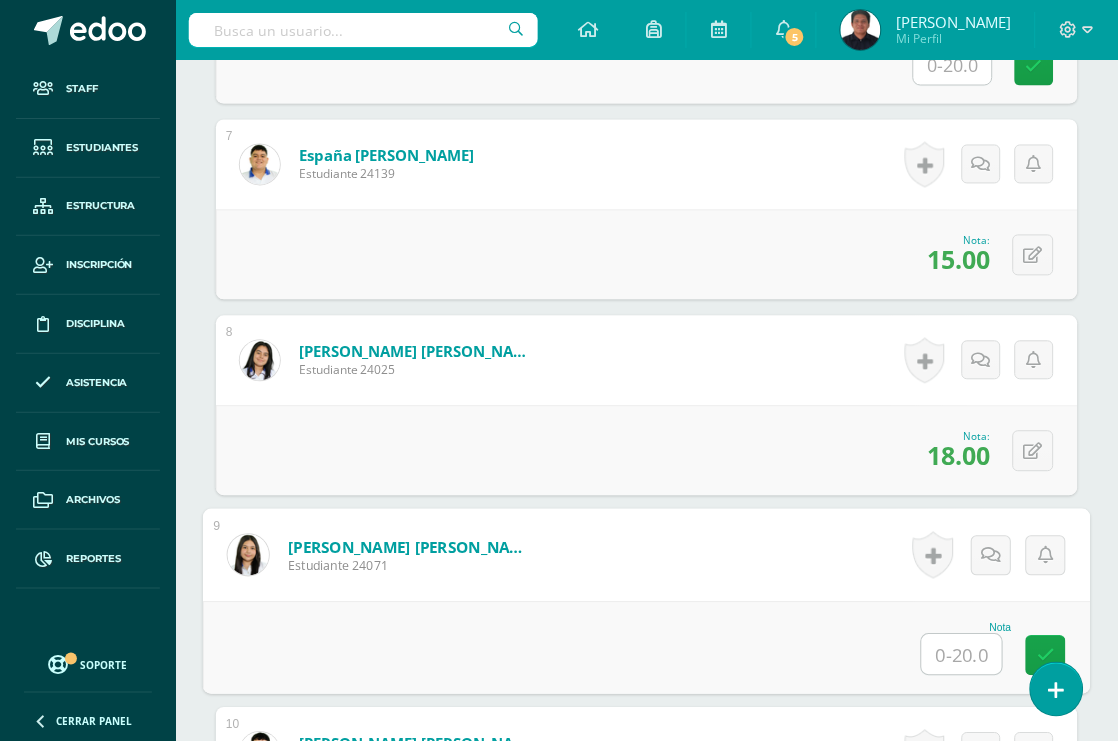 click at bounding box center [962, 655] 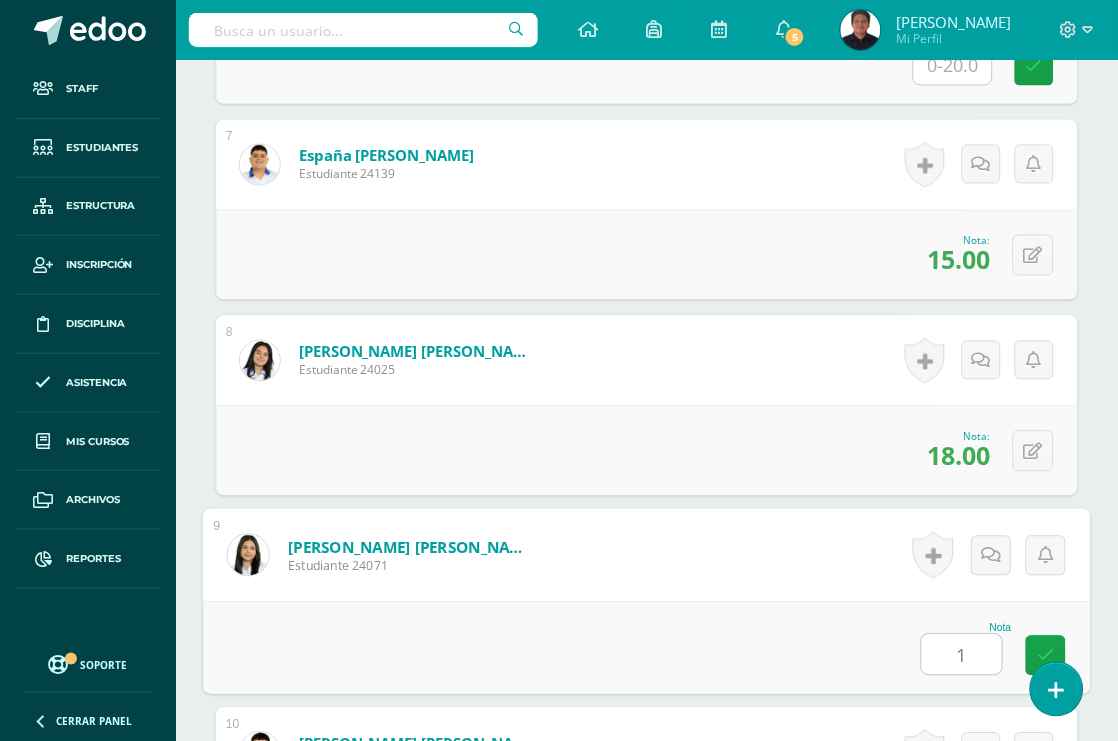 type on "16" 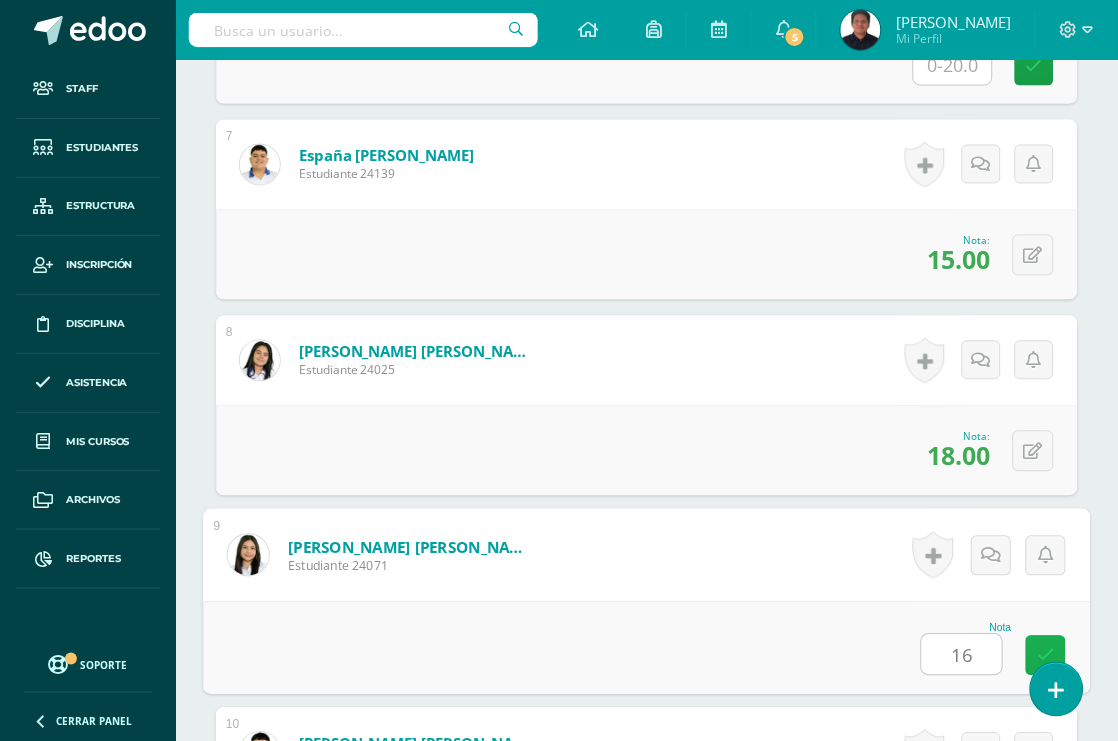 click at bounding box center [1046, 655] 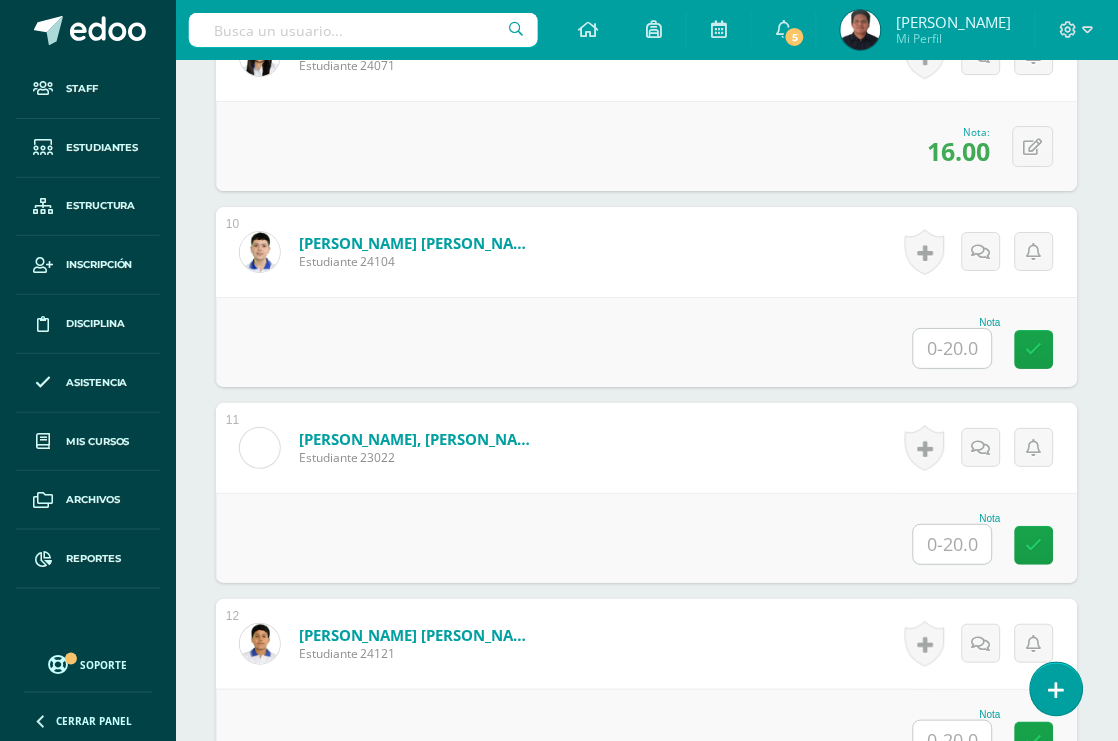scroll, scrollTop: 2340, scrollLeft: 0, axis: vertical 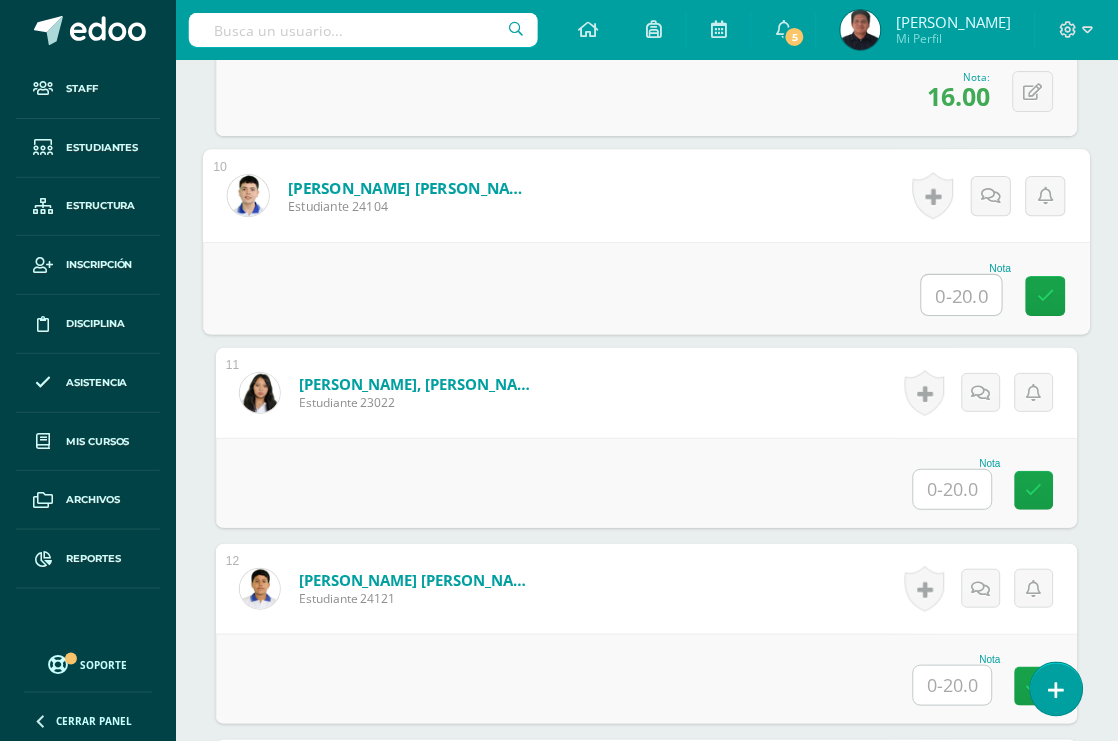click at bounding box center [962, 295] 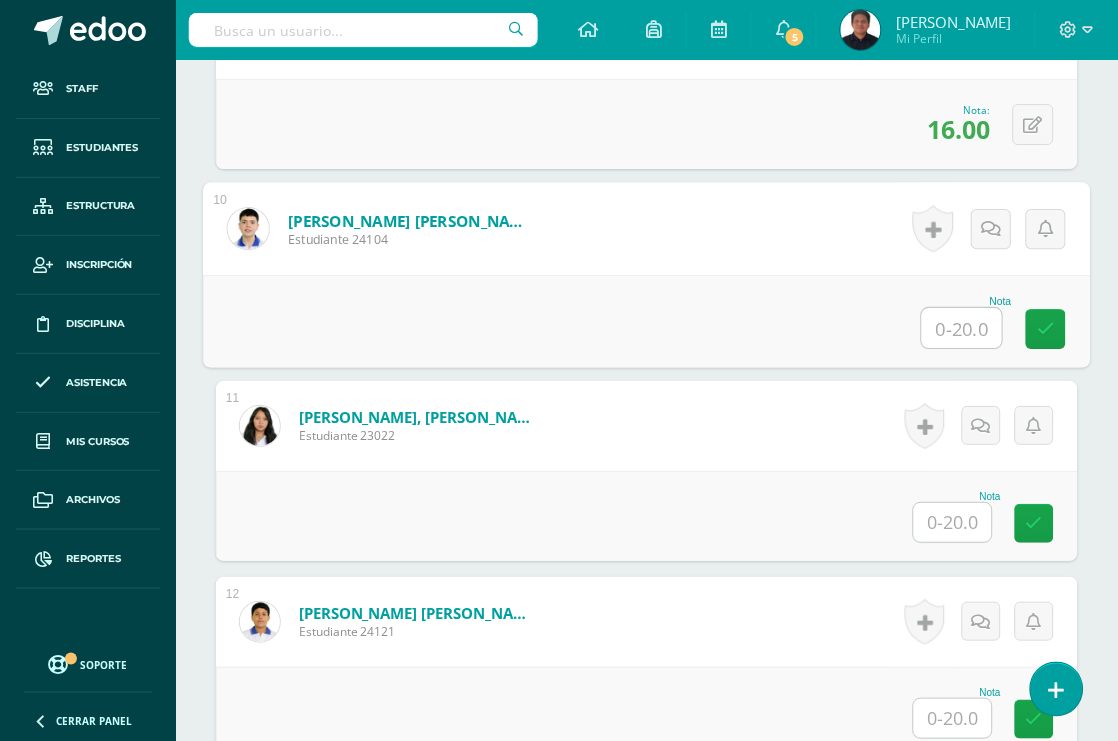 scroll, scrollTop: 2340, scrollLeft: 0, axis: vertical 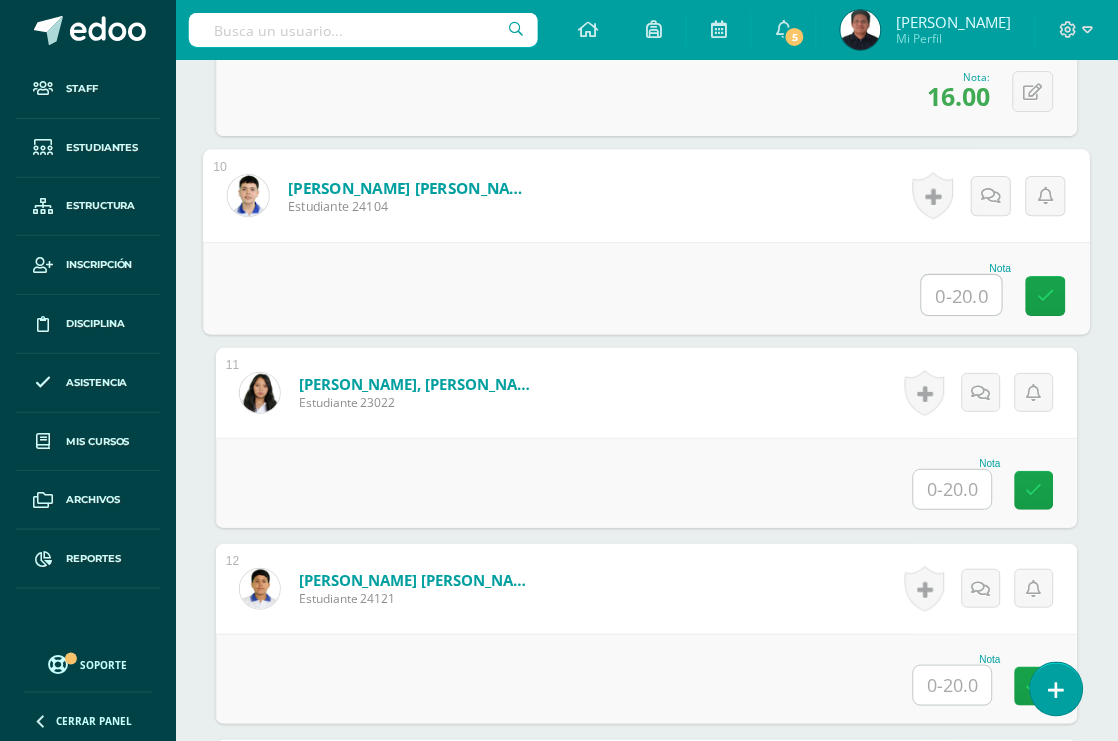 click at bounding box center [953, 489] 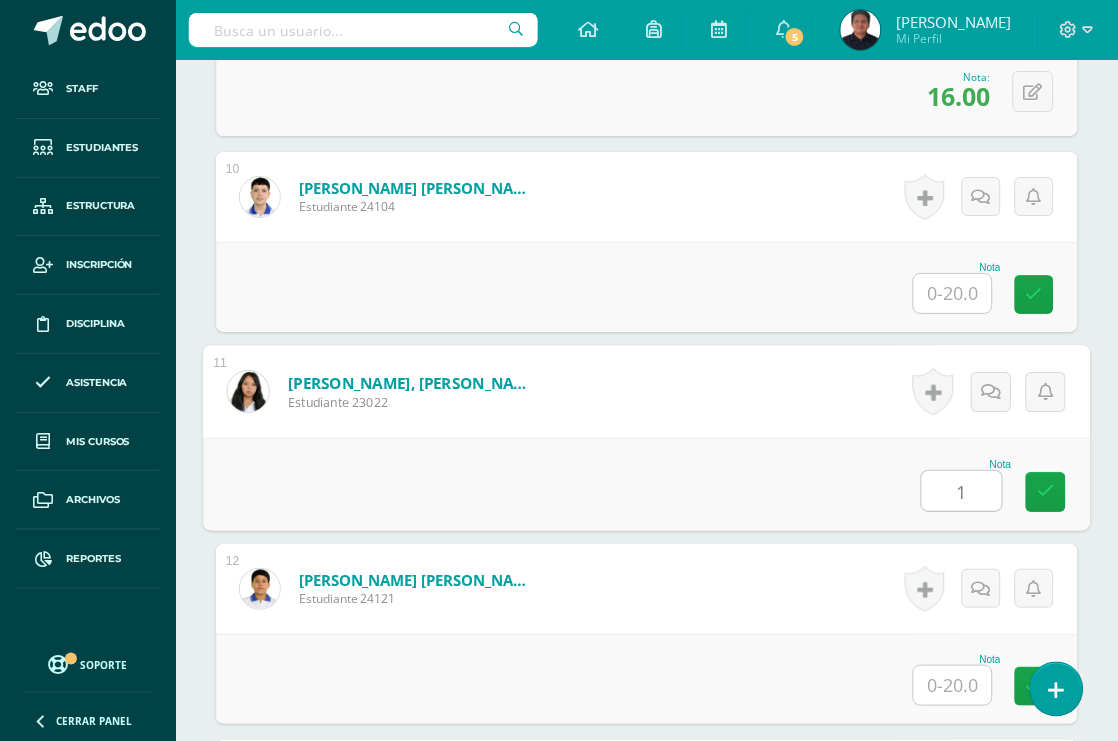 type on "14" 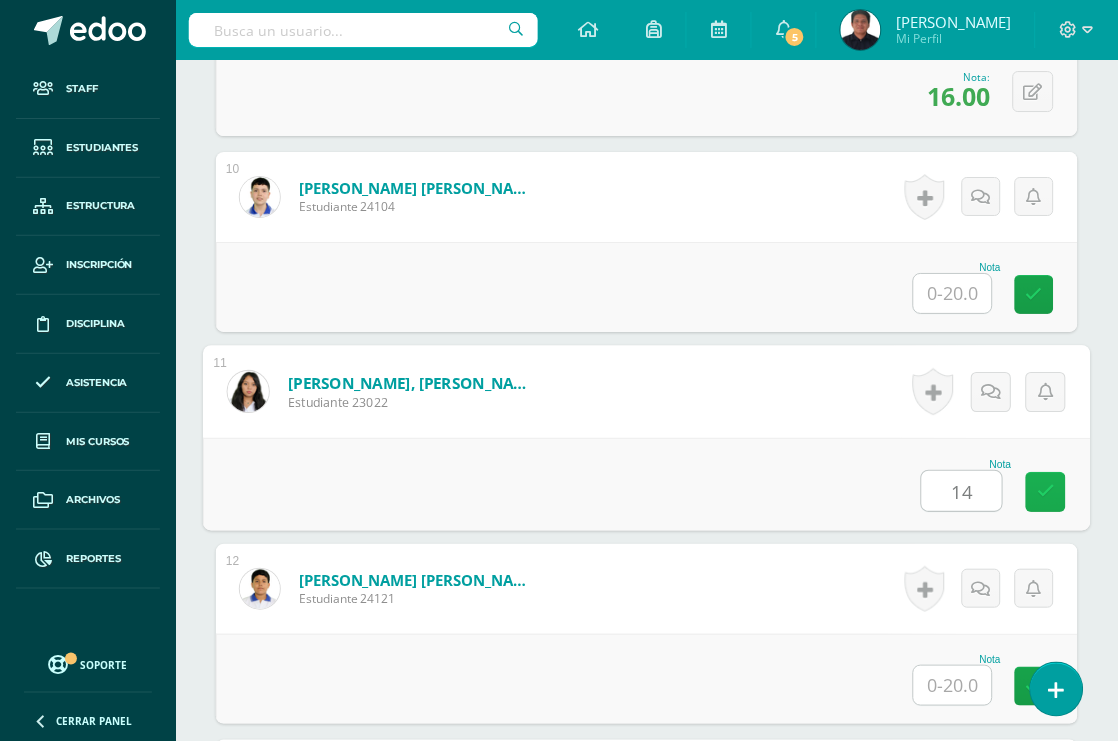 click at bounding box center [1046, 491] 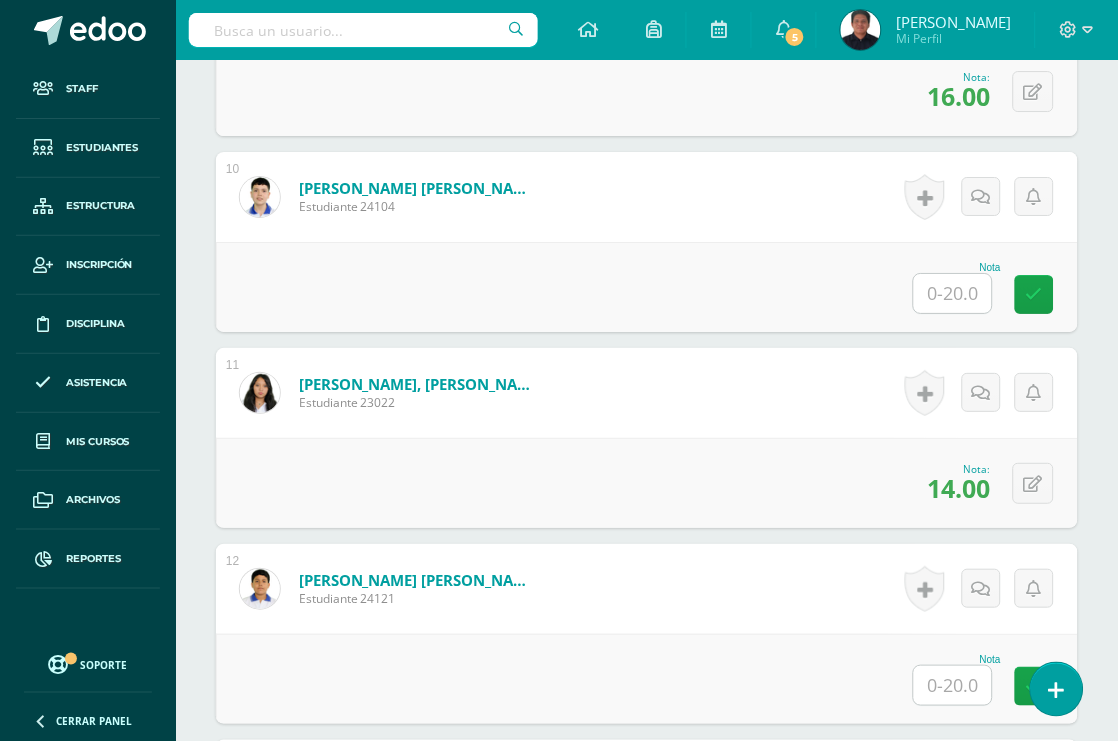 click on "Nota" at bounding box center (647, 287) 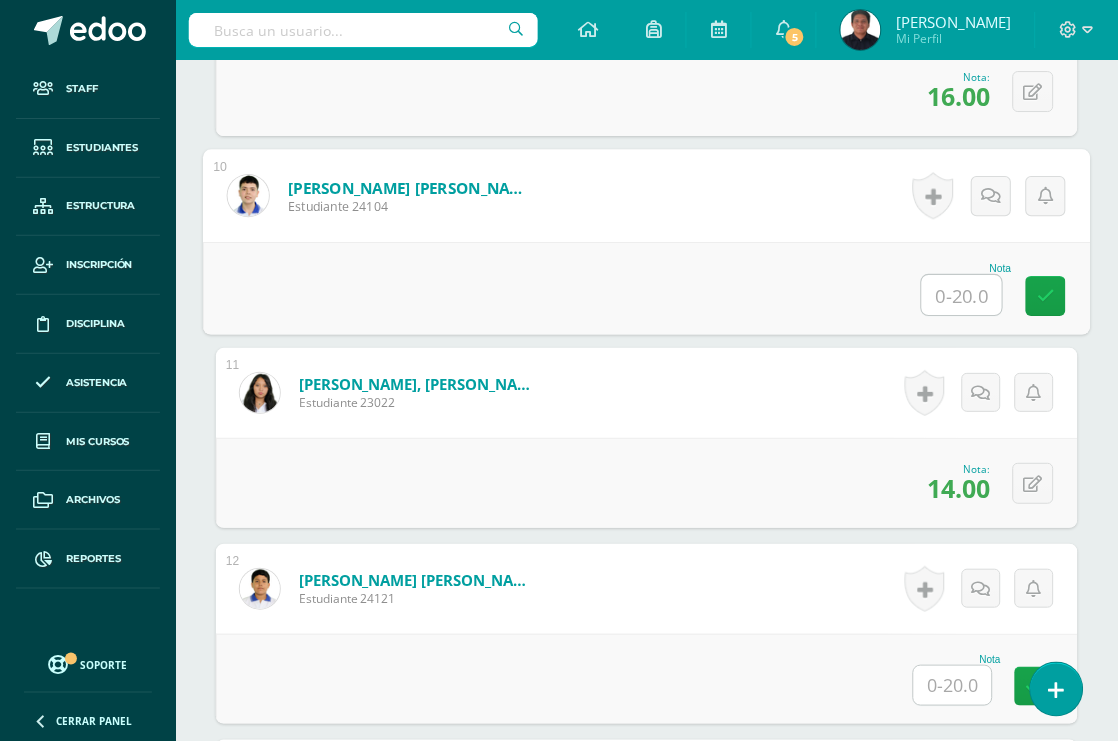 click at bounding box center (962, 295) 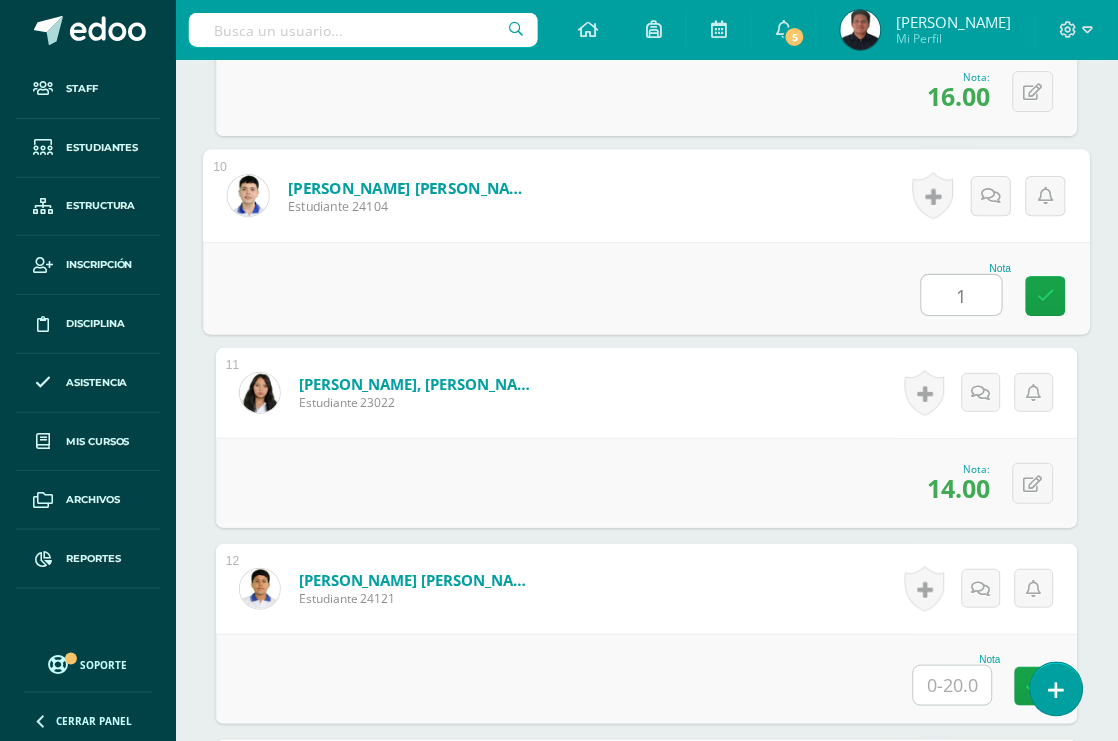 type on "16" 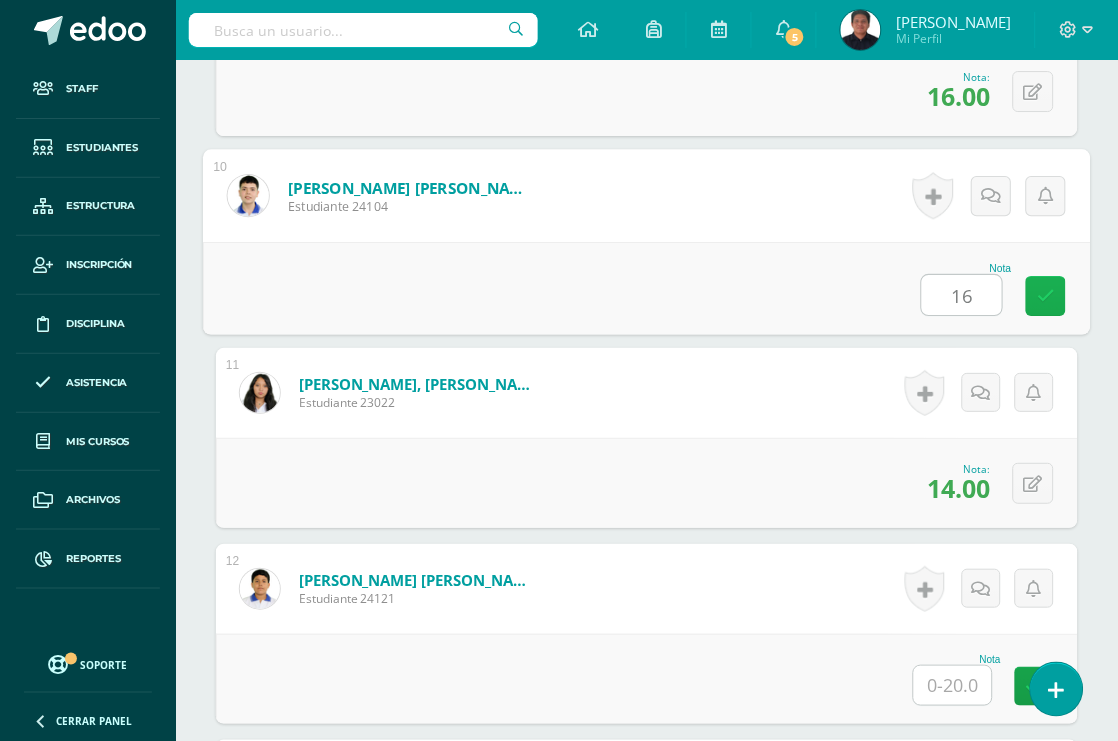 click at bounding box center (1046, 296) 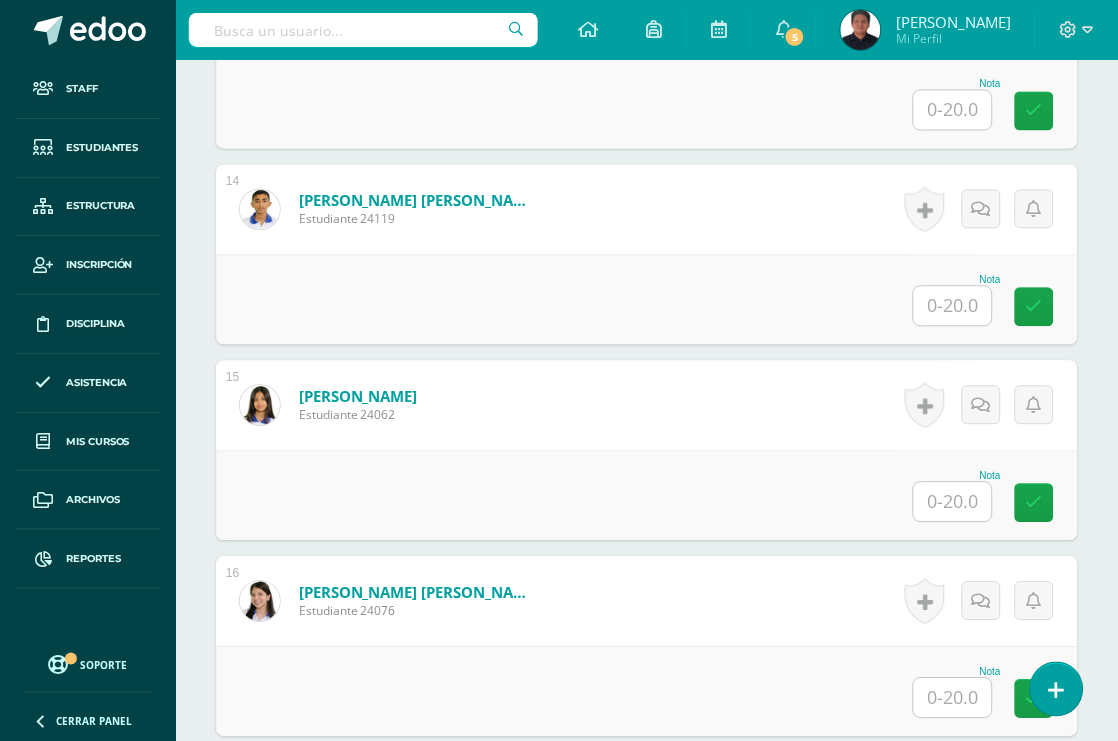 scroll, scrollTop: 2673, scrollLeft: 0, axis: vertical 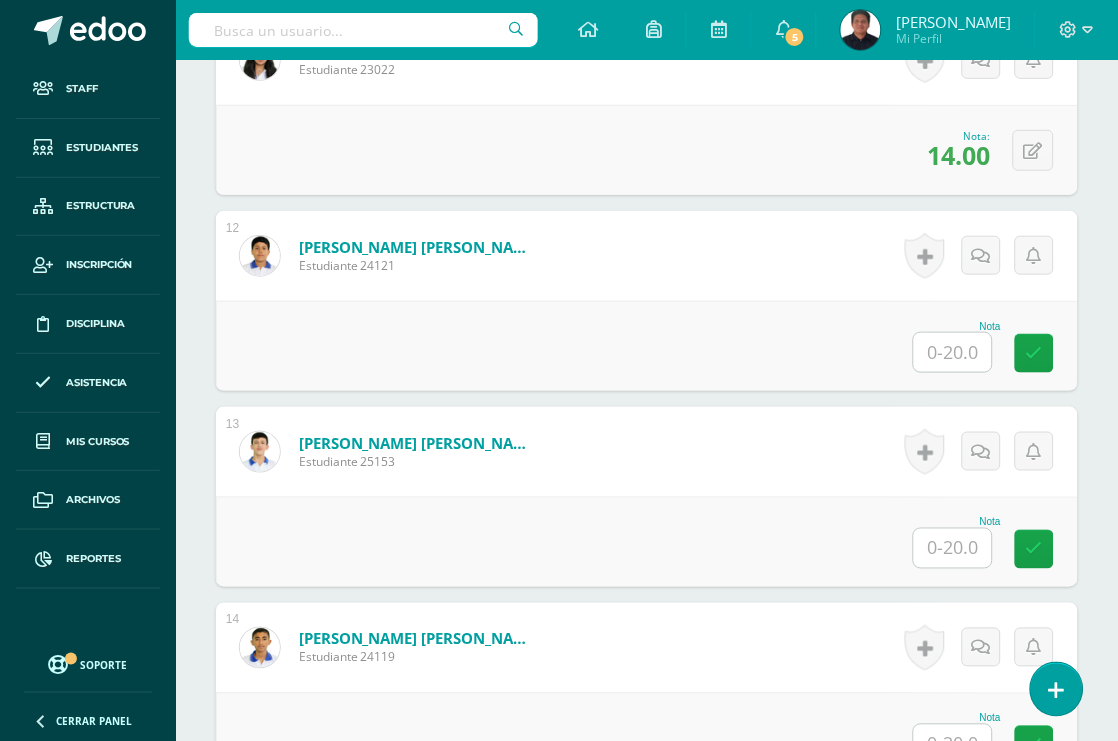 click on "Nota" at bounding box center (647, 346) 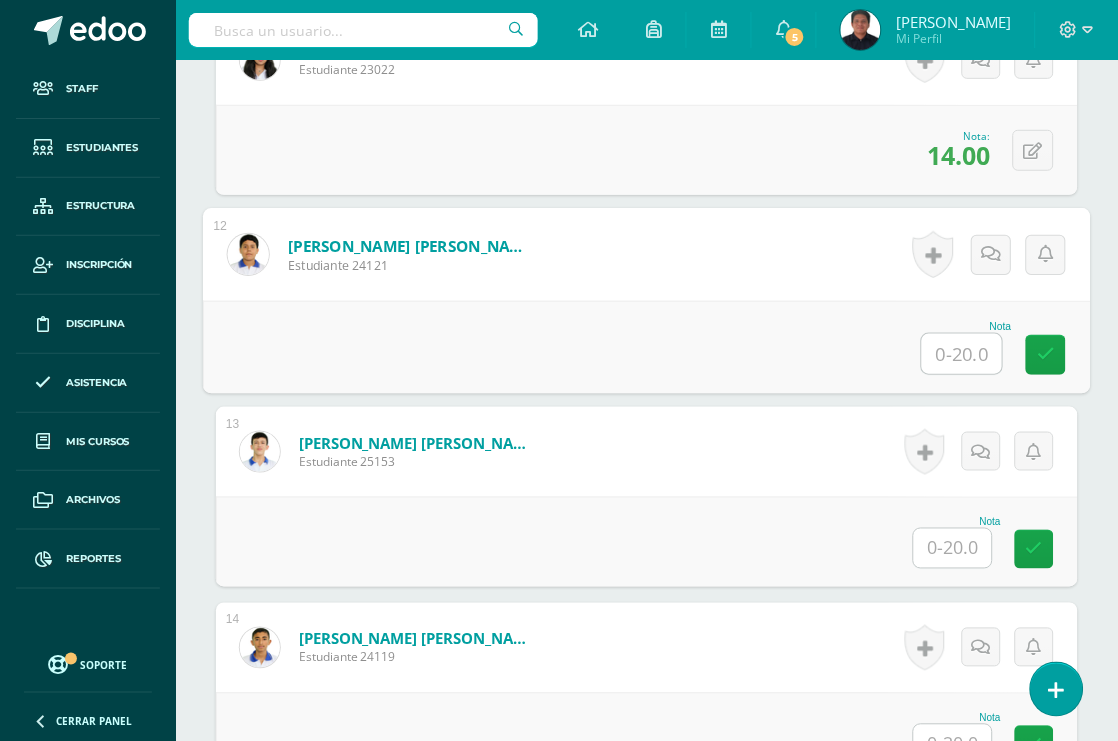 drag, startPoint x: 976, startPoint y: 361, endPoint x: 963, endPoint y: 392, distance: 33.61547 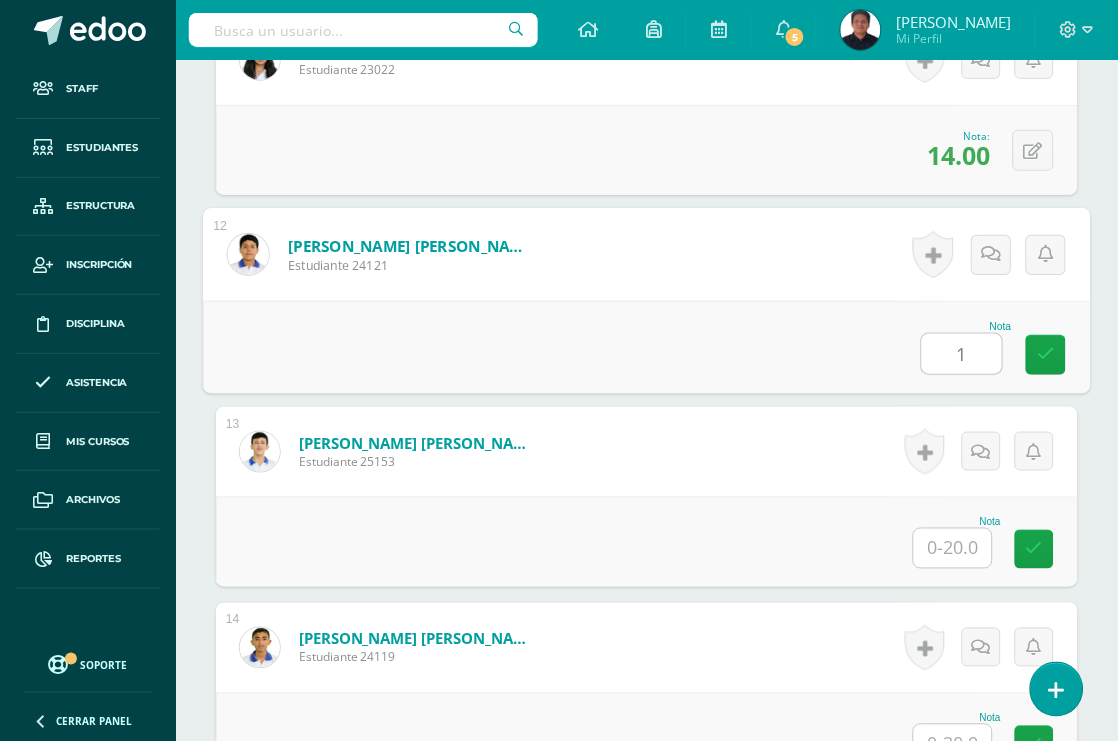type on "15" 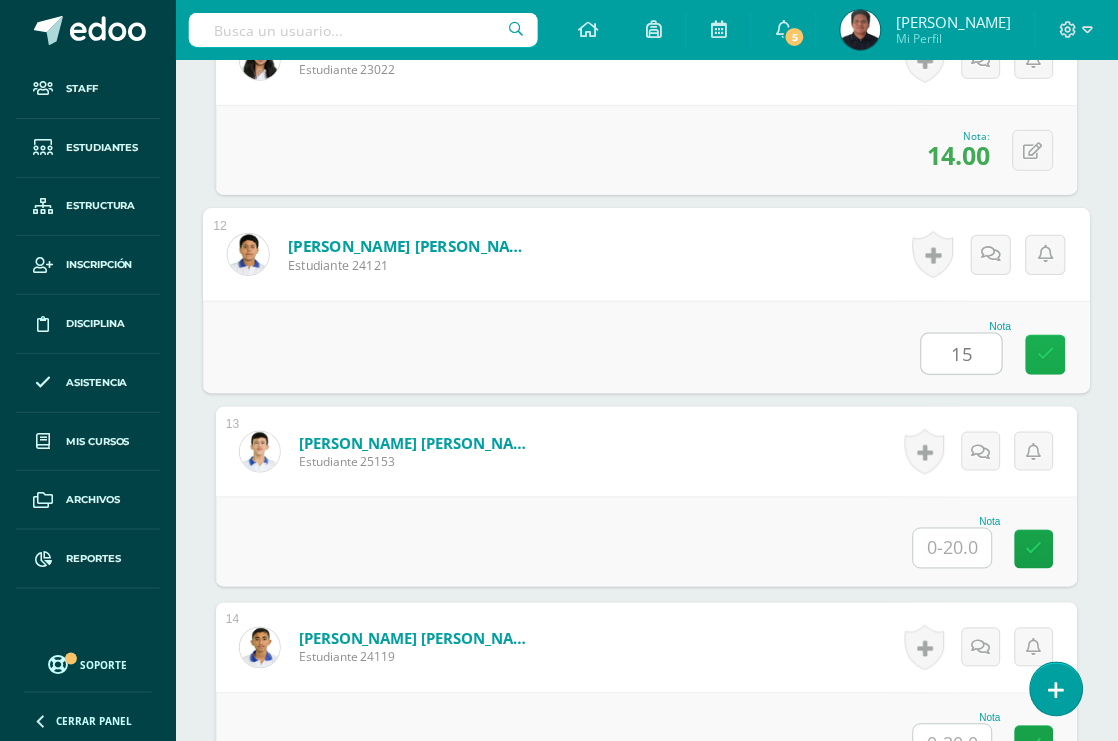 click at bounding box center [1046, 355] 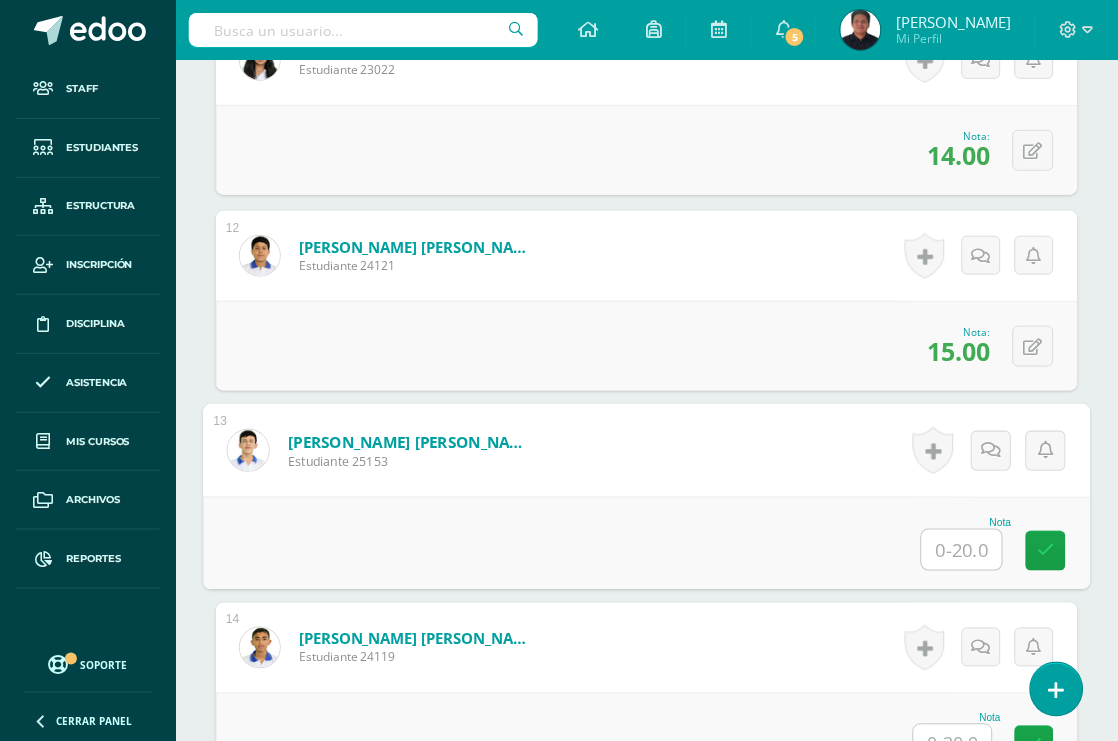 click at bounding box center [962, 550] 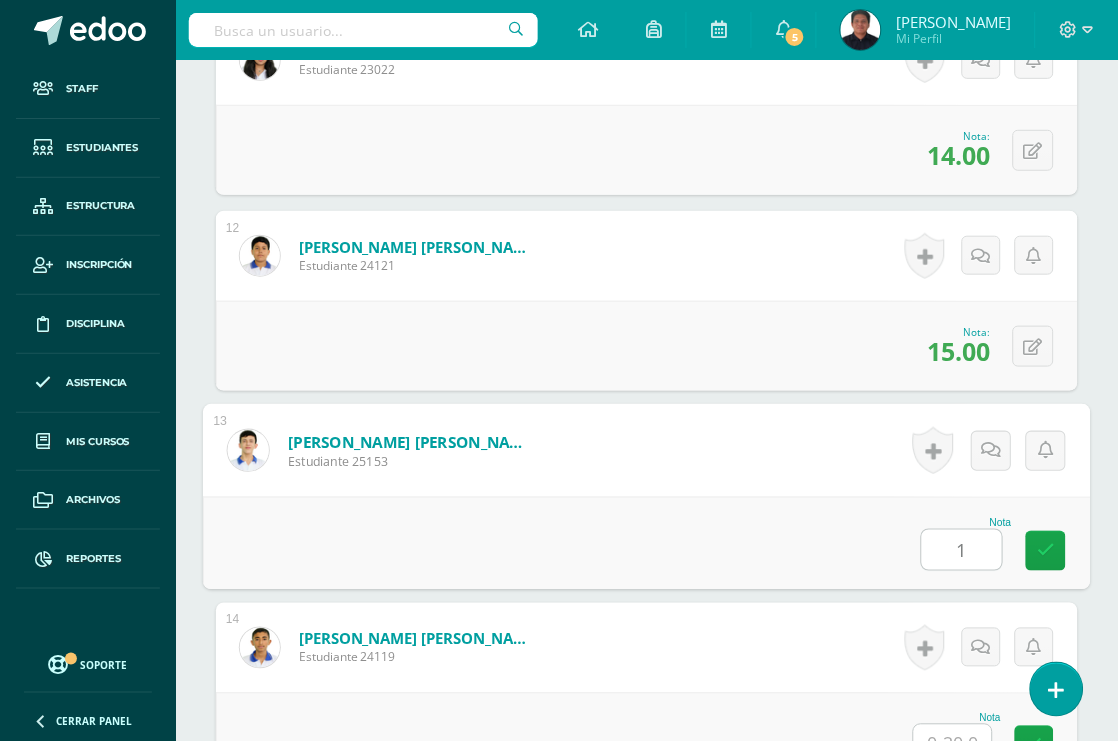 type on "15" 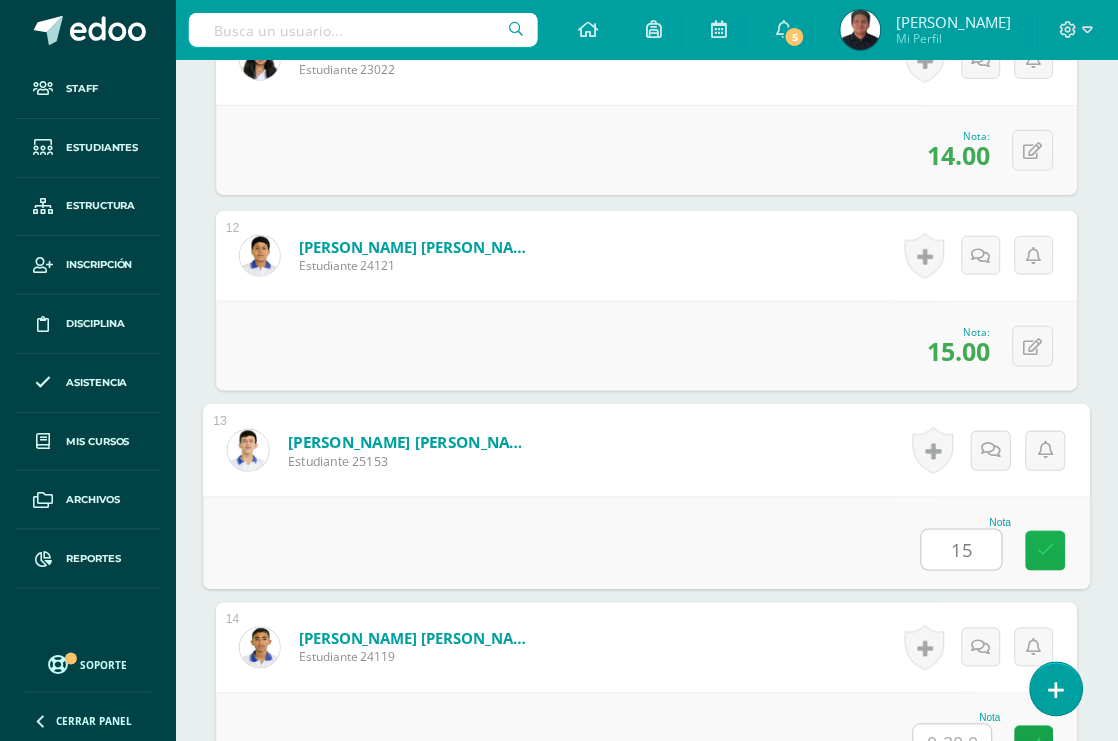 click at bounding box center (1046, 550) 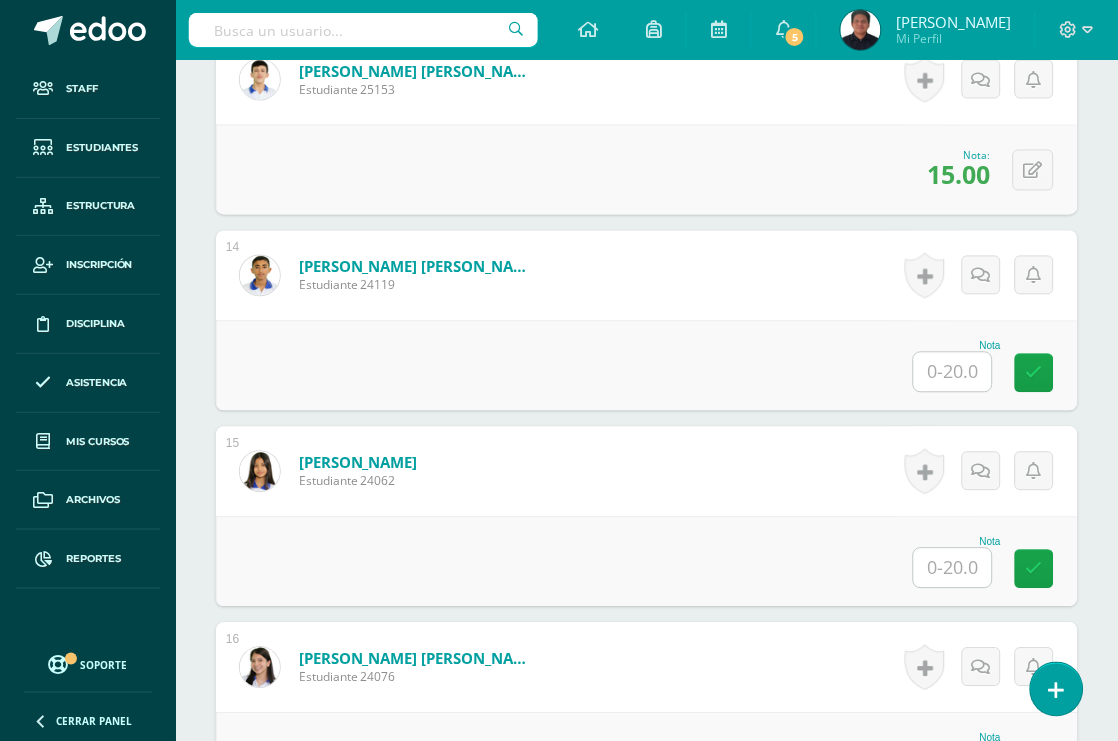 scroll, scrollTop: 3006, scrollLeft: 0, axis: vertical 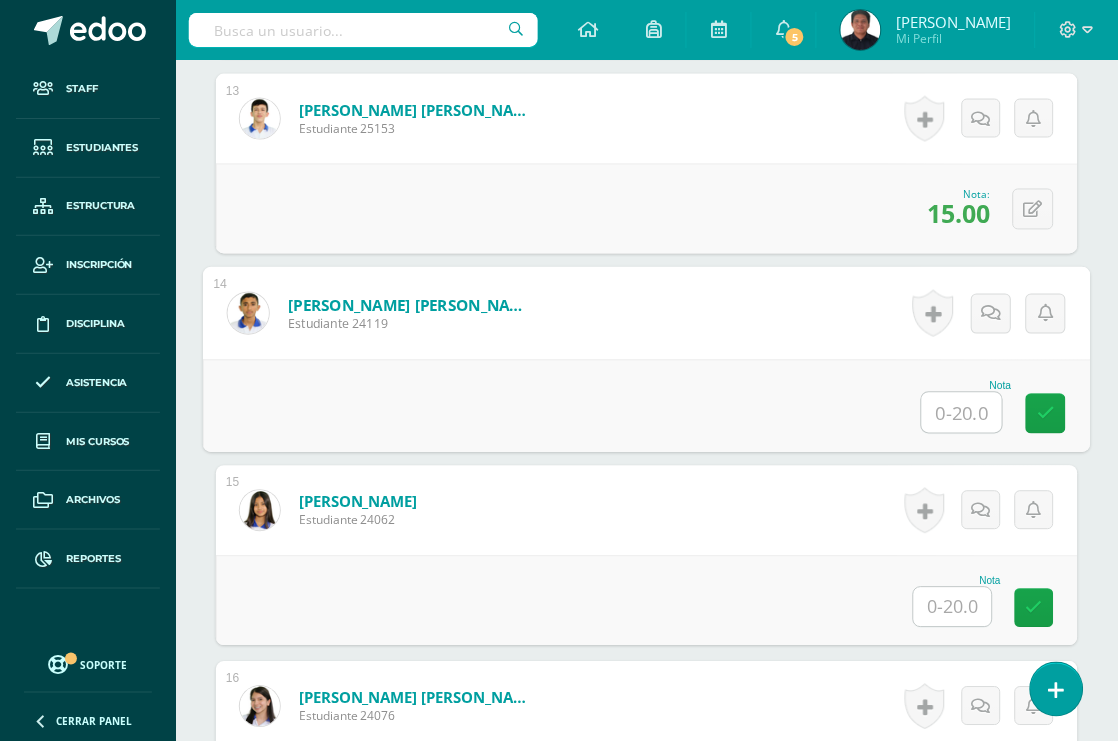 click at bounding box center [962, 413] 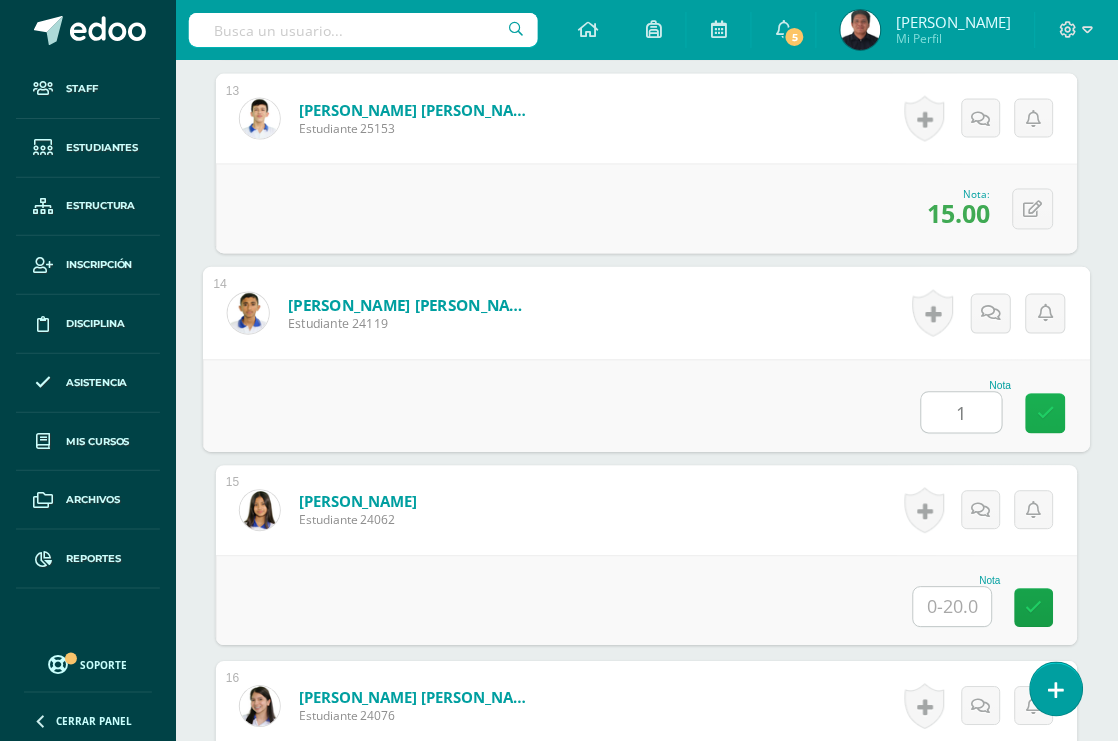 type on "13" 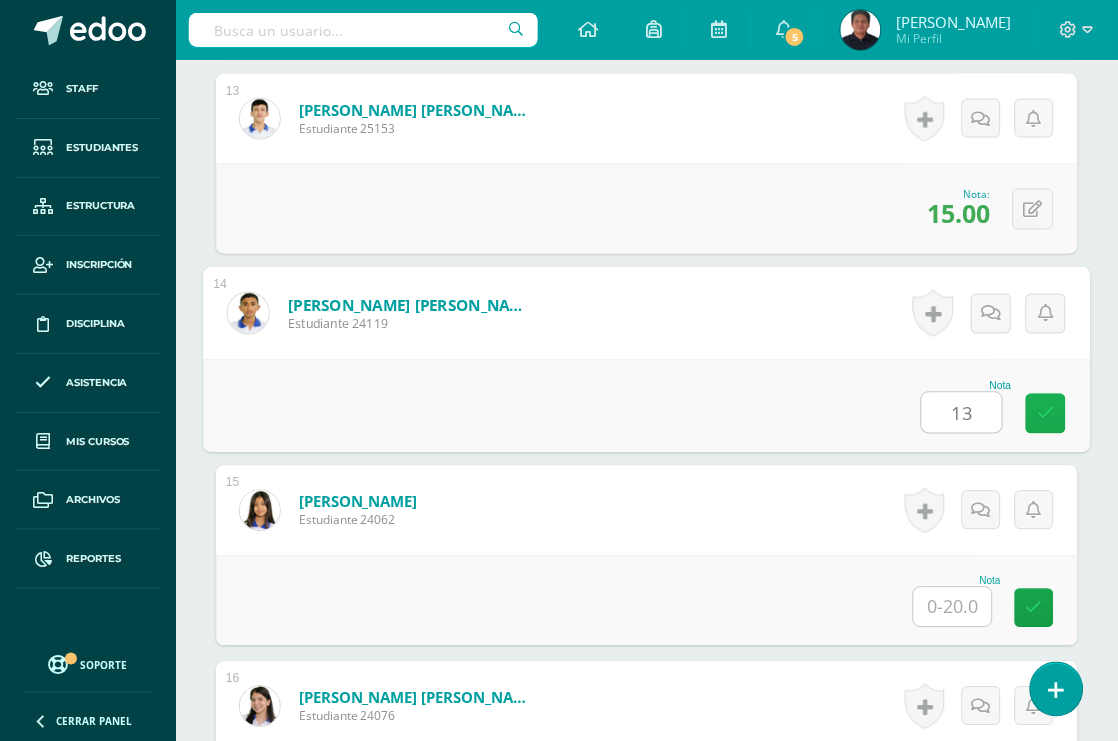click at bounding box center [1046, 414] 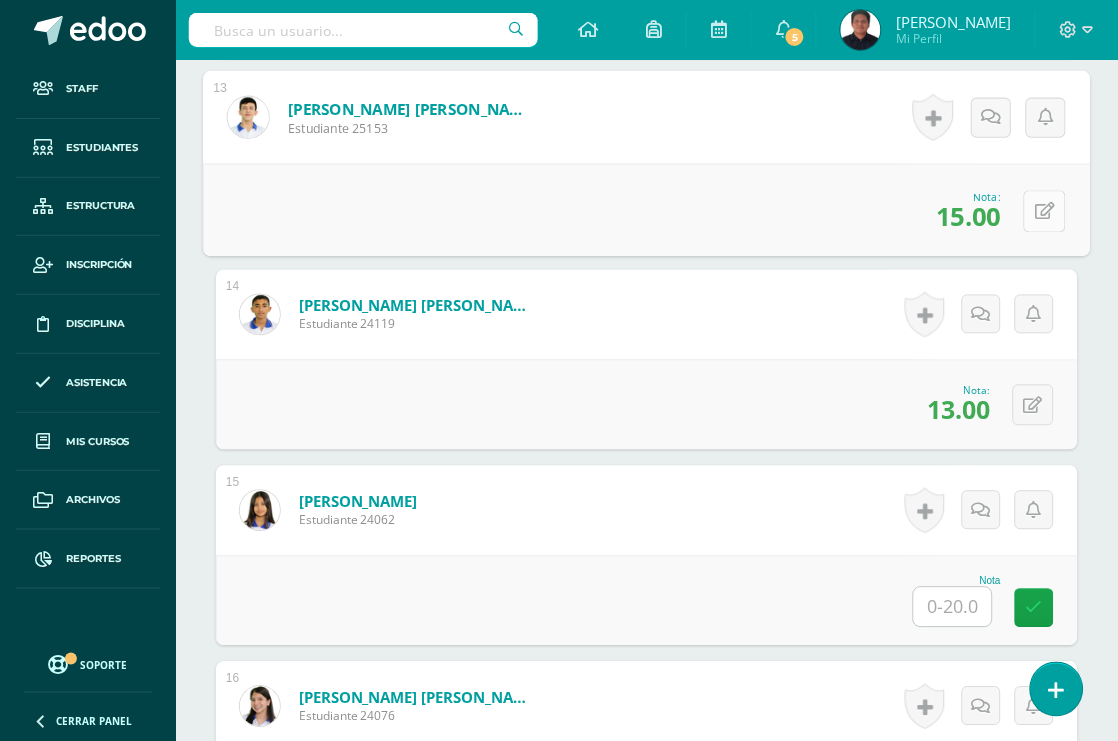 click at bounding box center [1045, 211] 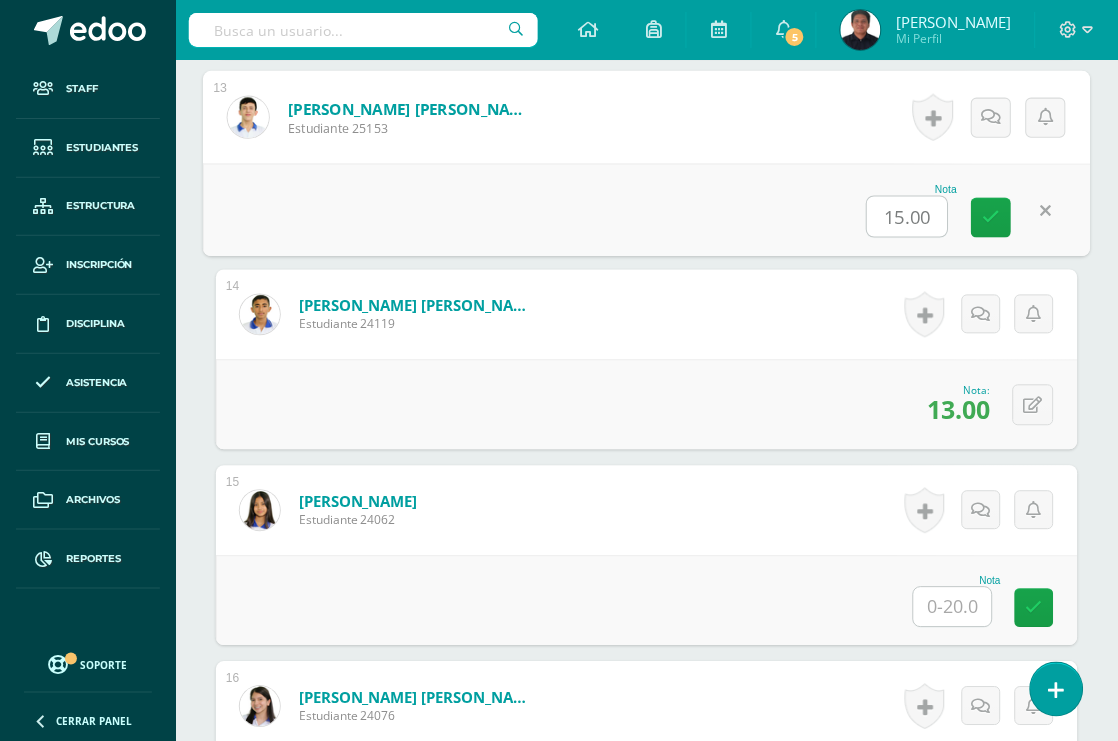 type on "3" 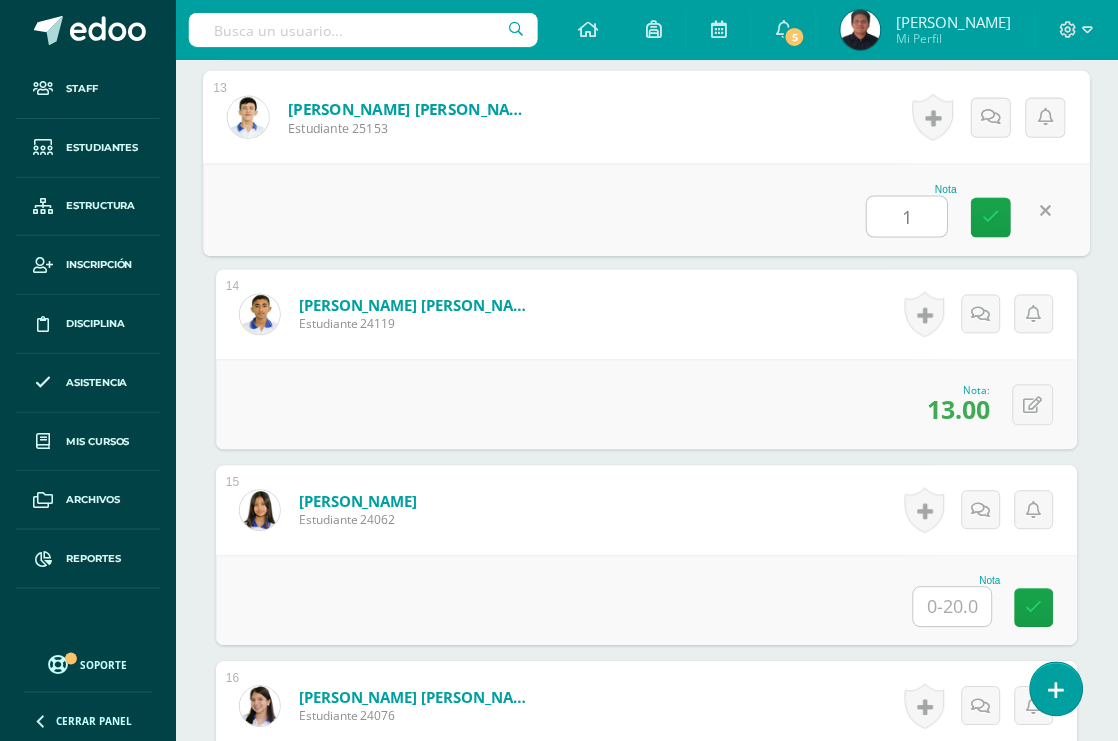 type on "13" 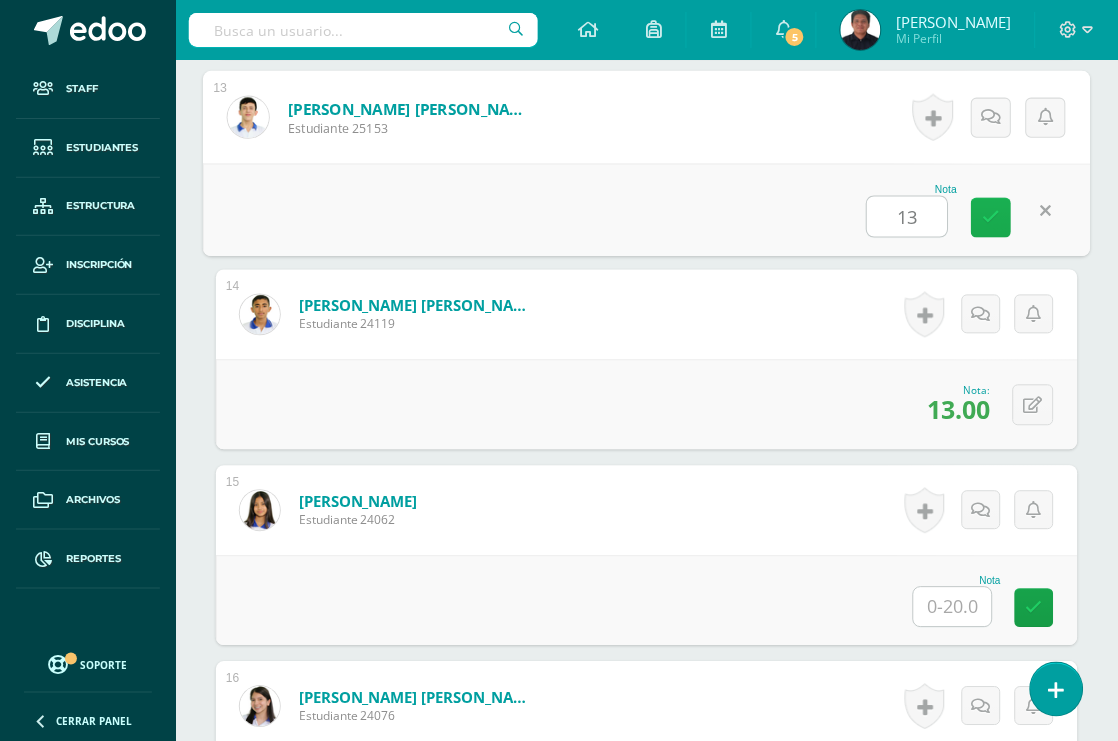 click at bounding box center (992, 218) 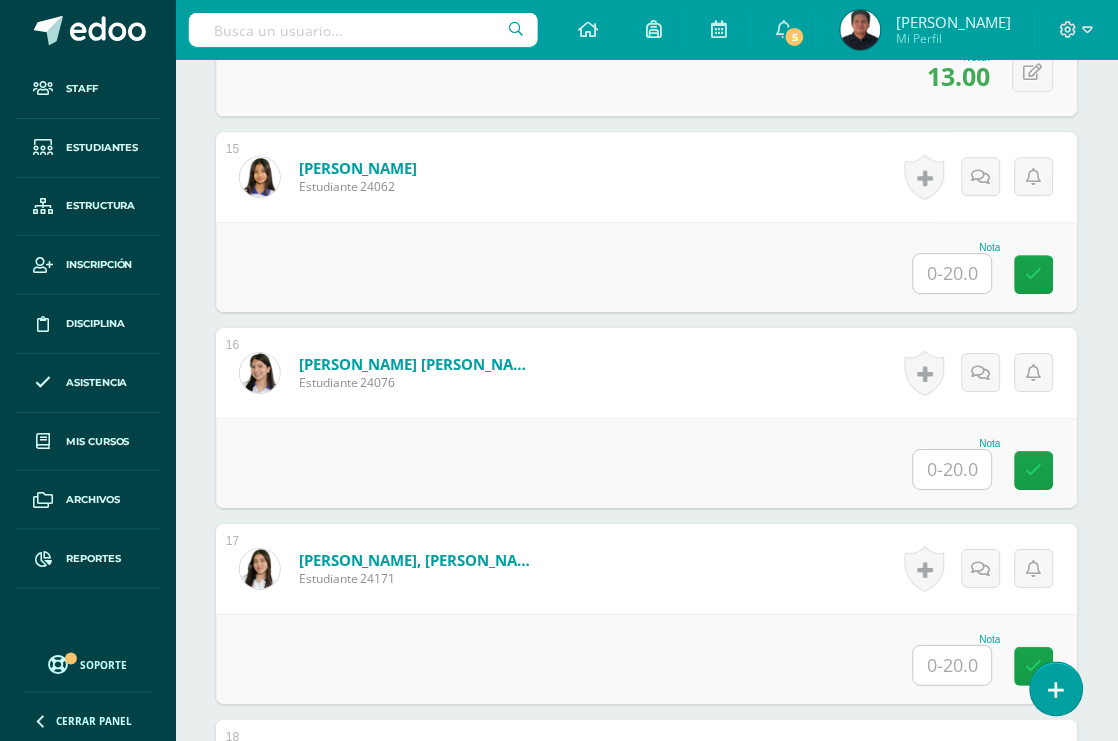 scroll, scrollTop: 3228, scrollLeft: 0, axis: vertical 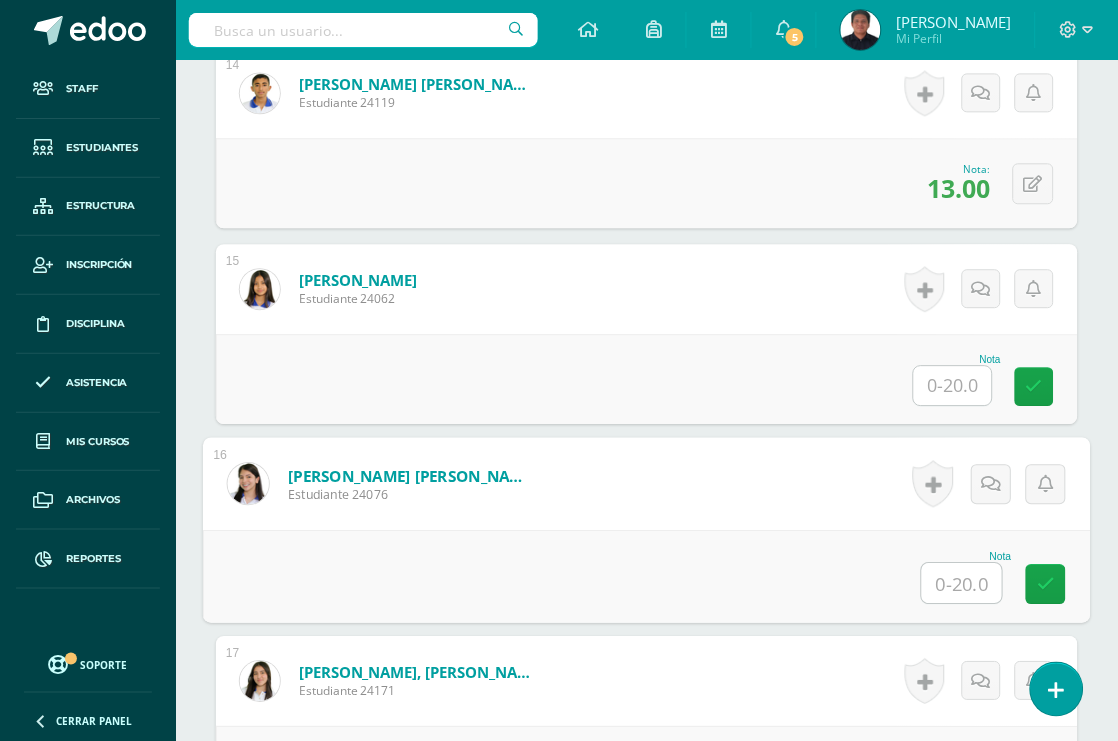 click at bounding box center [962, 583] 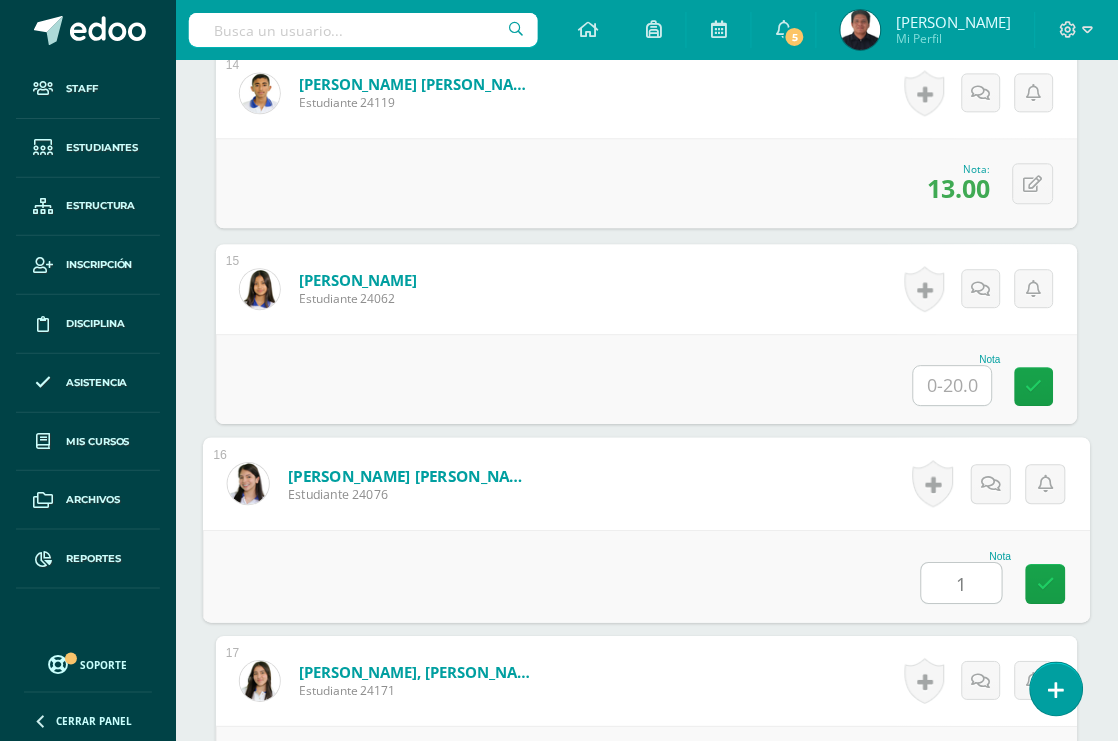 type on "14" 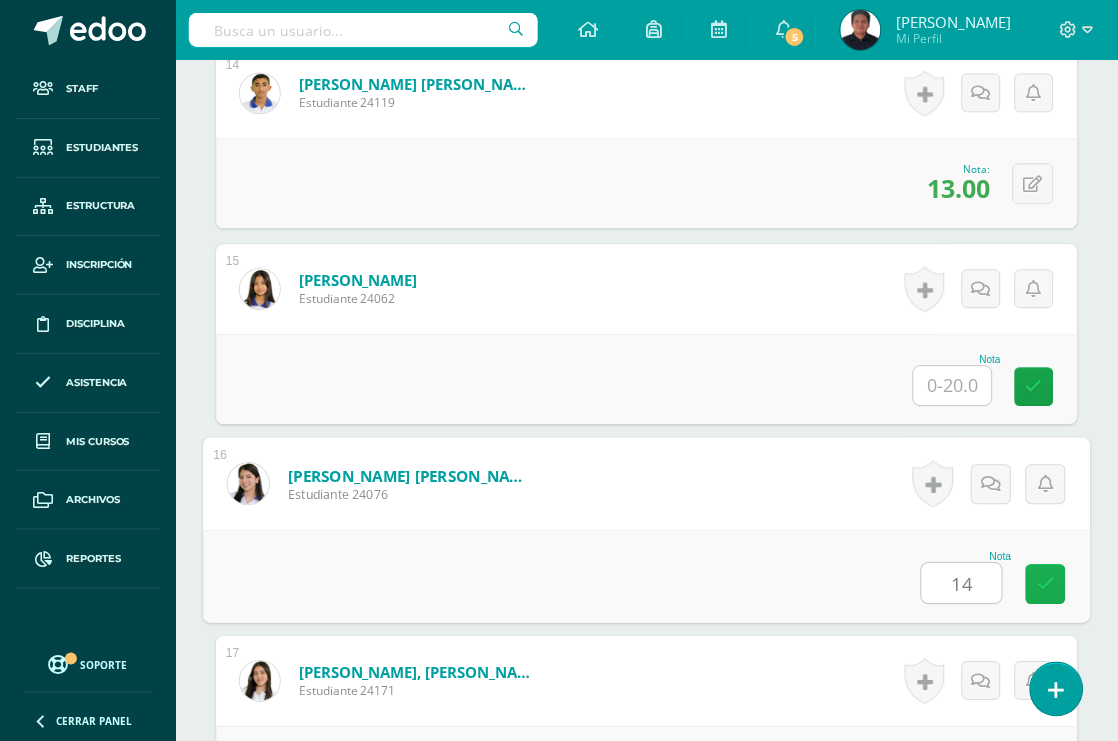 click at bounding box center [1046, 584] 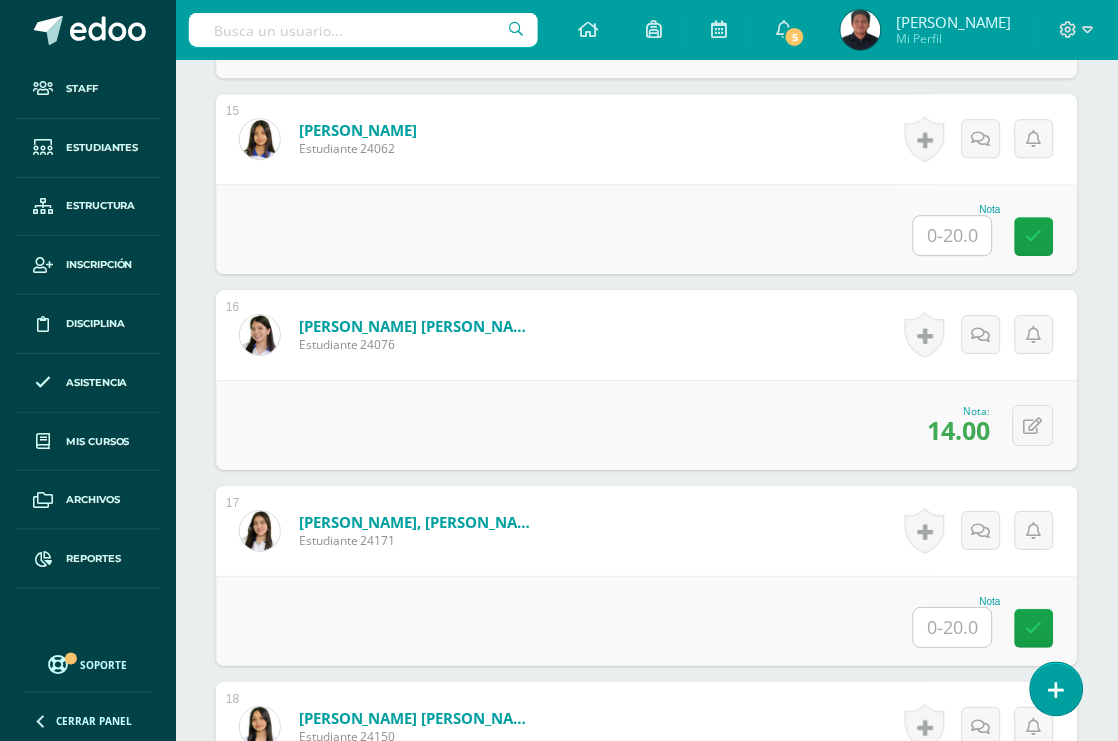 scroll, scrollTop: 3340, scrollLeft: 0, axis: vertical 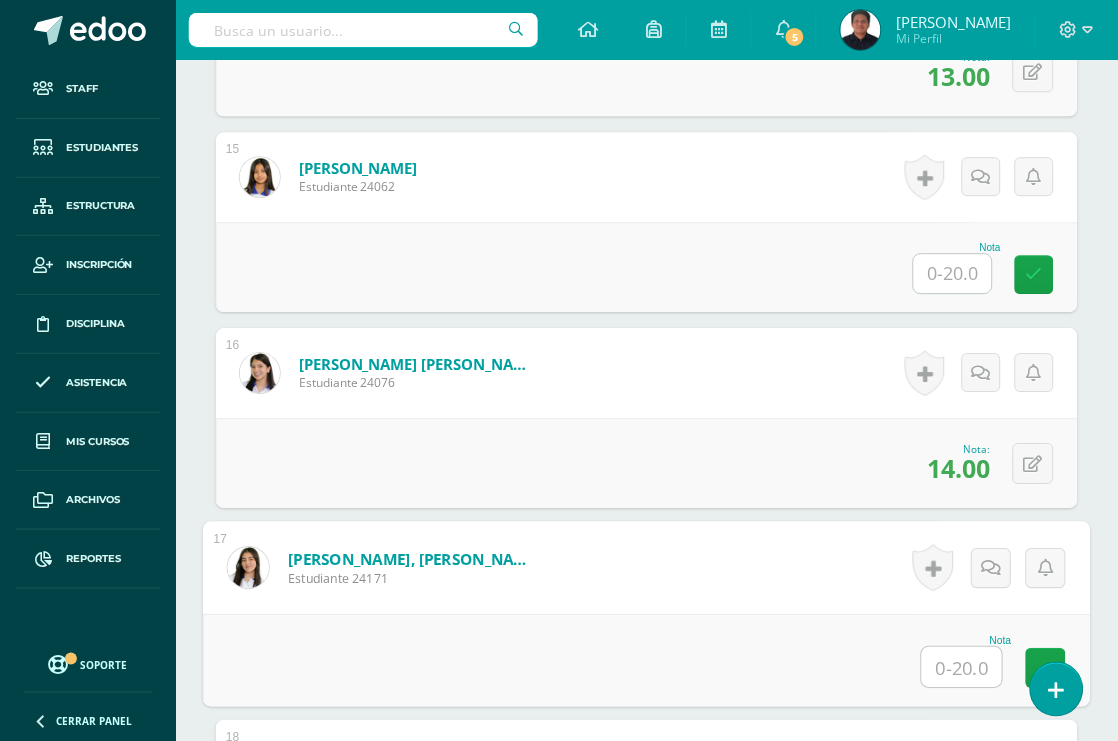 click at bounding box center (962, 667) 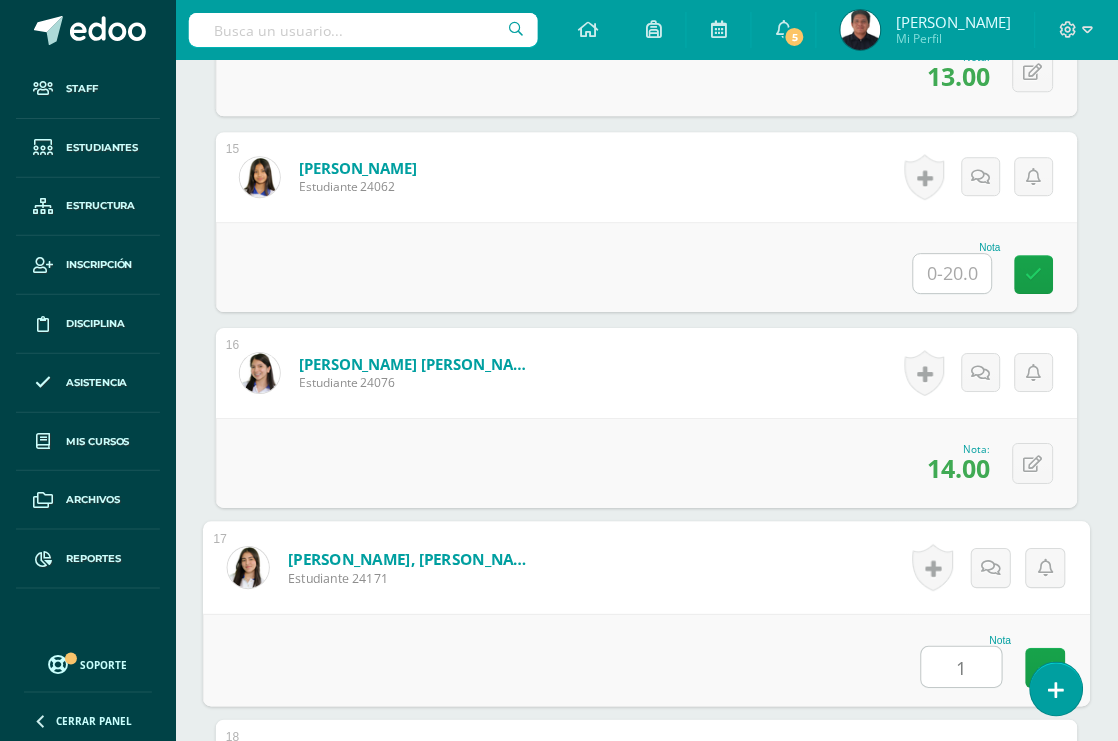 type on "16" 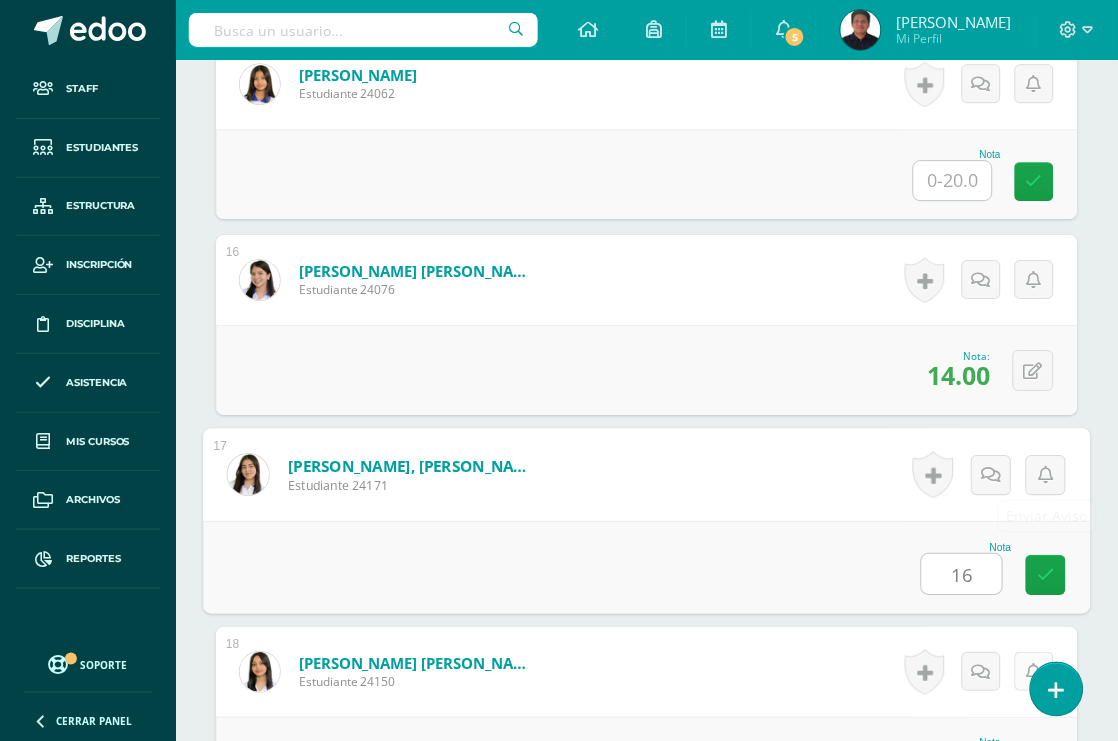 scroll, scrollTop: 3562, scrollLeft: 0, axis: vertical 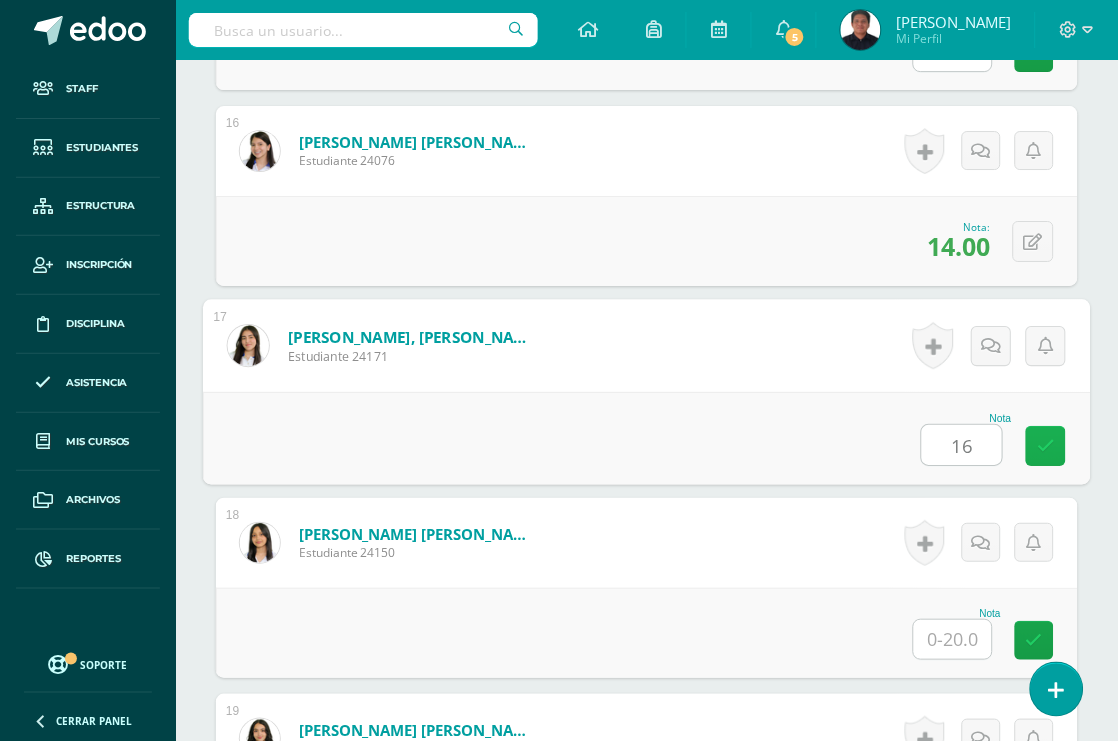 click at bounding box center (1046, 445) 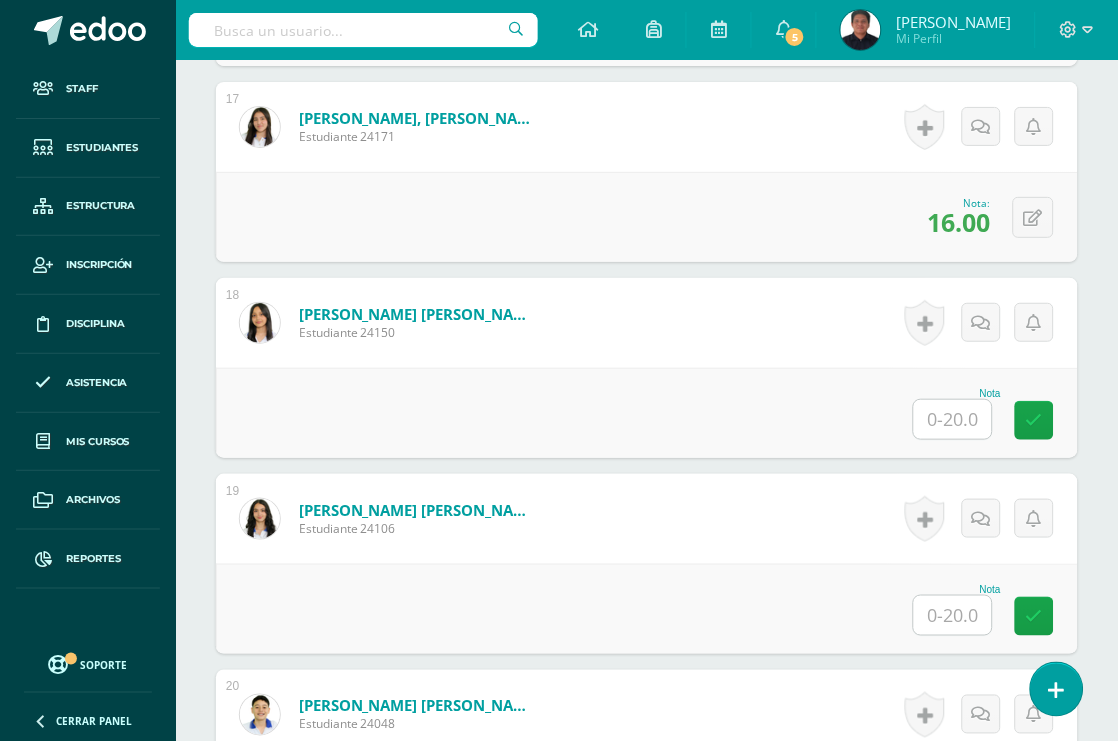 scroll, scrollTop: 3784, scrollLeft: 0, axis: vertical 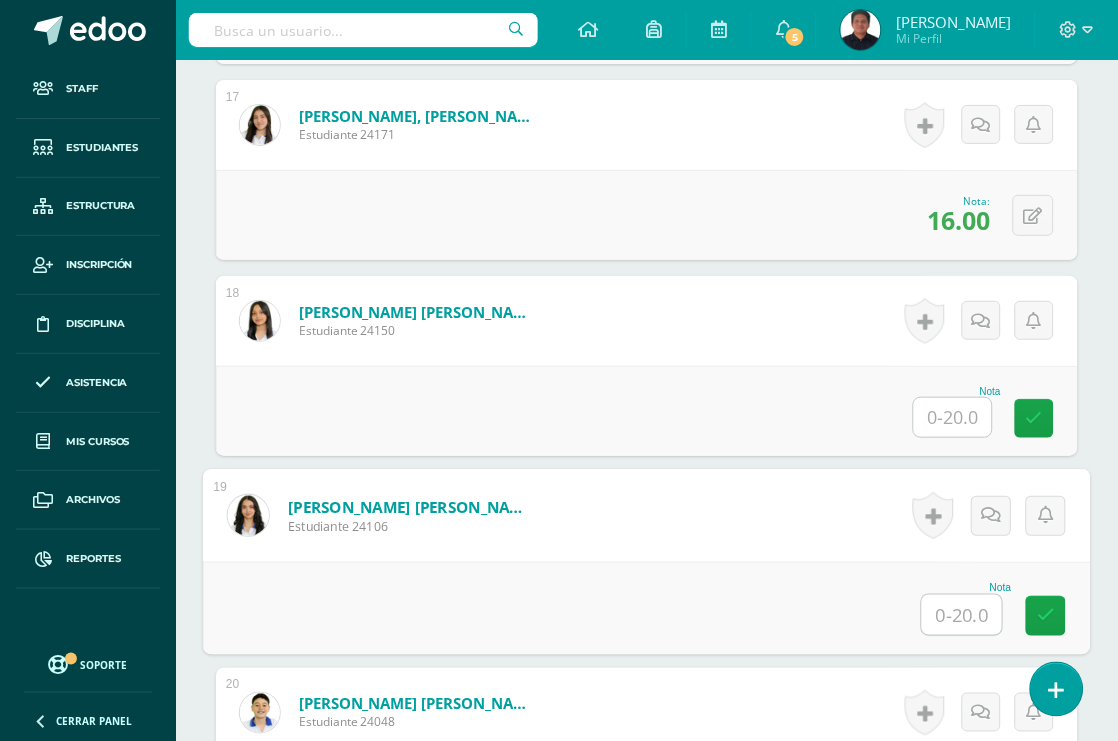 click at bounding box center [962, 615] 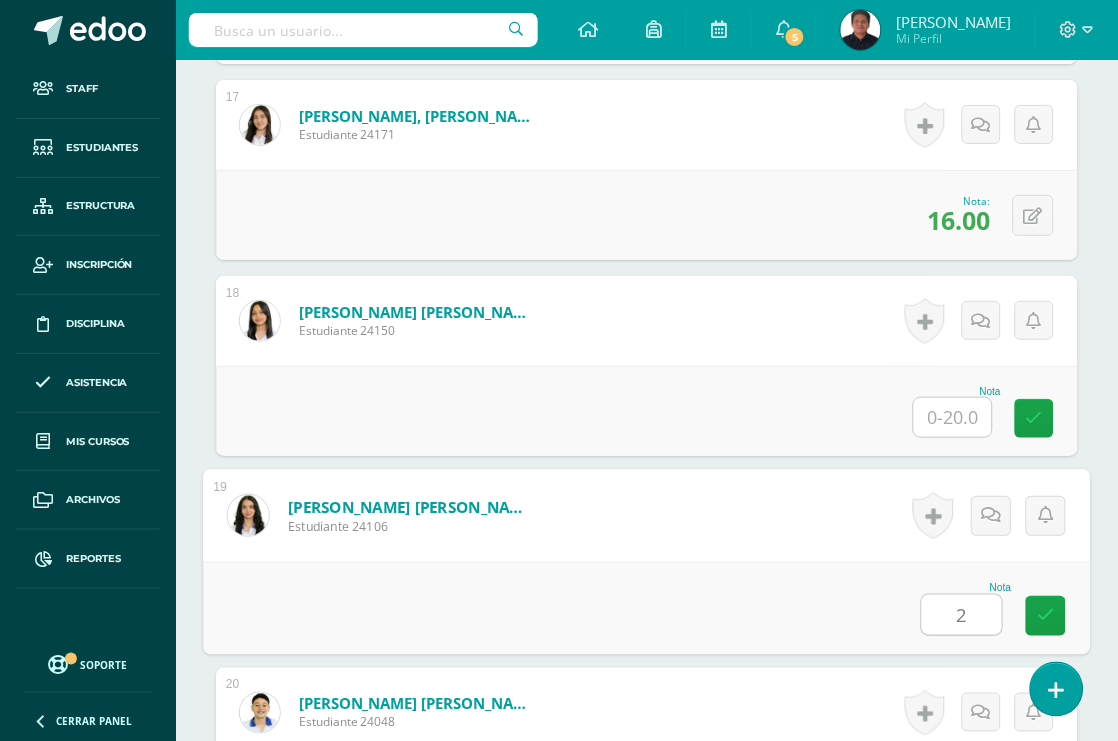 type on "20" 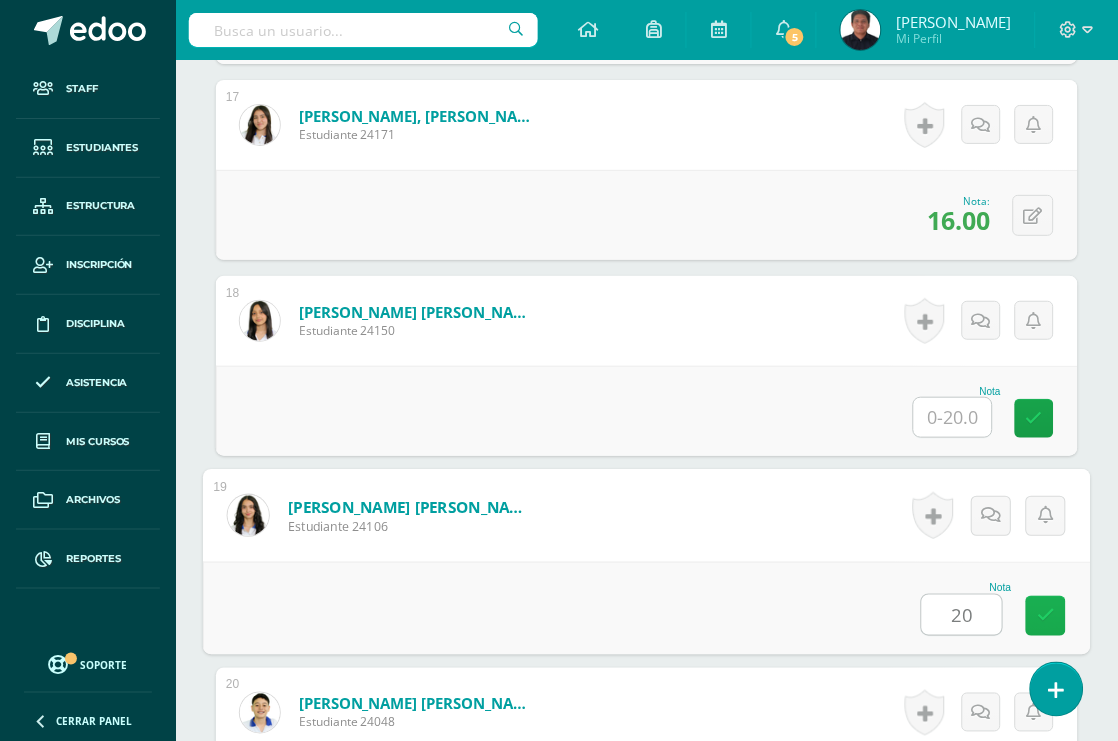 click at bounding box center [1046, 616] 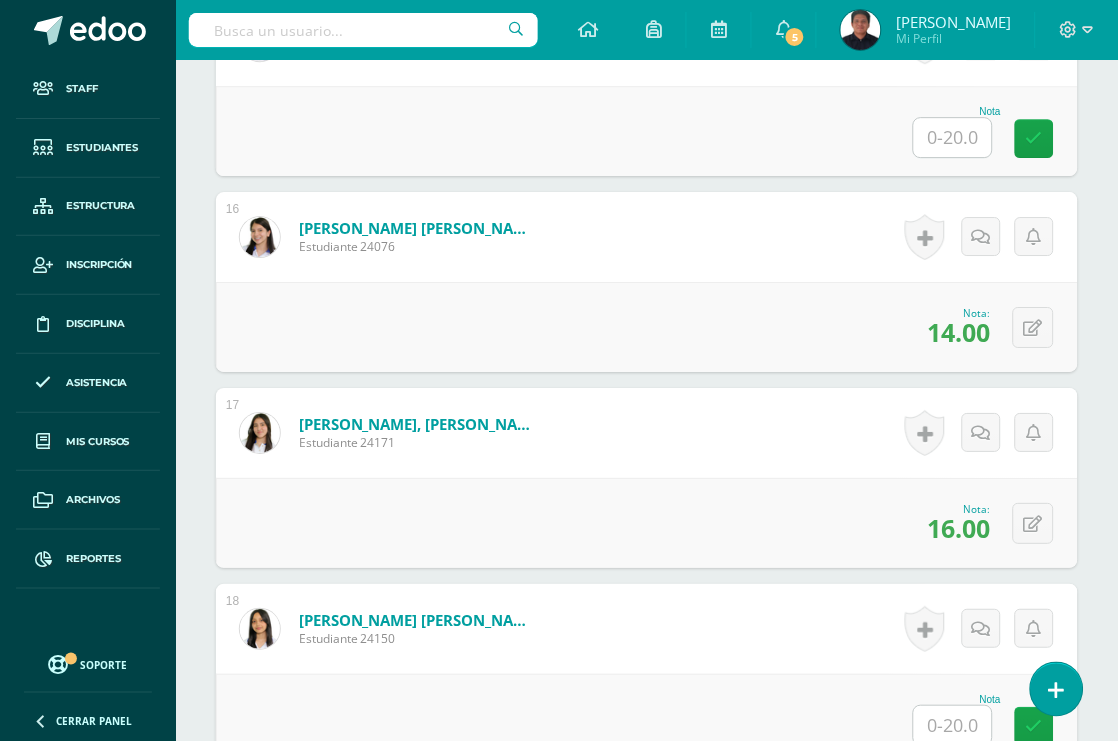 scroll, scrollTop: 3562, scrollLeft: 0, axis: vertical 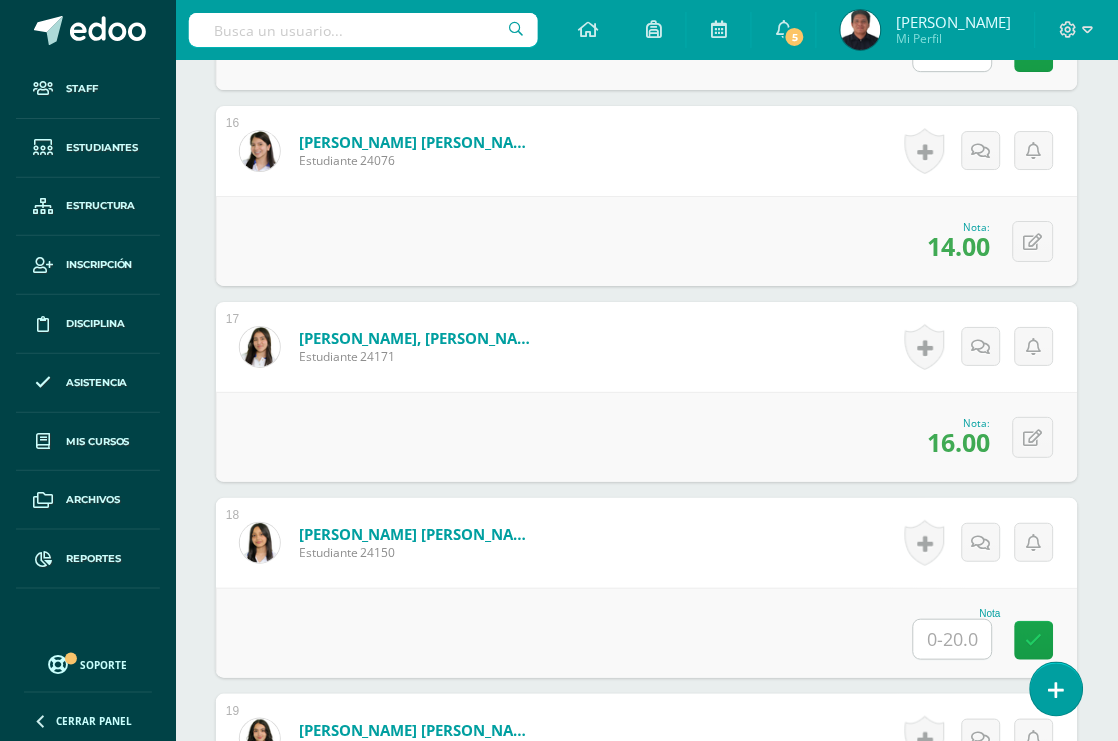 click at bounding box center [953, 639] 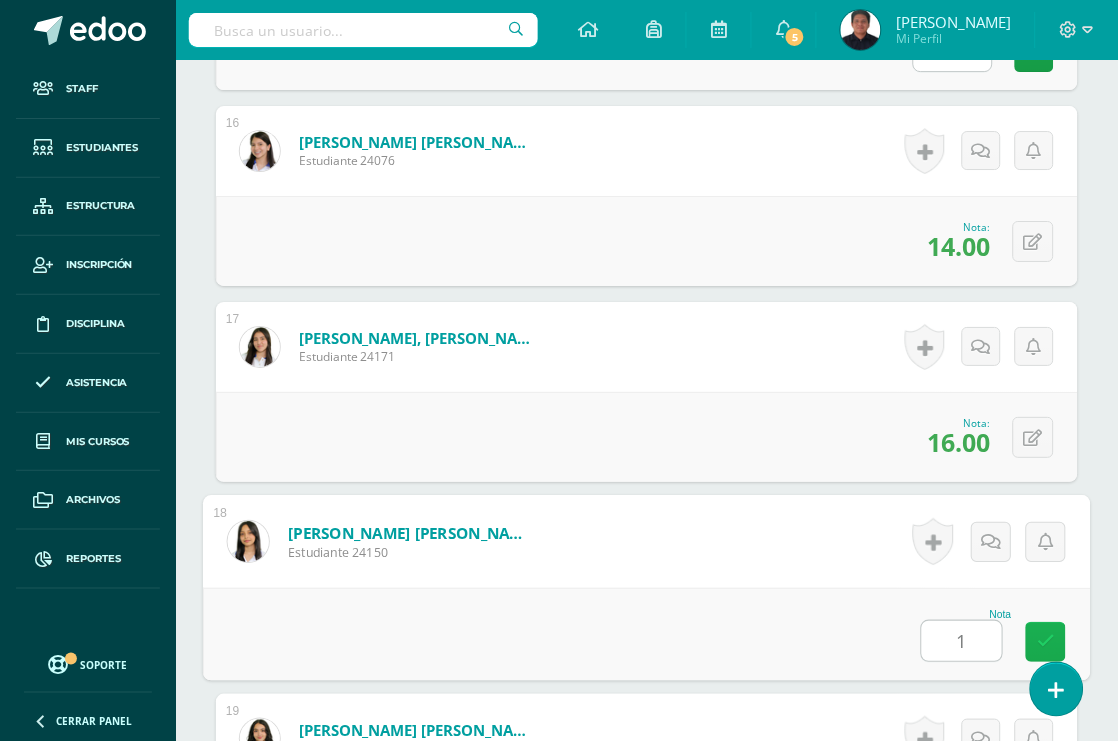type on "10" 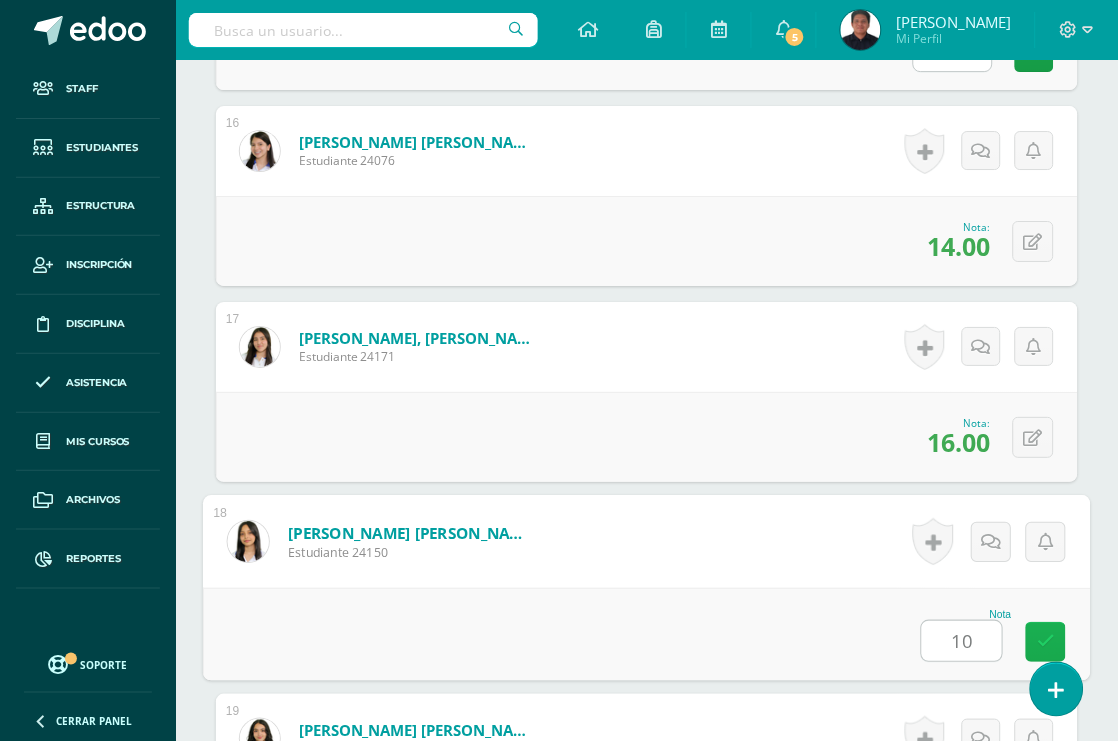 click at bounding box center [1046, 642] 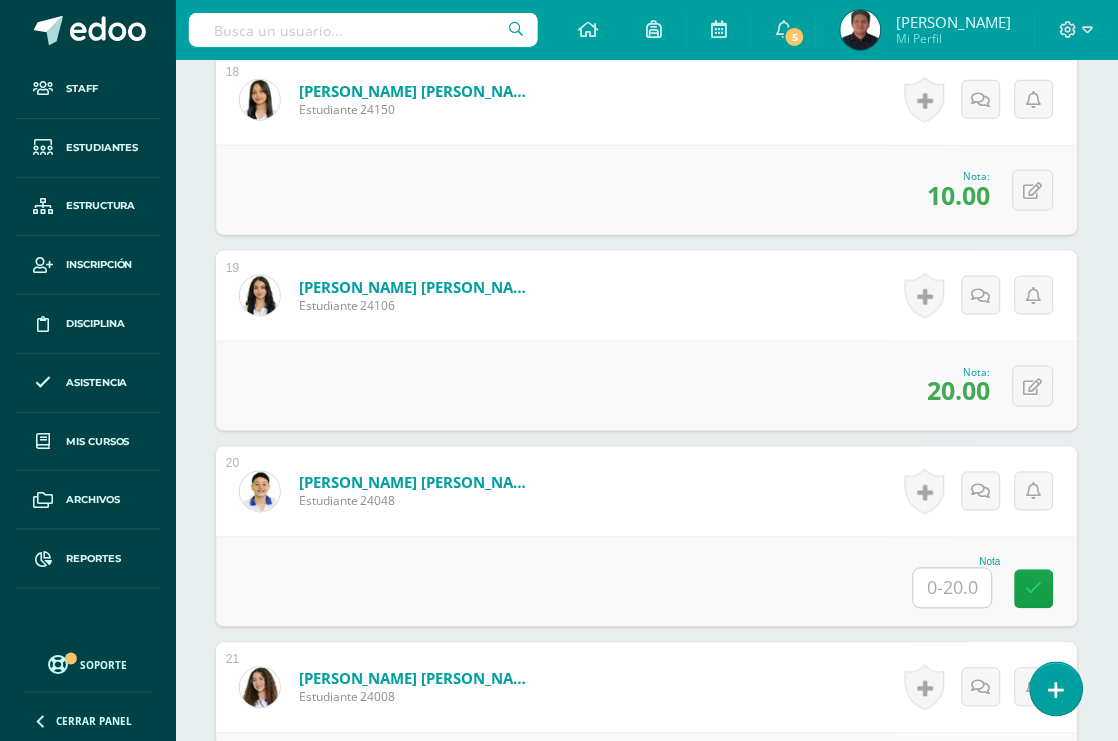scroll, scrollTop: 4006, scrollLeft: 0, axis: vertical 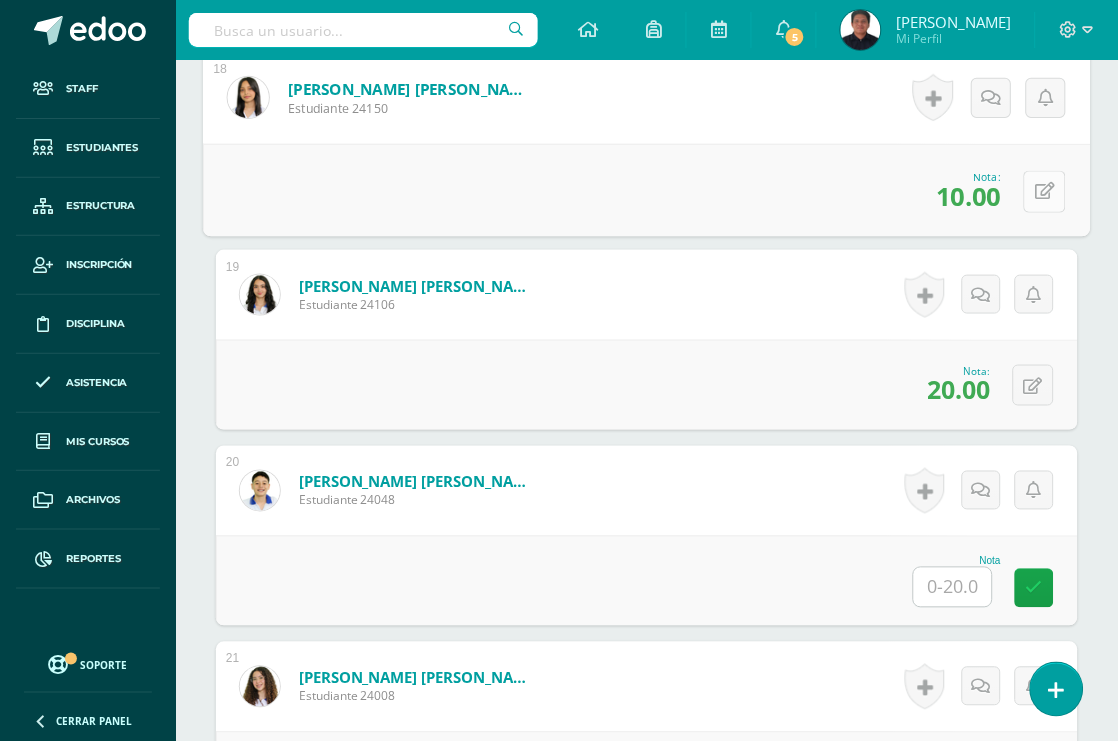 click on "0
[GEOGRAPHIC_DATA]
Logros obtenidos
Aún no hay logros agregados
Nota:
10.00" at bounding box center [647, 190] 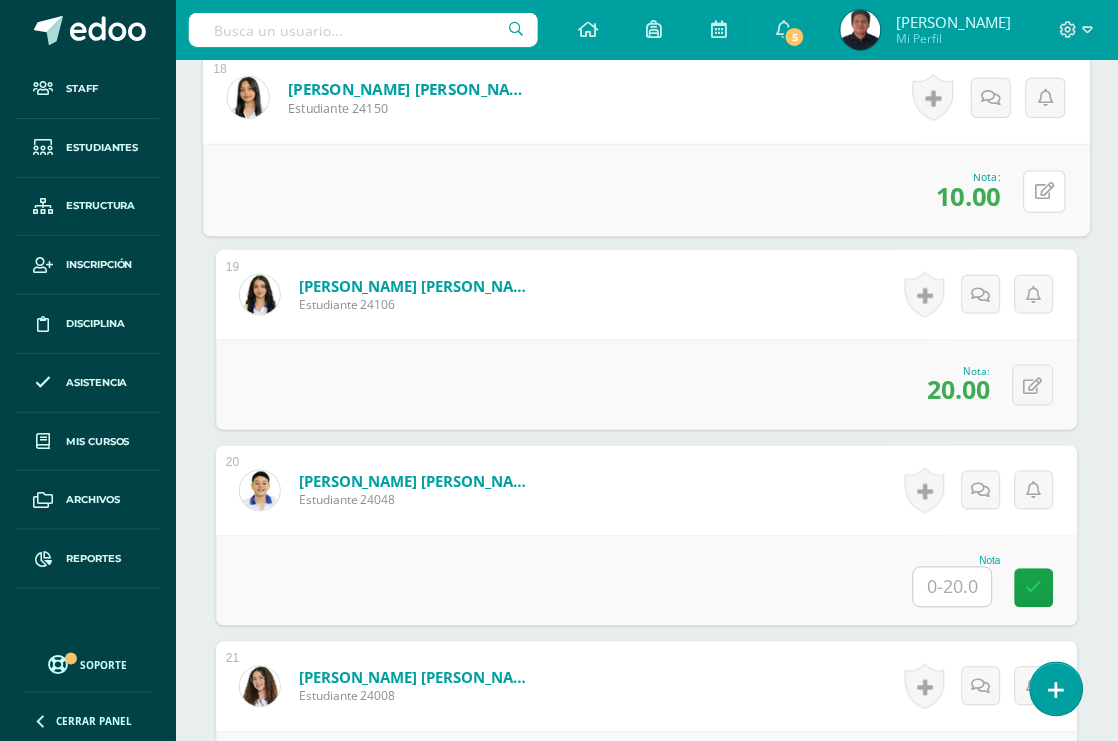 type 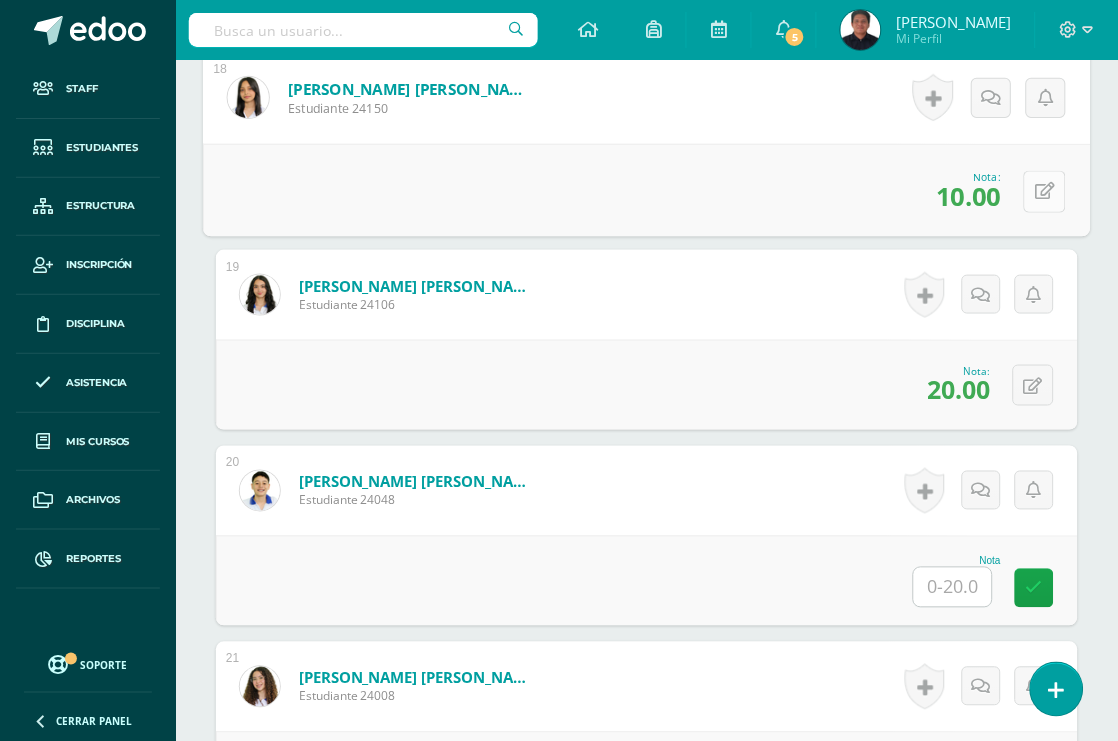 click at bounding box center [1045, 191] 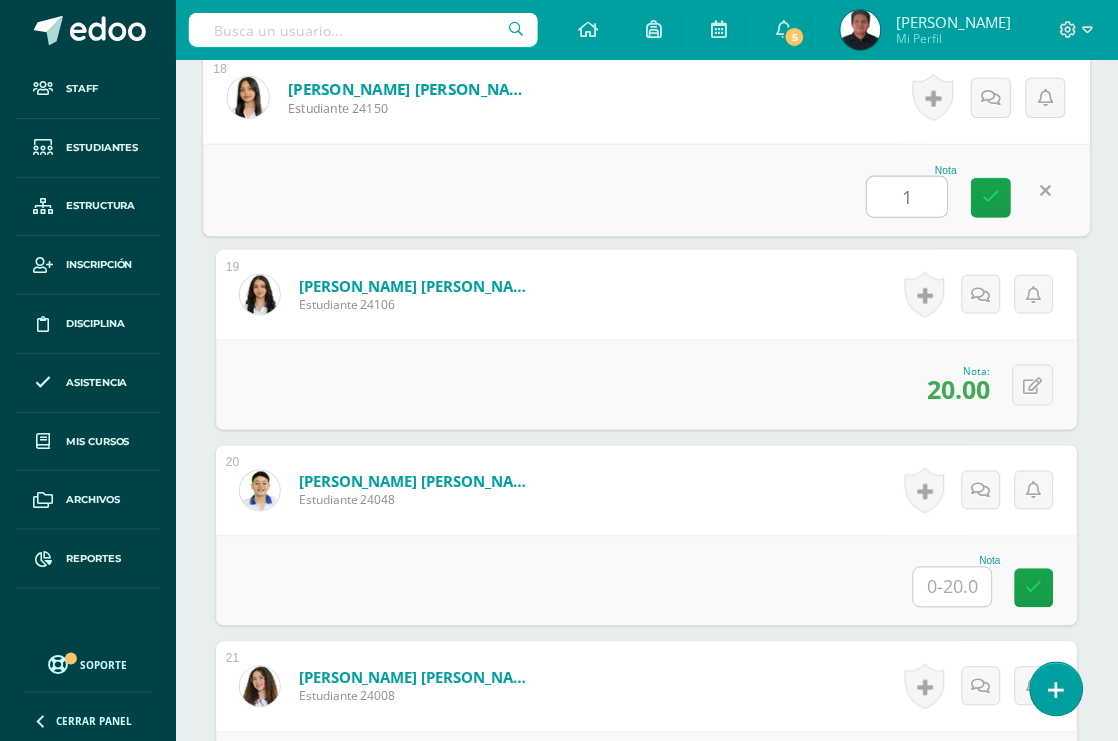 type on "12" 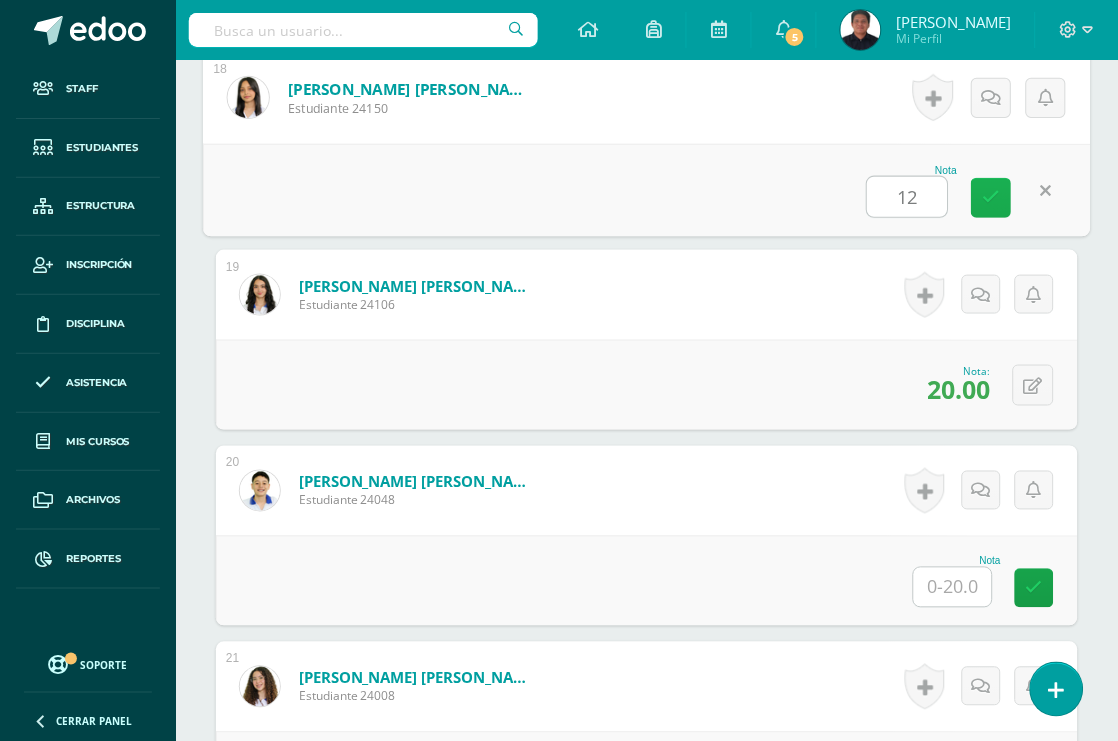 click at bounding box center (992, 198) 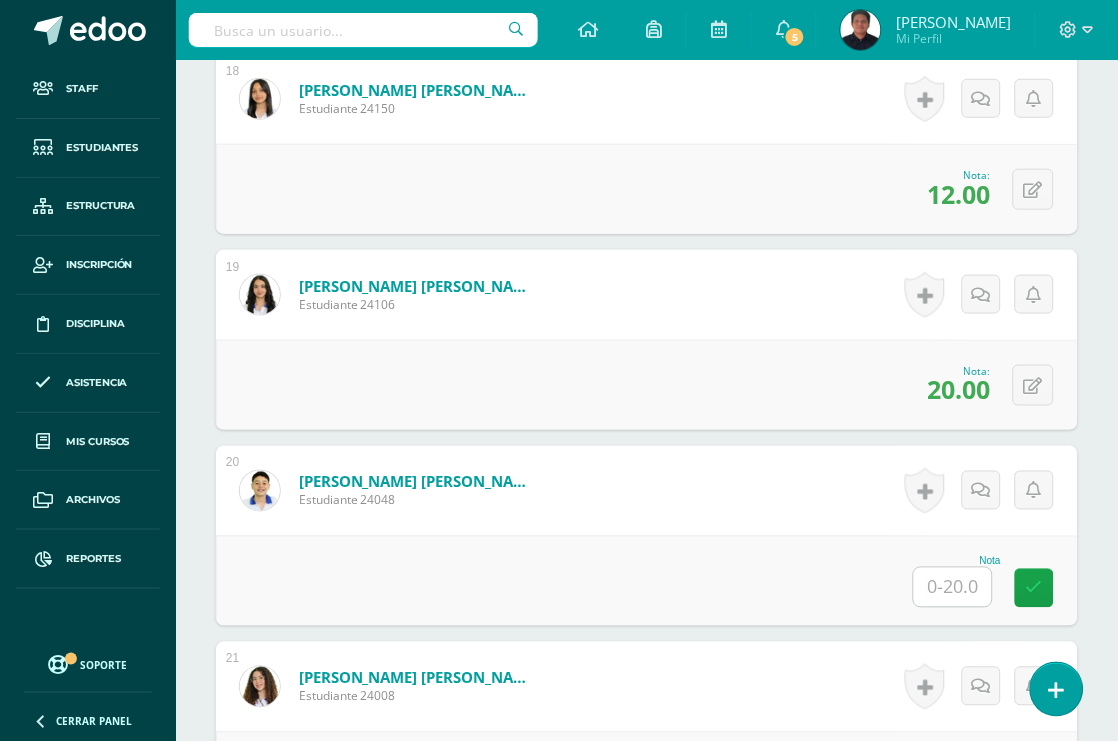 click on "Nota" at bounding box center [957, 582] 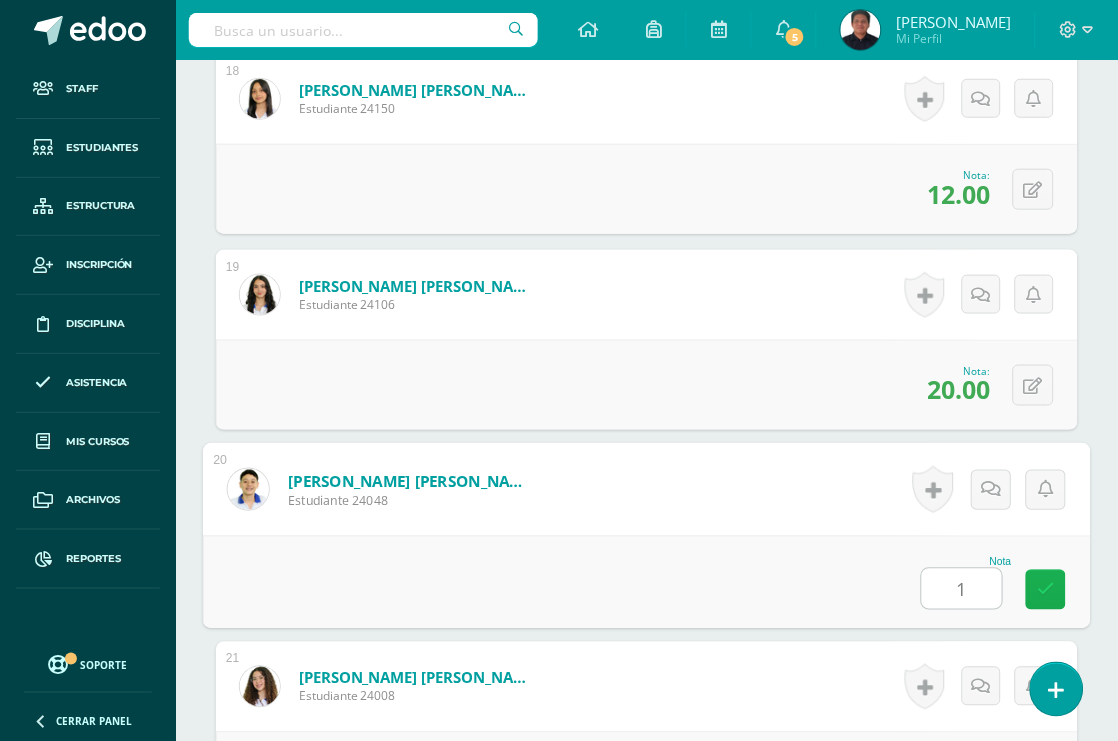 type on "15" 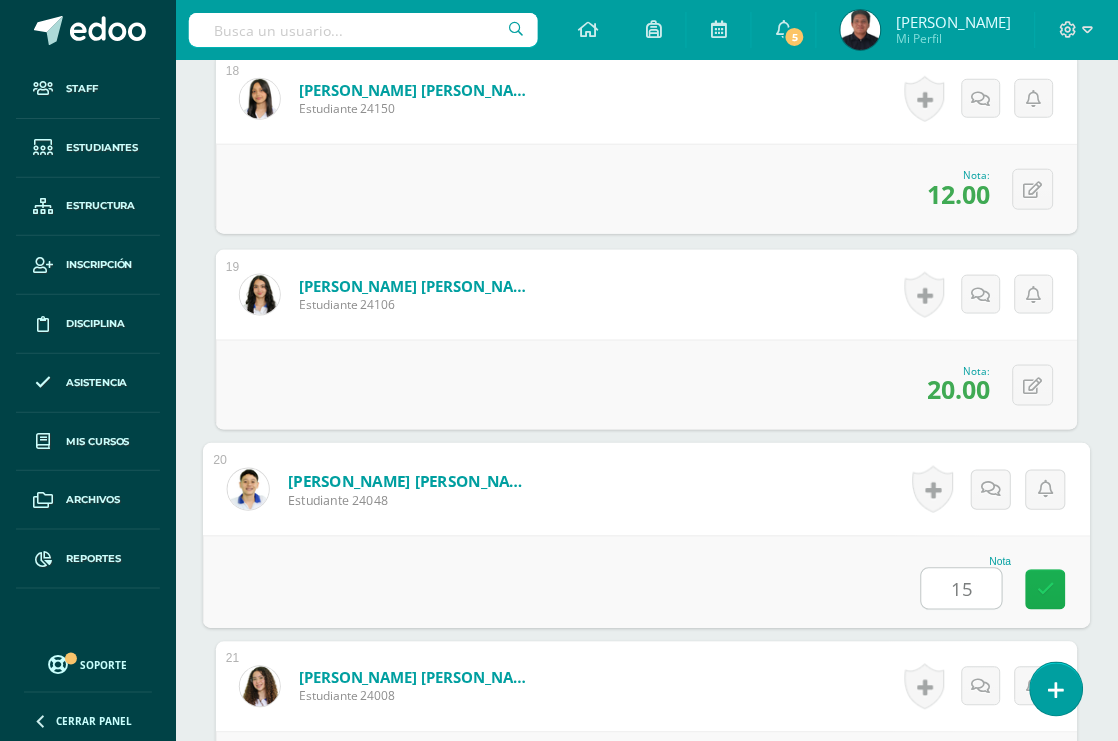 click at bounding box center (1046, 589) 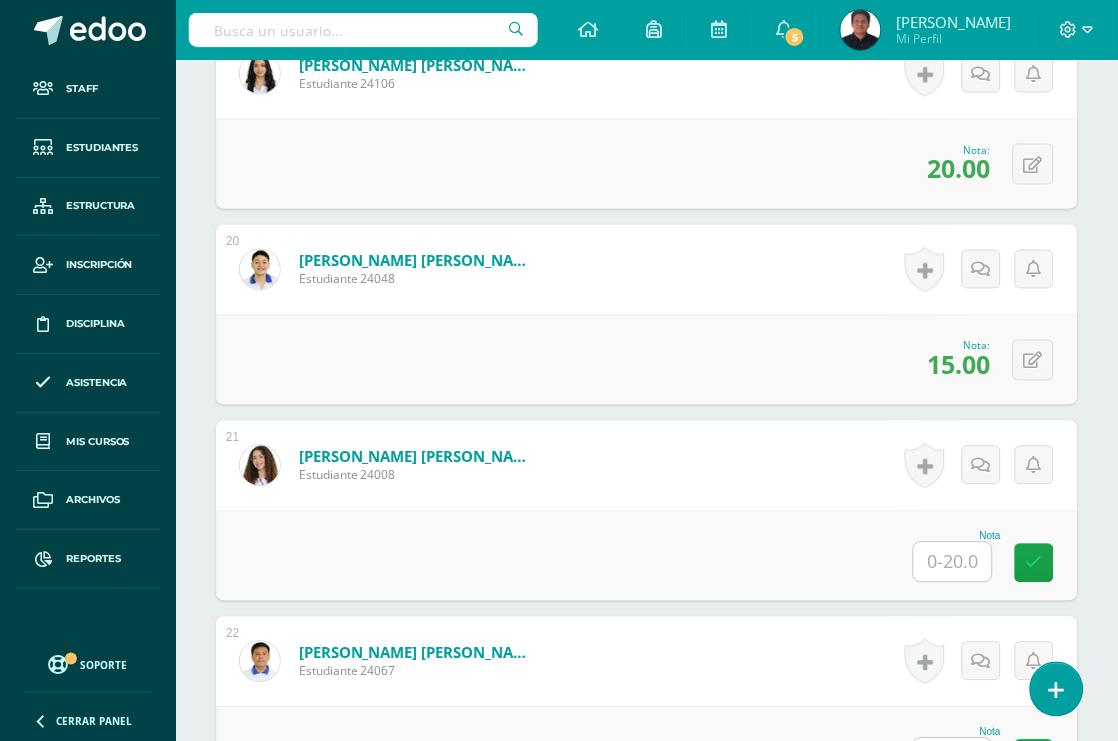 scroll, scrollTop: 4228, scrollLeft: 0, axis: vertical 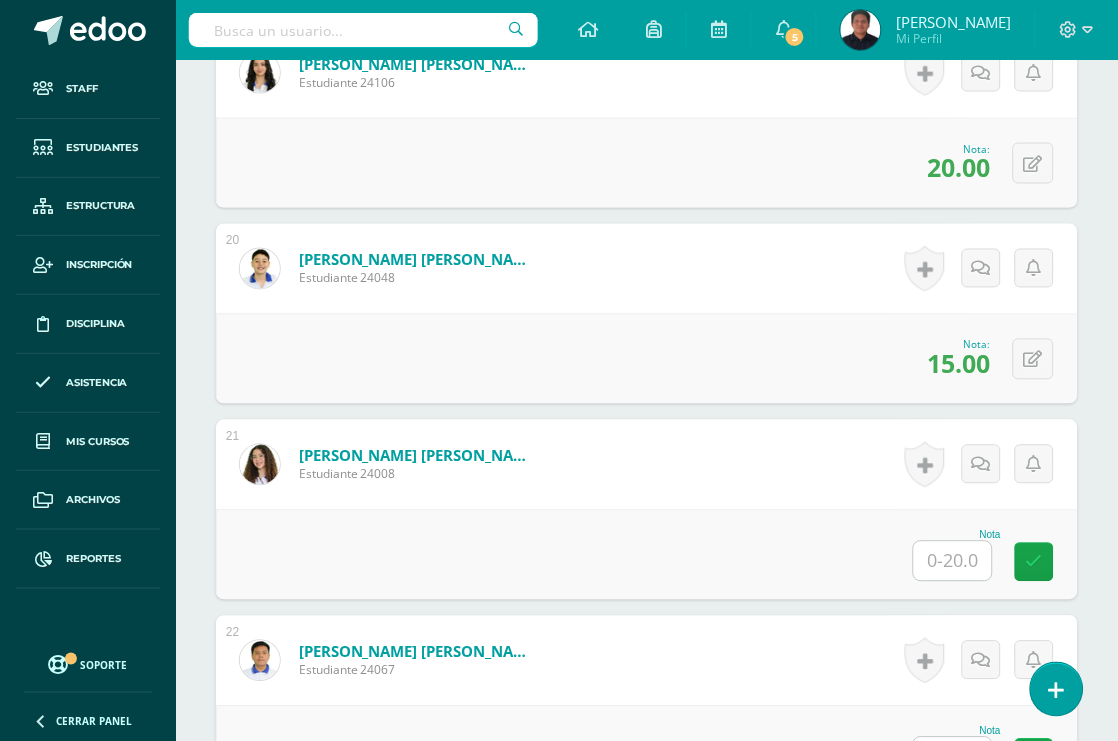 click at bounding box center [953, 561] 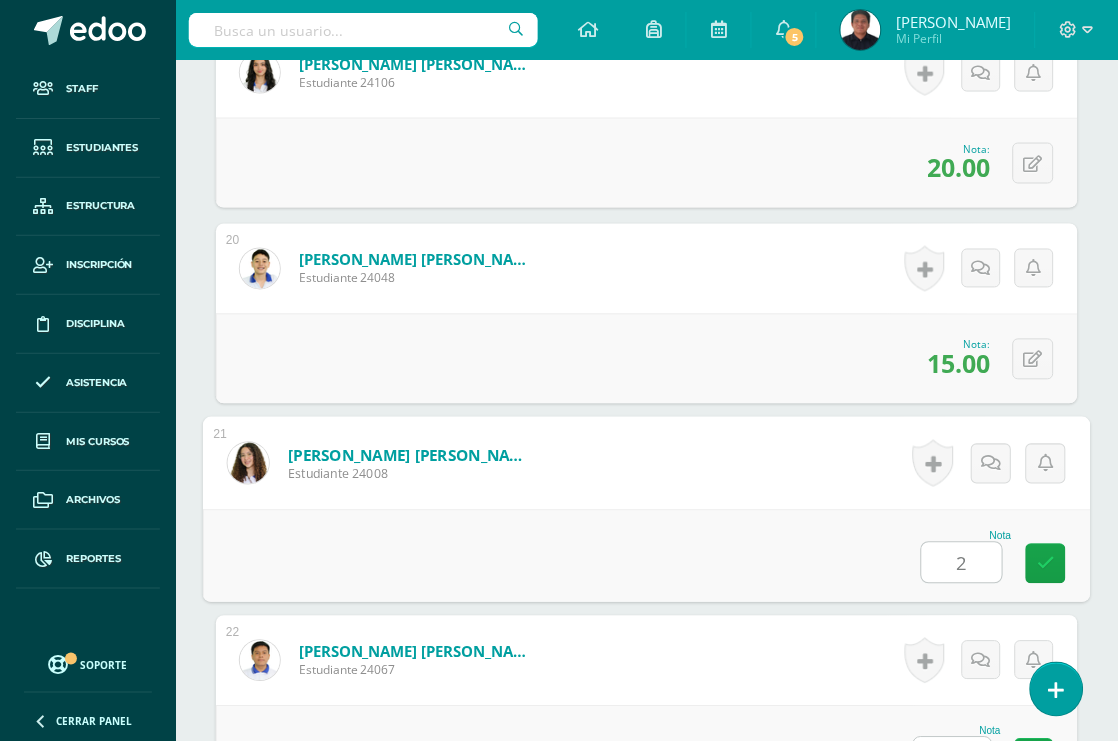 type on "20" 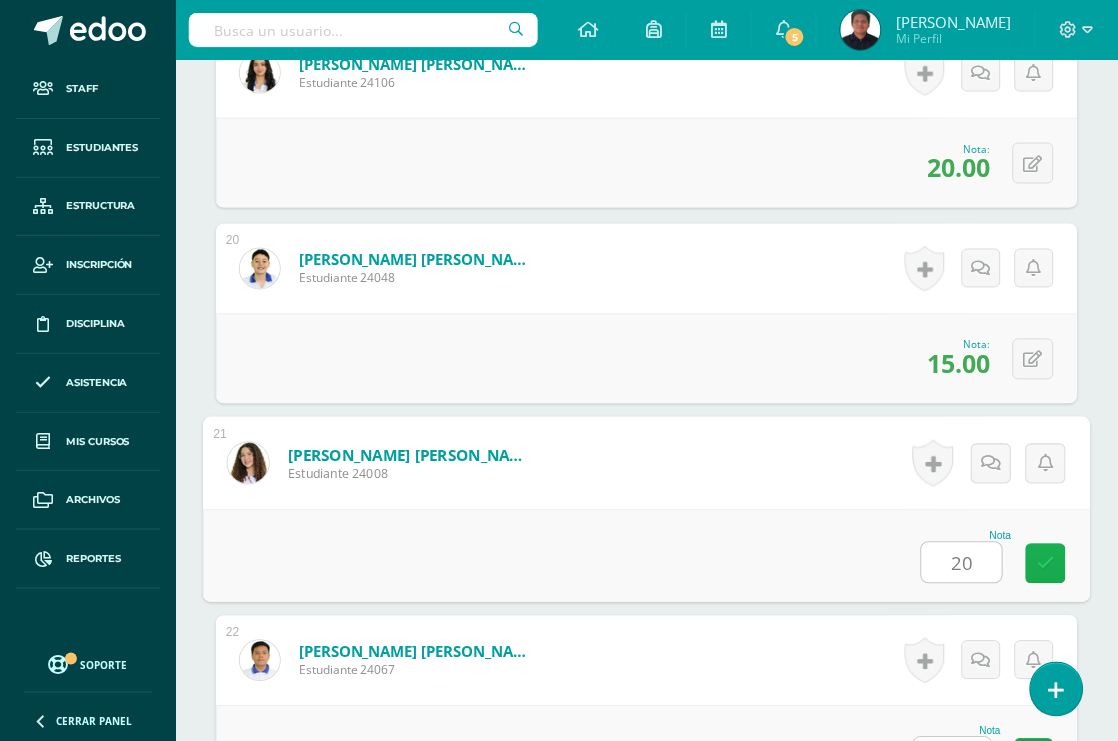 click at bounding box center [1046, 563] 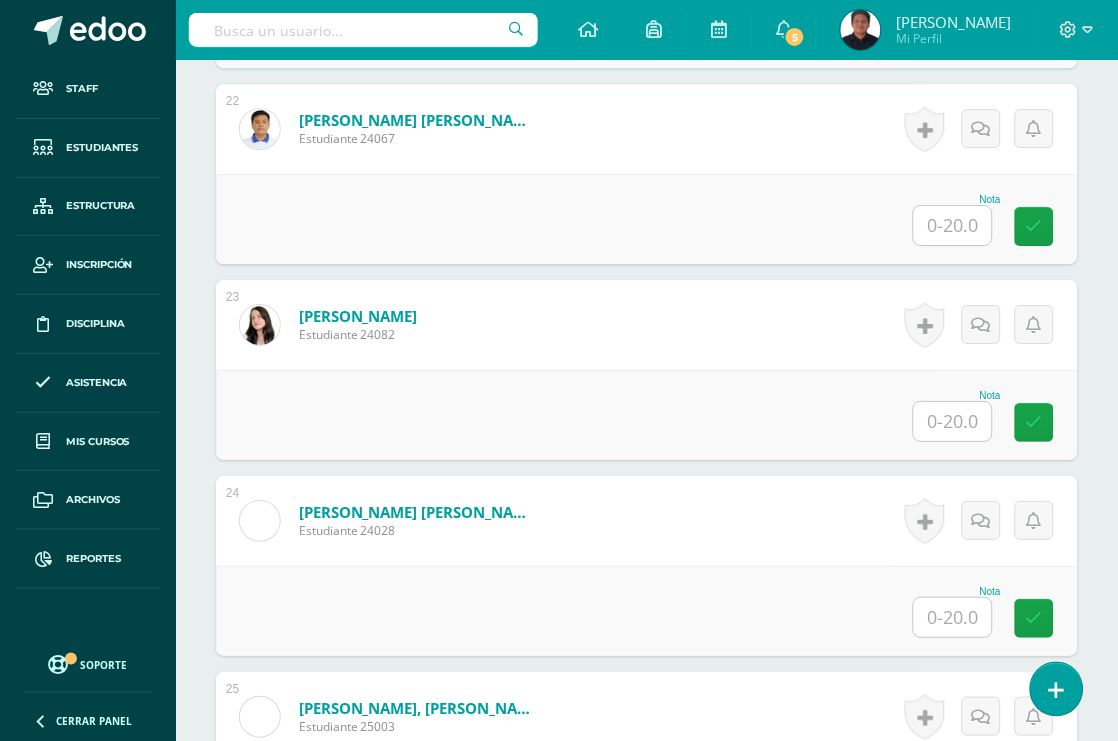 scroll, scrollTop: 4784, scrollLeft: 0, axis: vertical 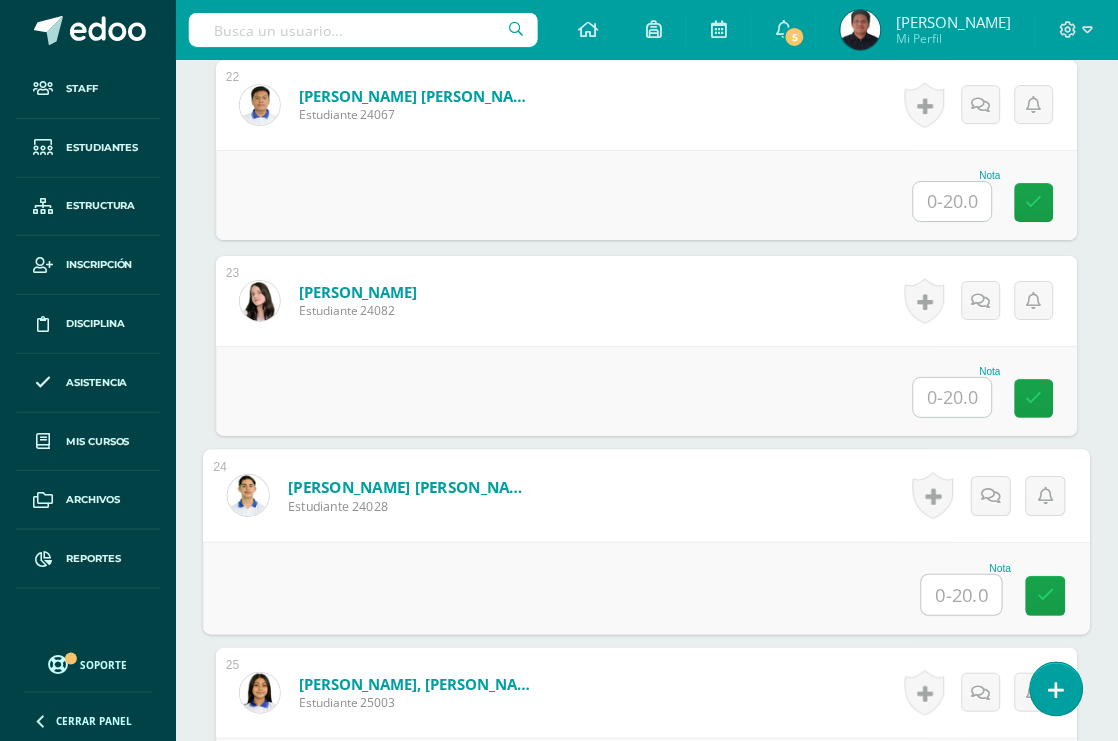 click at bounding box center (962, 595) 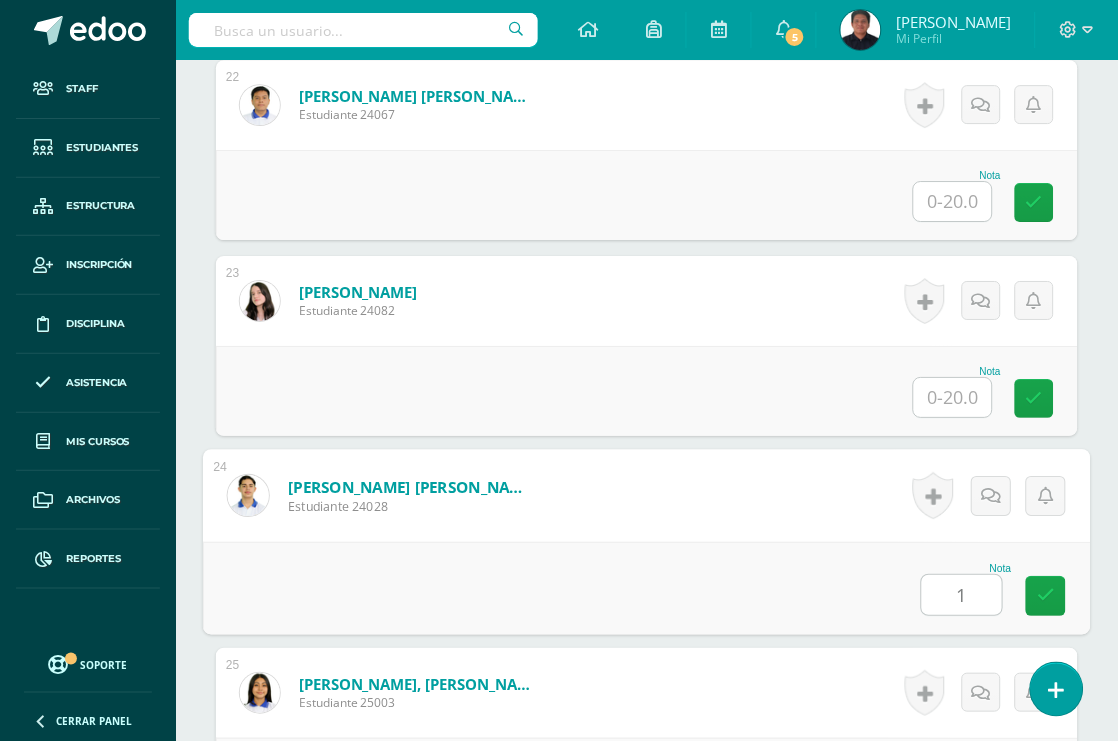 type on "14" 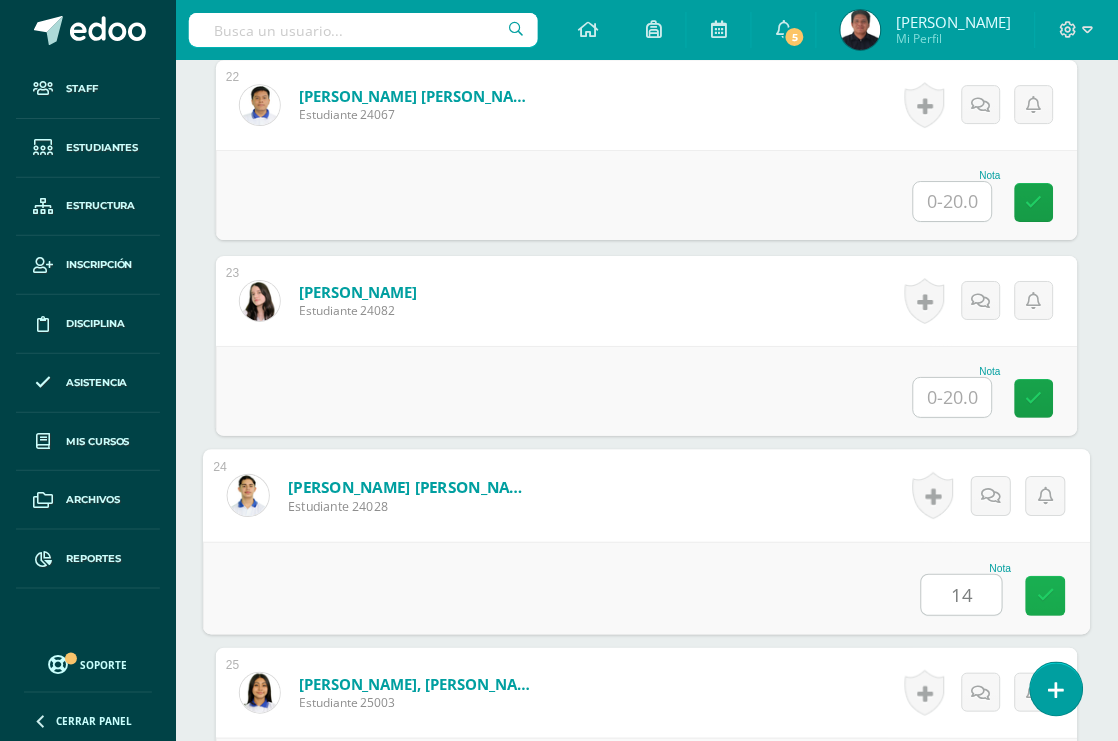click at bounding box center [1046, 596] 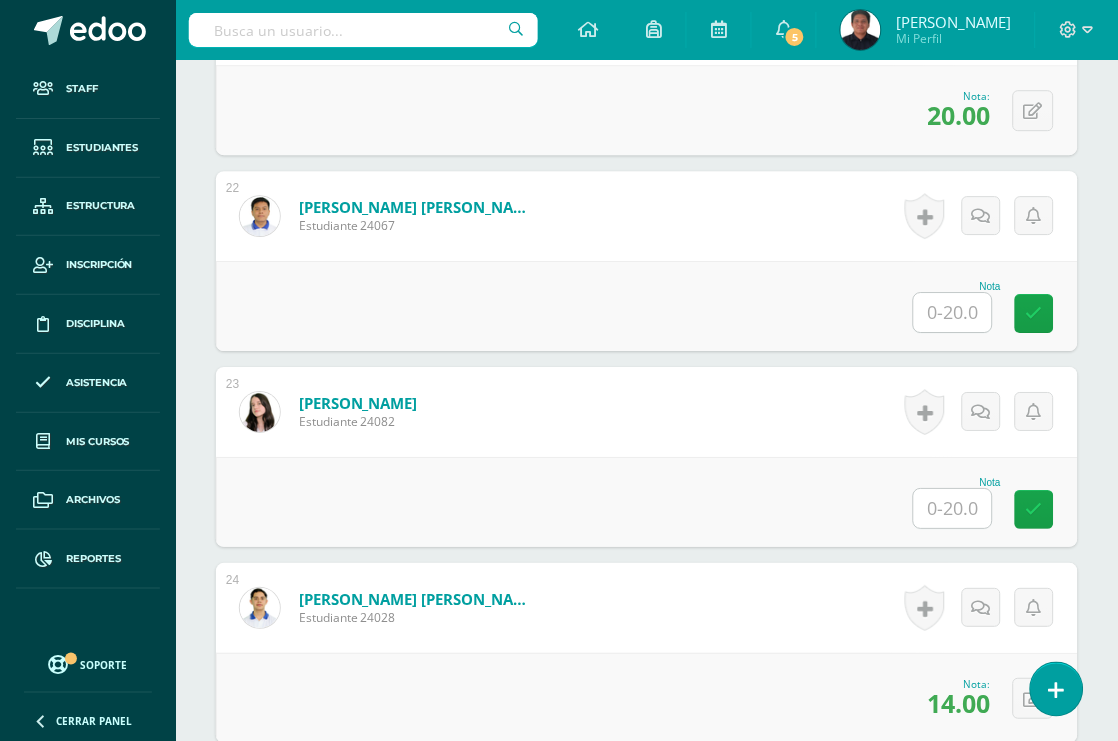 scroll, scrollTop: 4562, scrollLeft: 0, axis: vertical 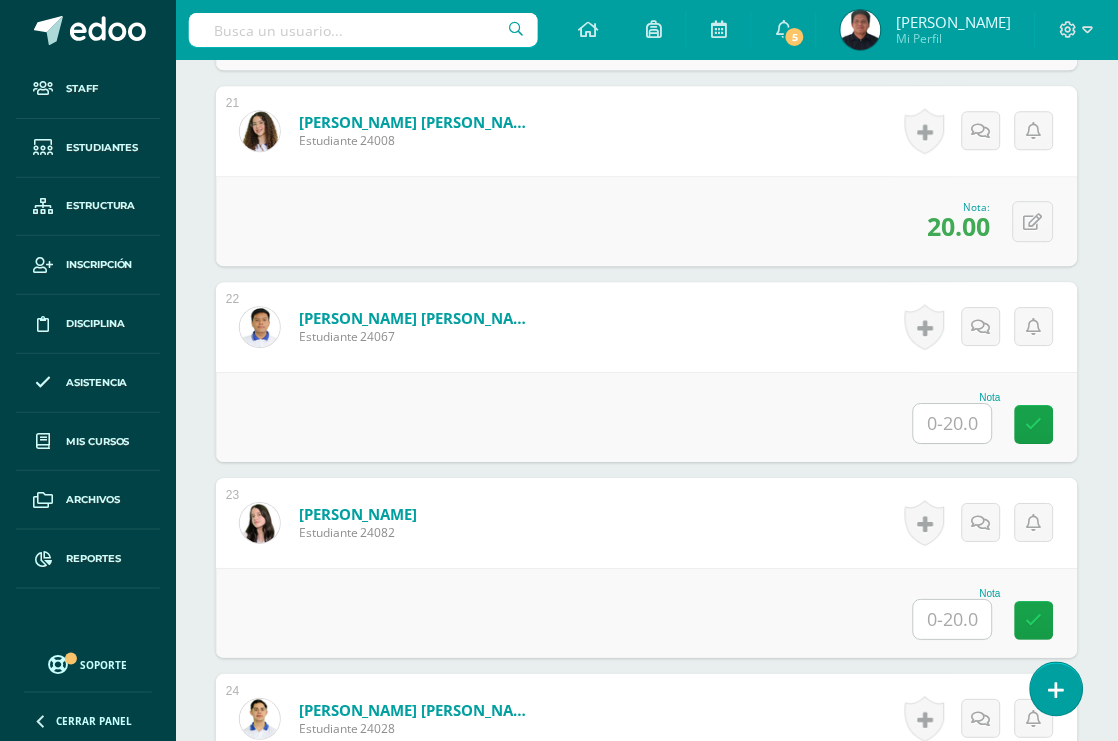 click at bounding box center [953, 423] 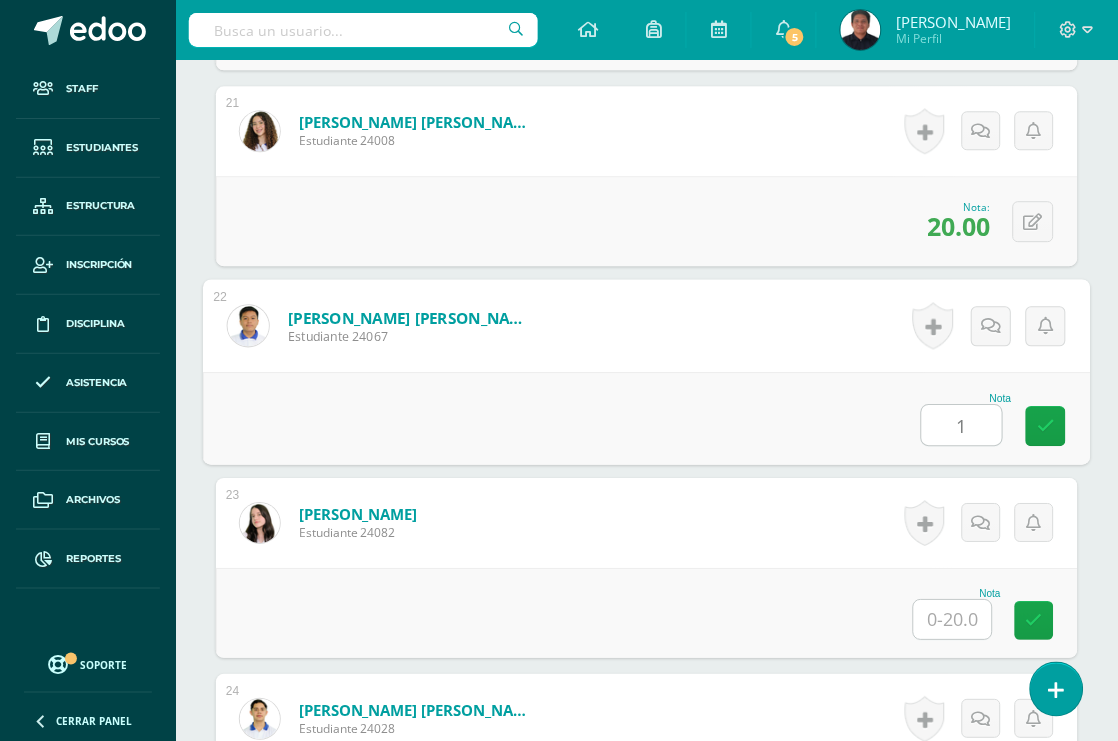 type on "14" 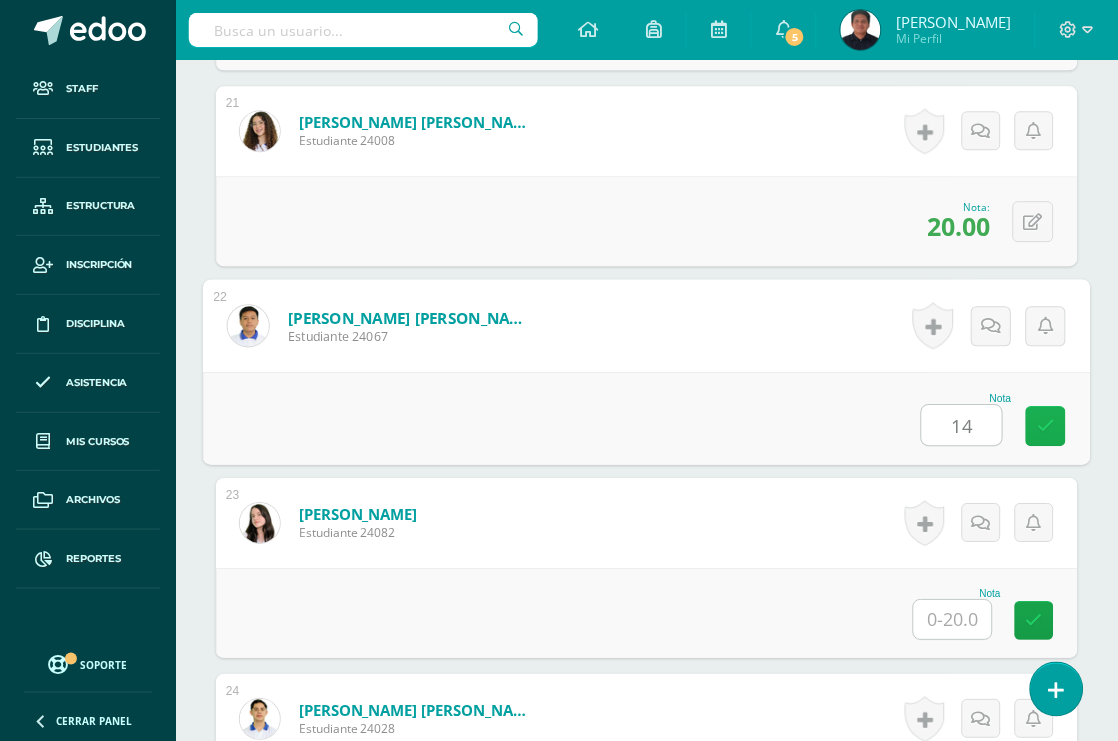 click at bounding box center (1046, 426) 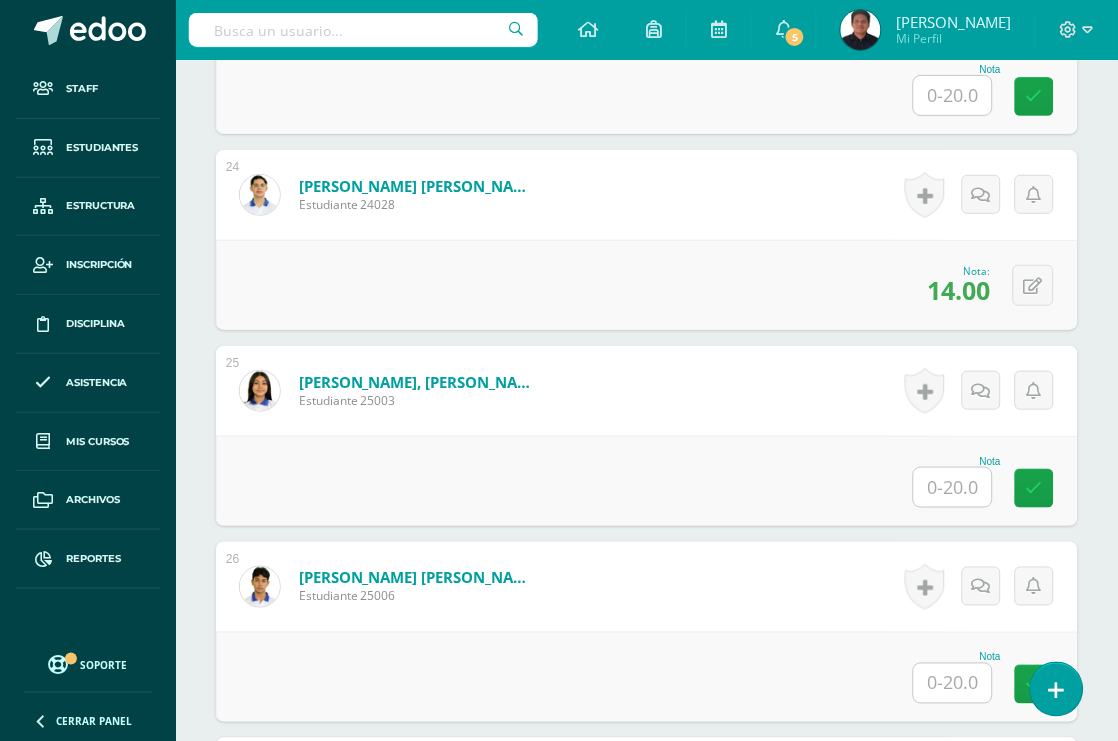 scroll, scrollTop: 5117, scrollLeft: 0, axis: vertical 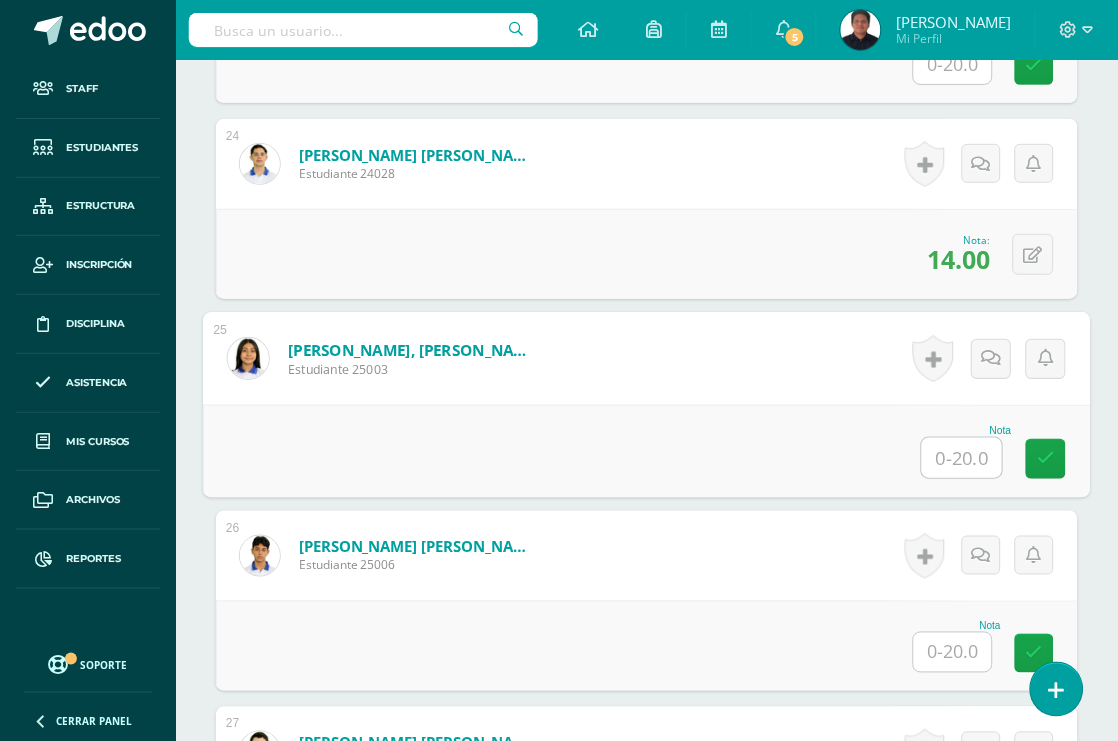 click at bounding box center [962, 458] 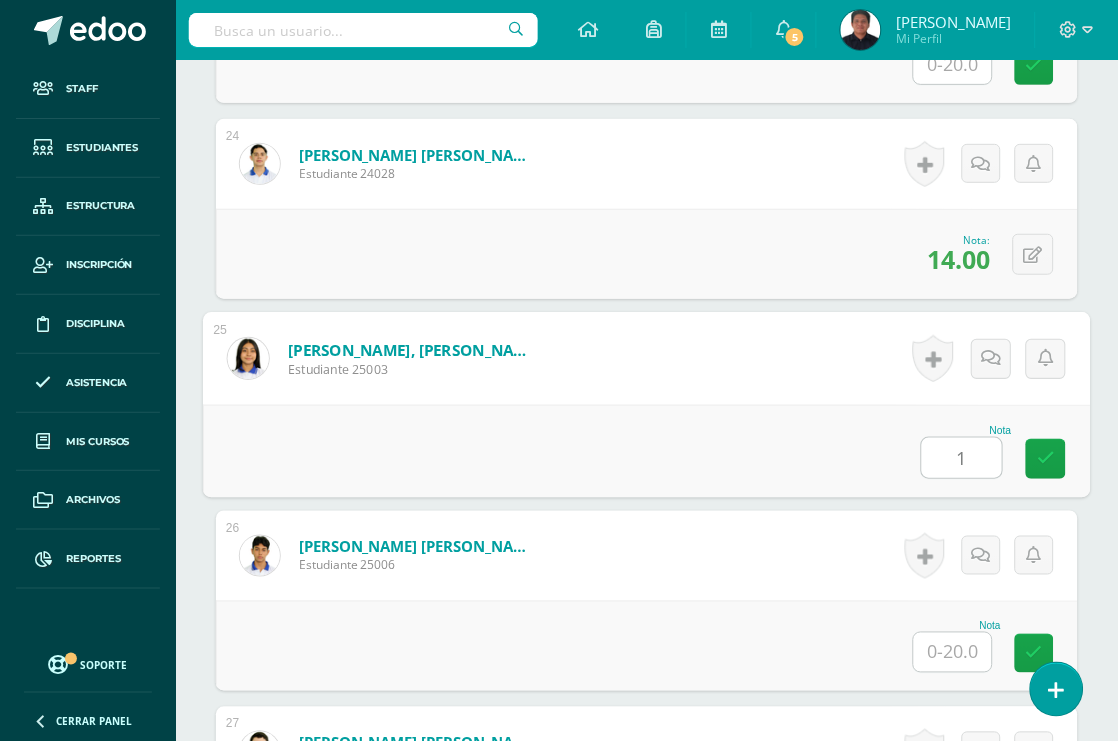 type on "17" 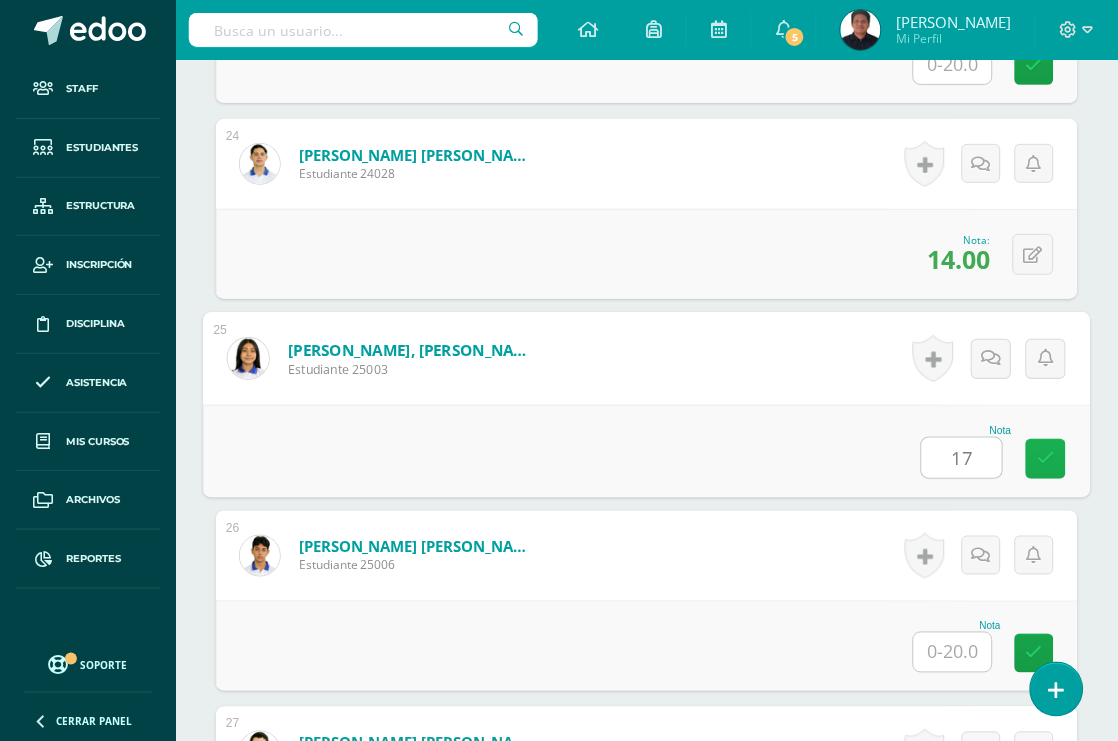 click at bounding box center [1046, 458] 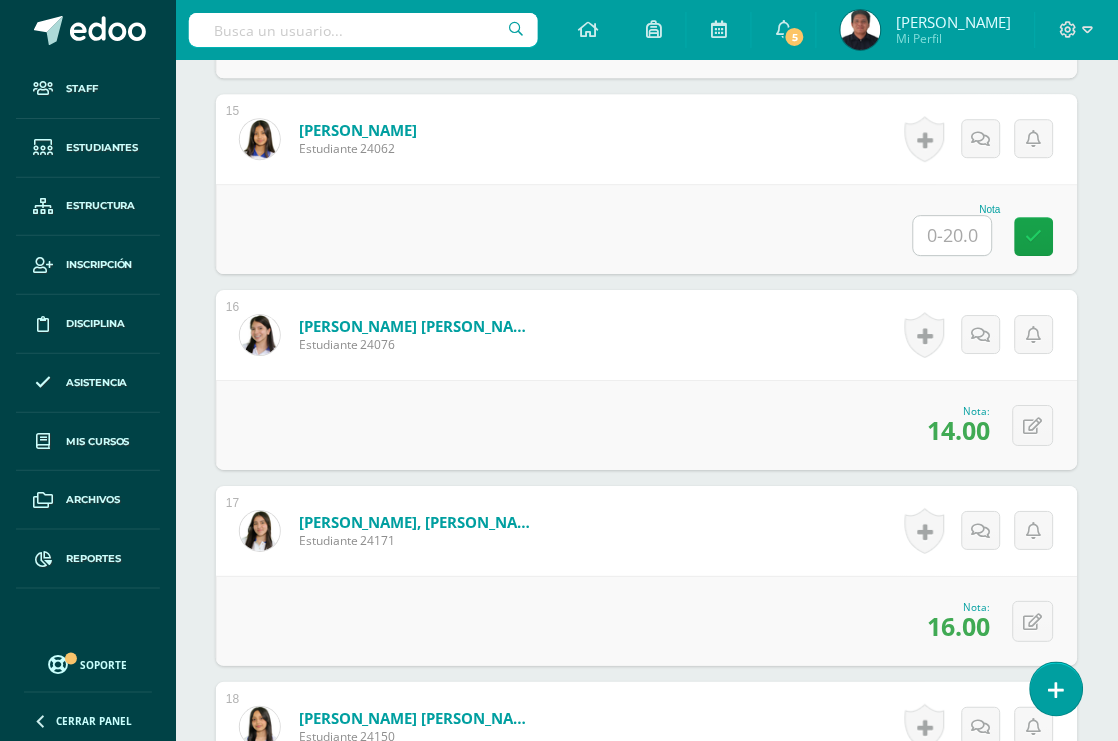 scroll, scrollTop: 3340, scrollLeft: 0, axis: vertical 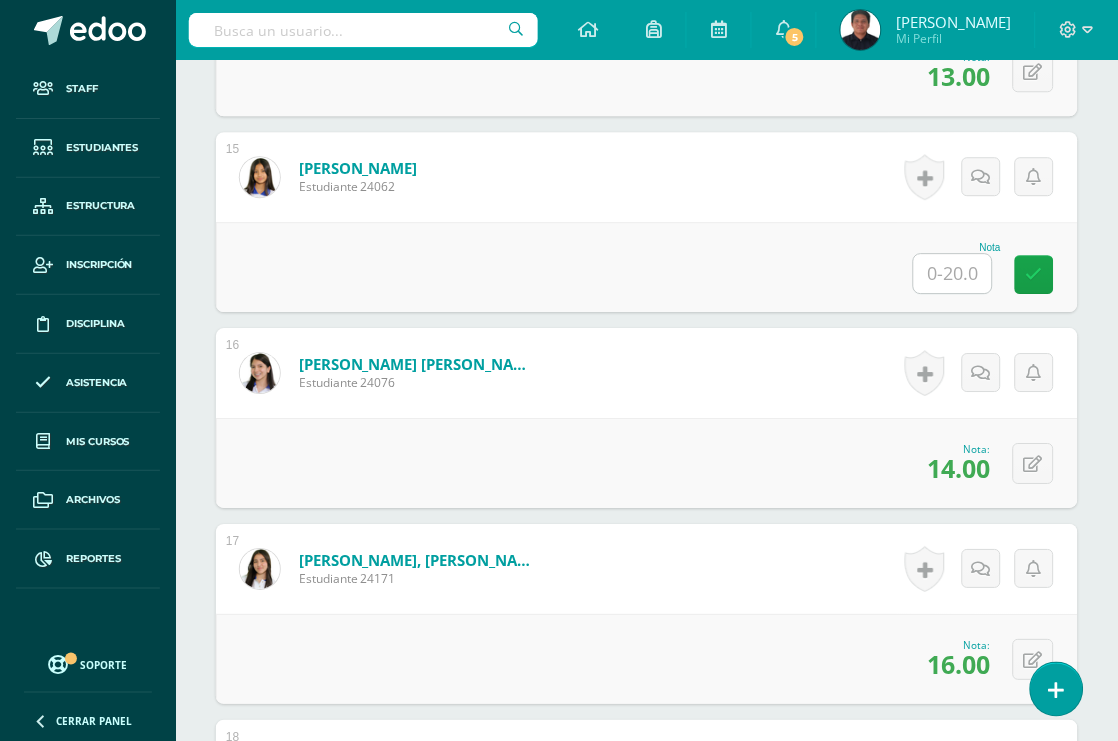 click at bounding box center [953, 273] 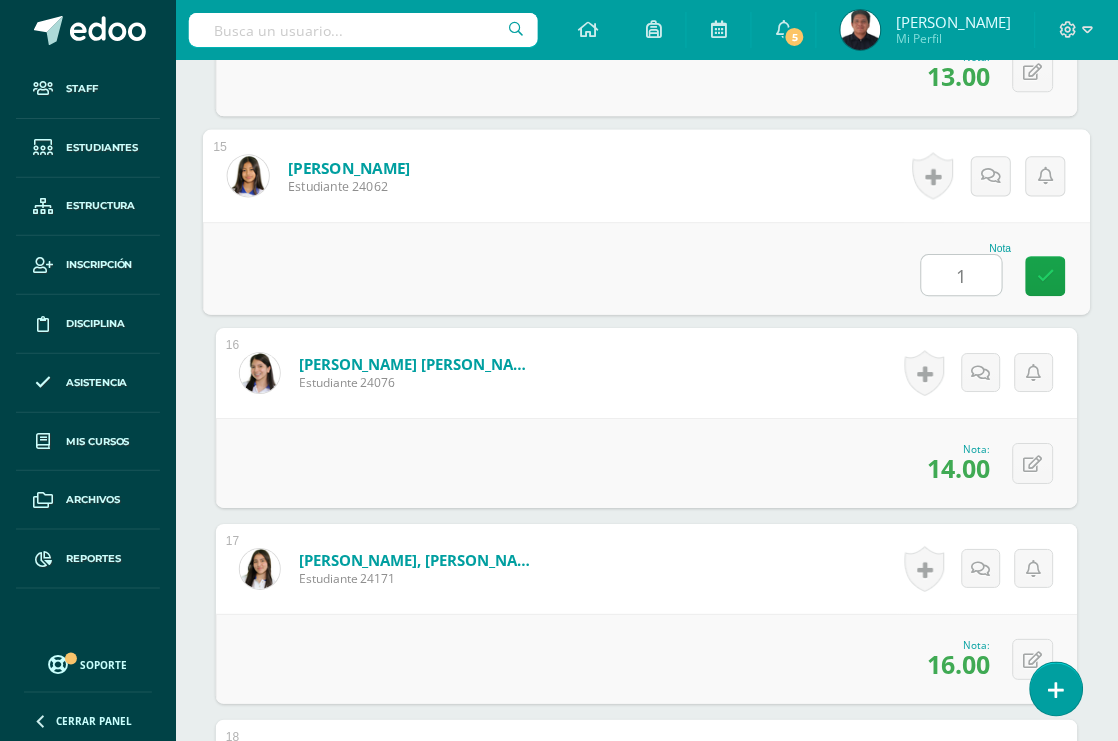type on "12" 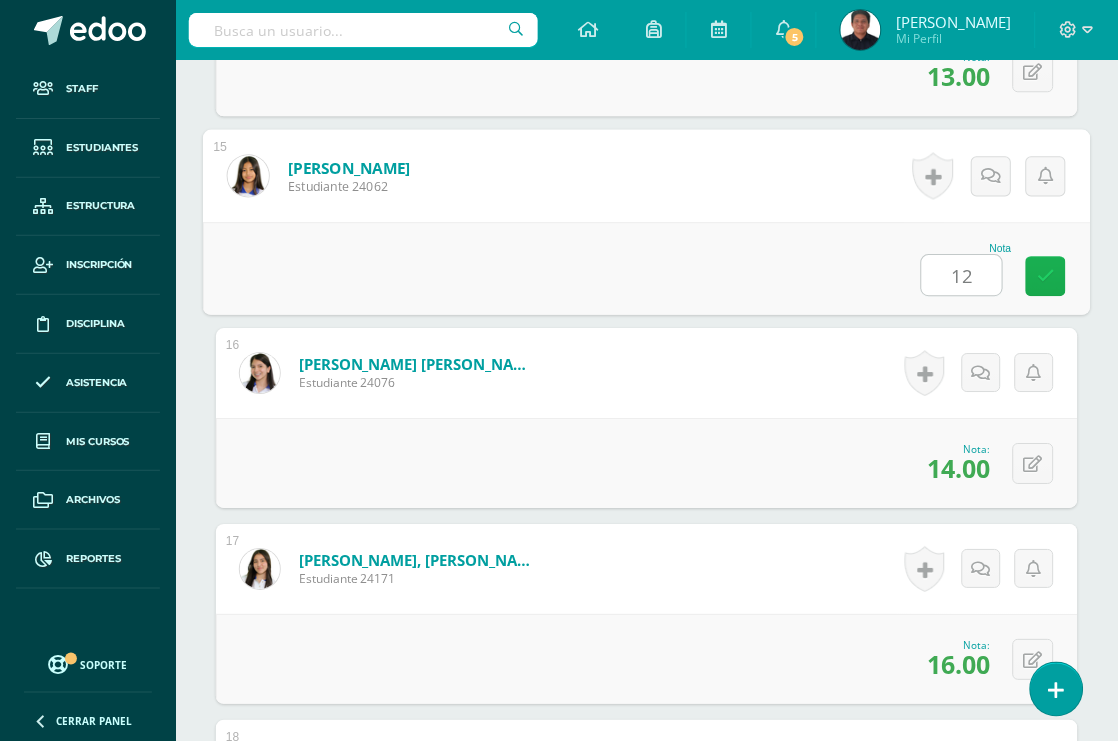 click at bounding box center (1046, 275) 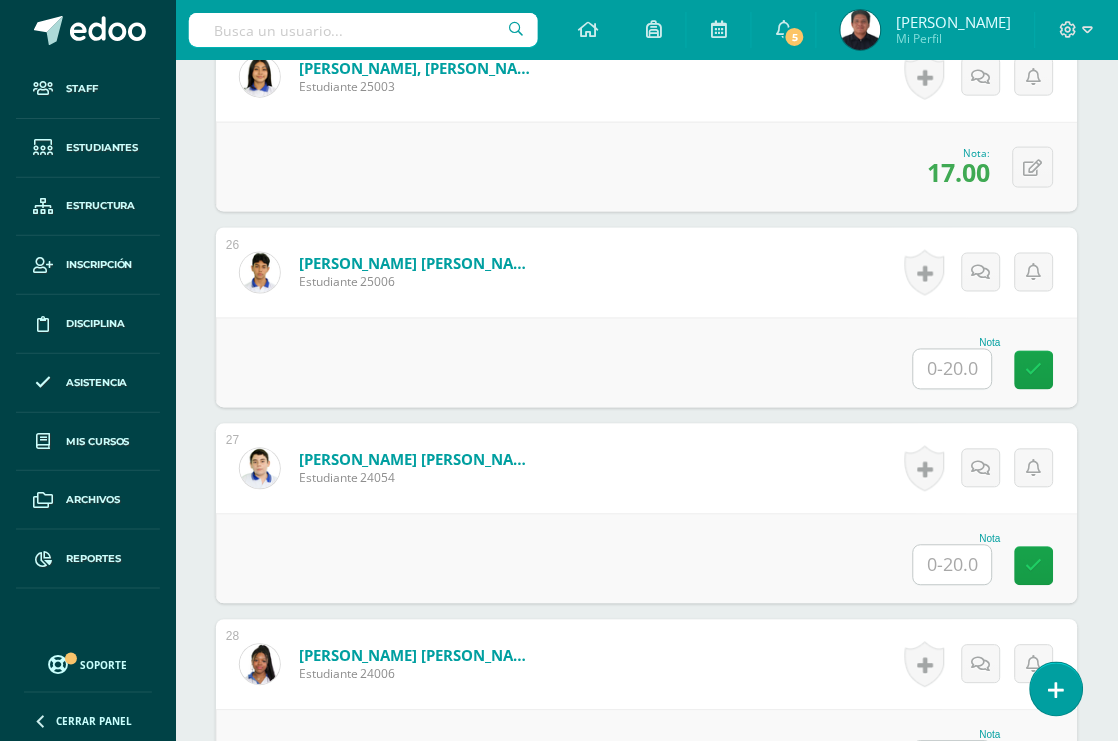 scroll, scrollTop: 5451, scrollLeft: 0, axis: vertical 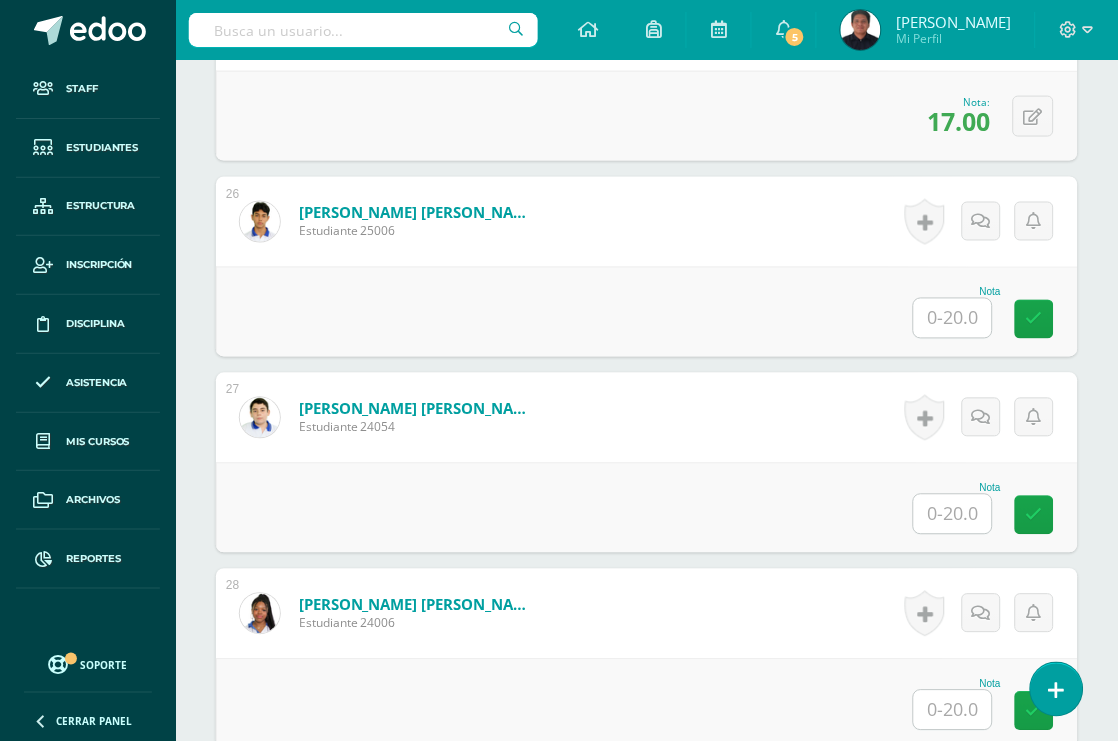 click at bounding box center [953, 318] 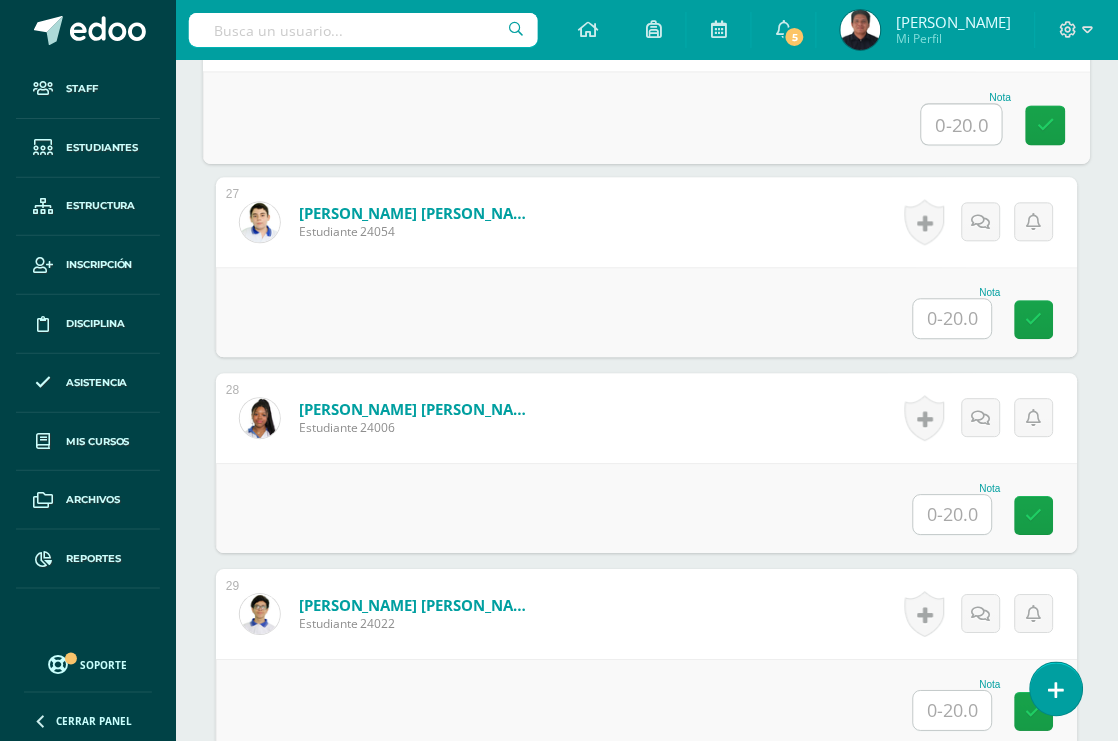 scroll, scrollTop: 5673, scrollLeft: 0, axis: vertical 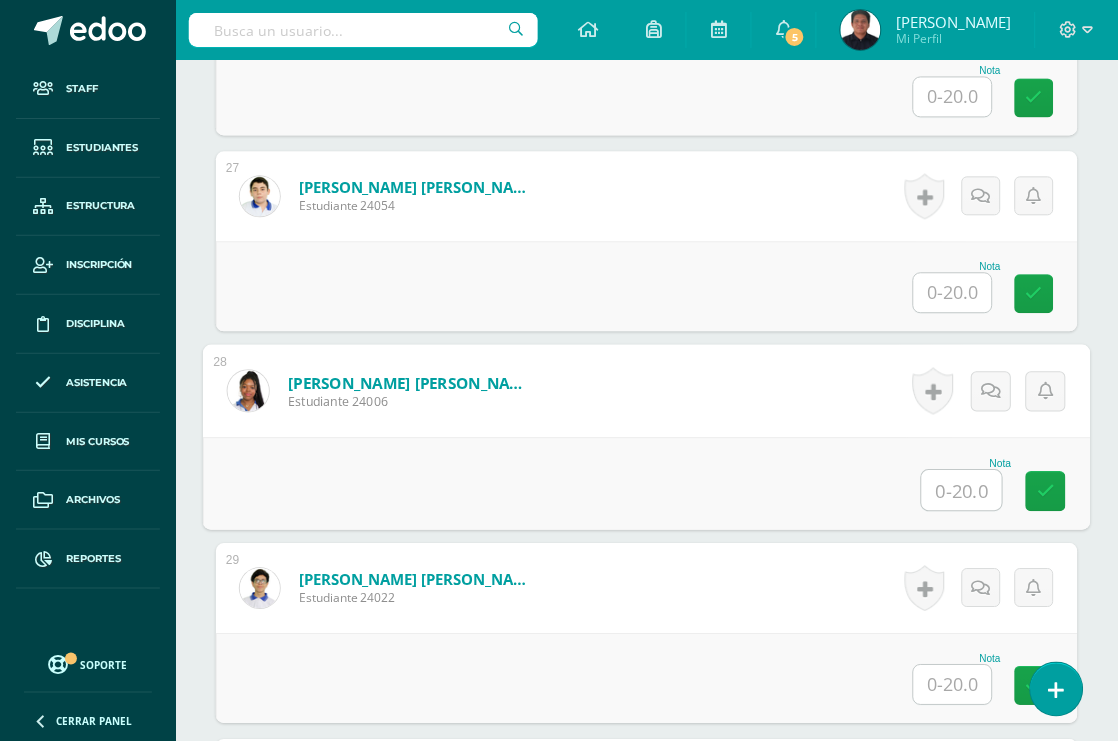 click at bounding box center [962, 490] 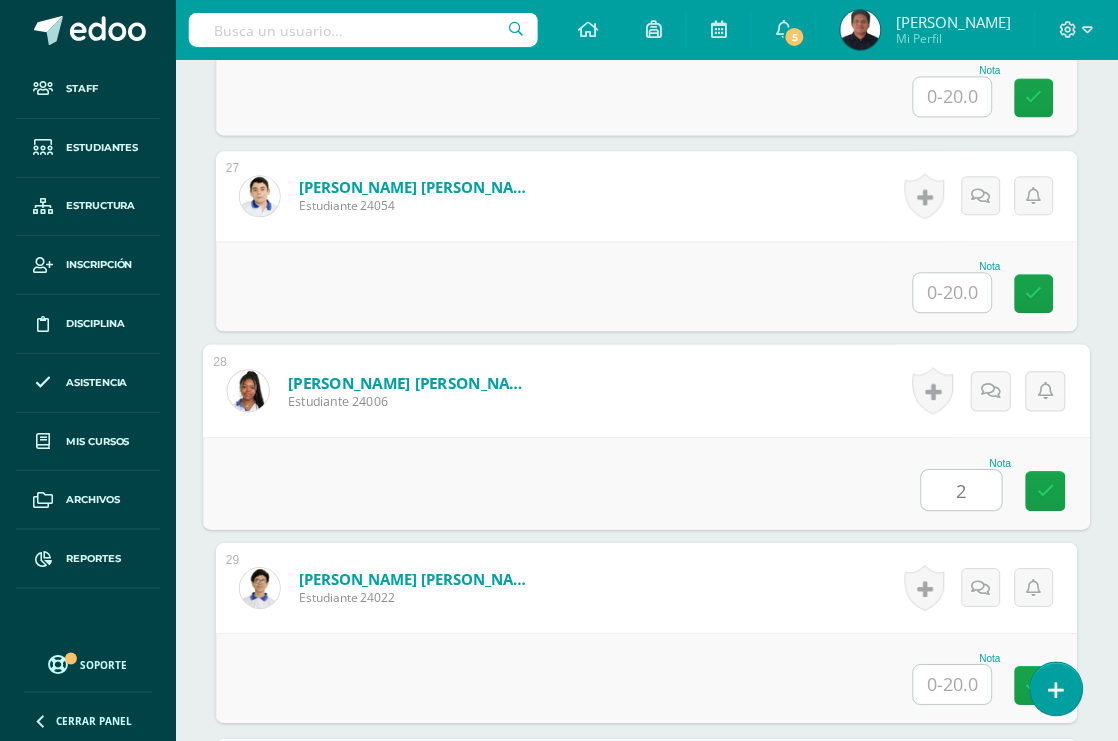 type on "20" 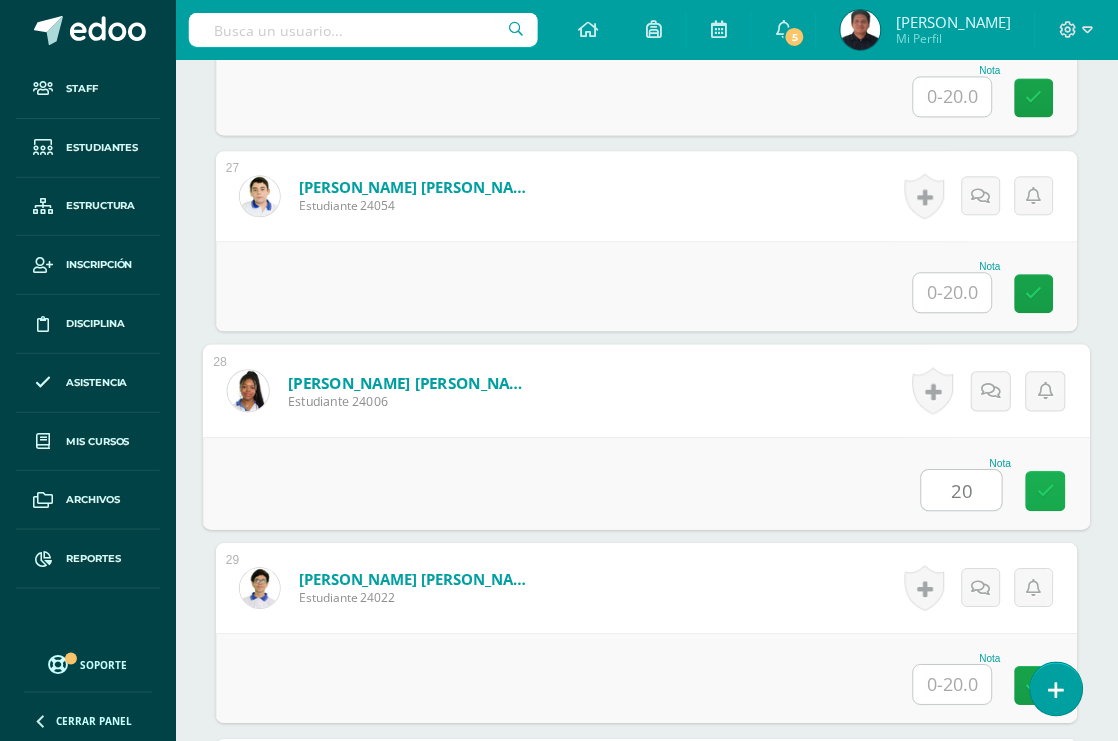 click at bounding box center [1046, 490] 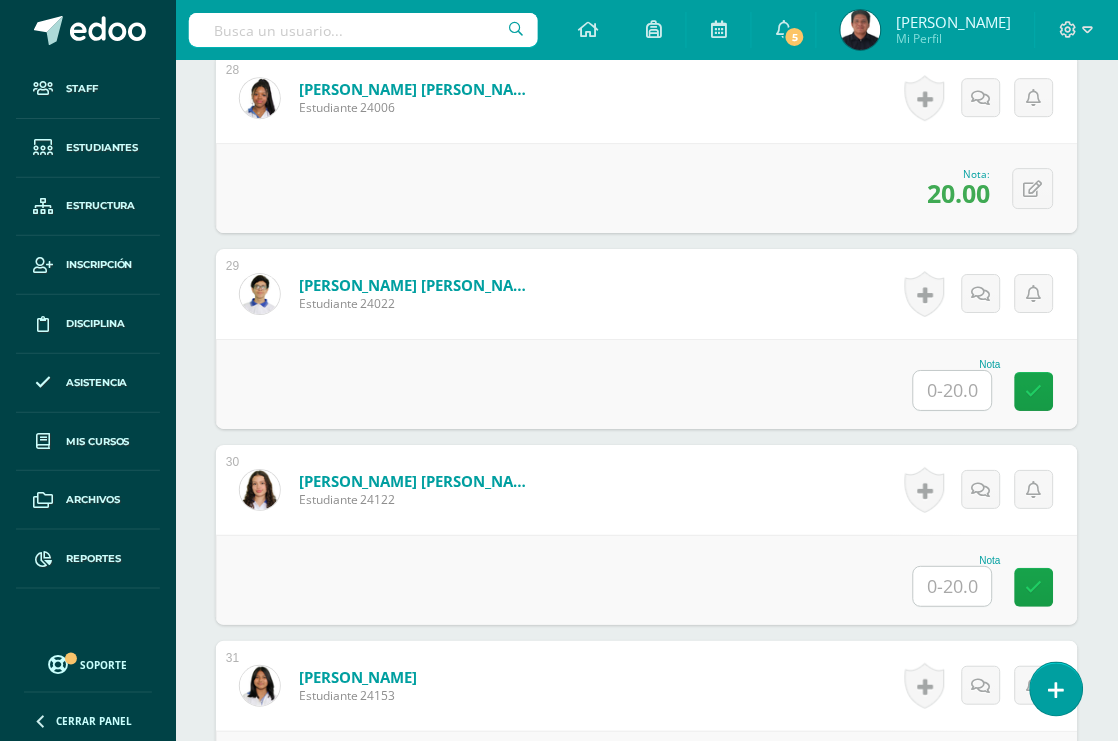 scroll, scrollTop: 6006, scrollLeft: 0, axis: vertical 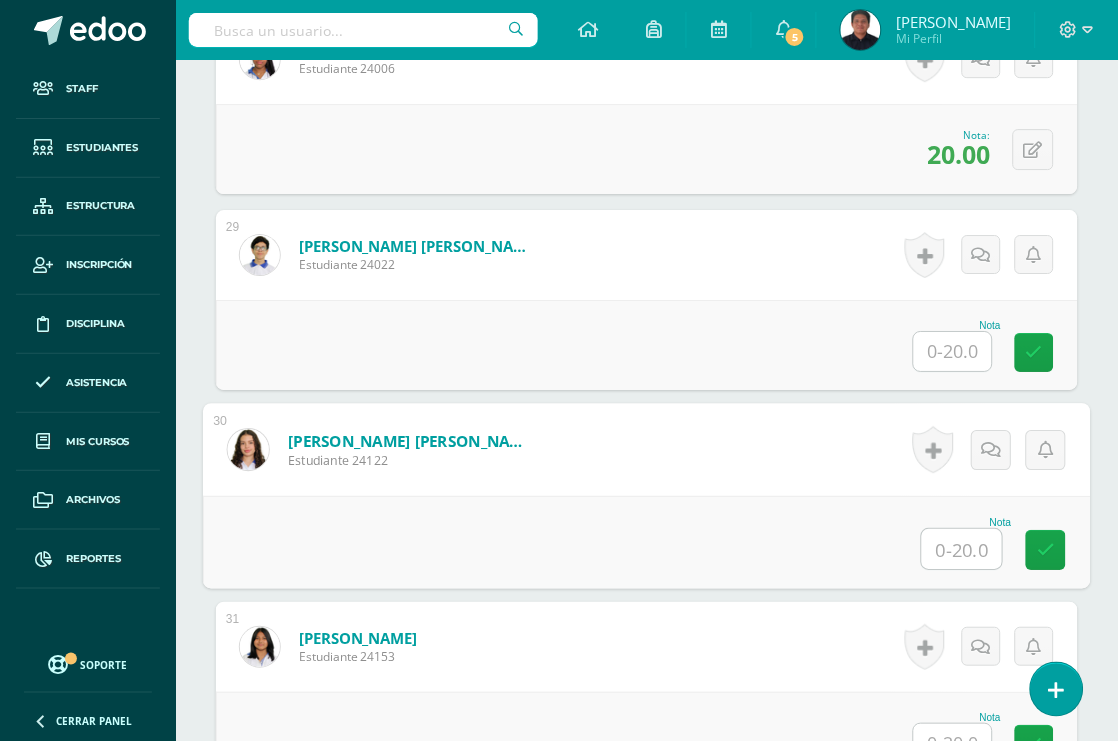 click at bounding box center (962, 549) 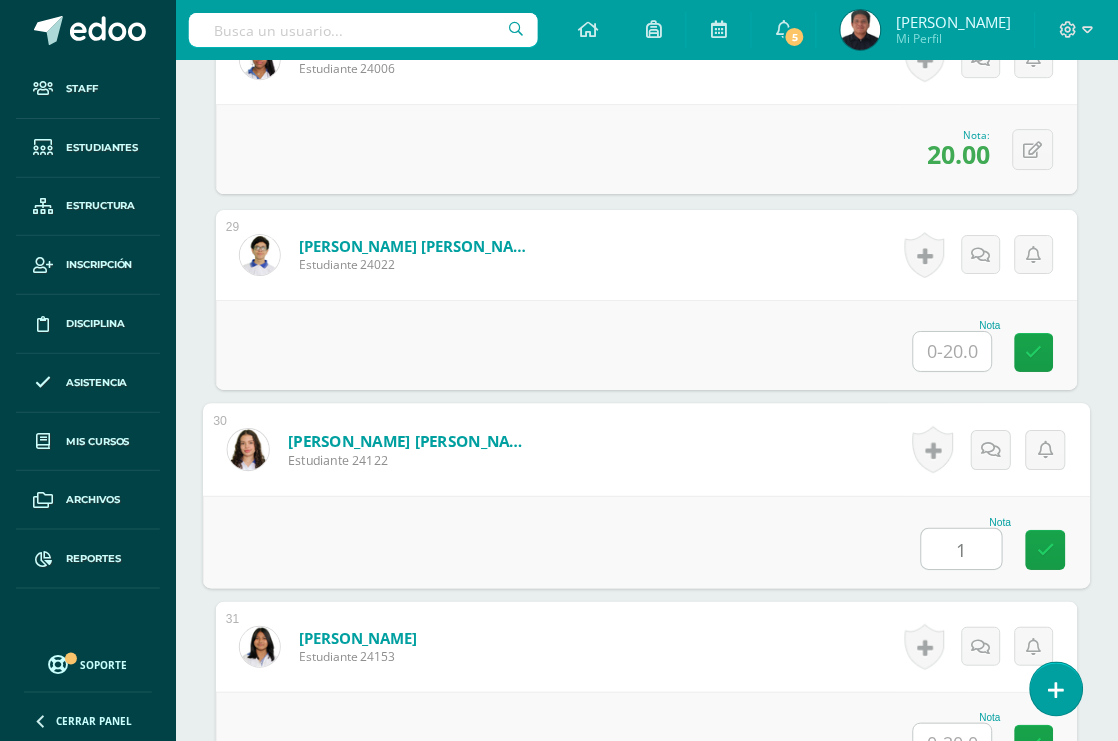 type on "18" 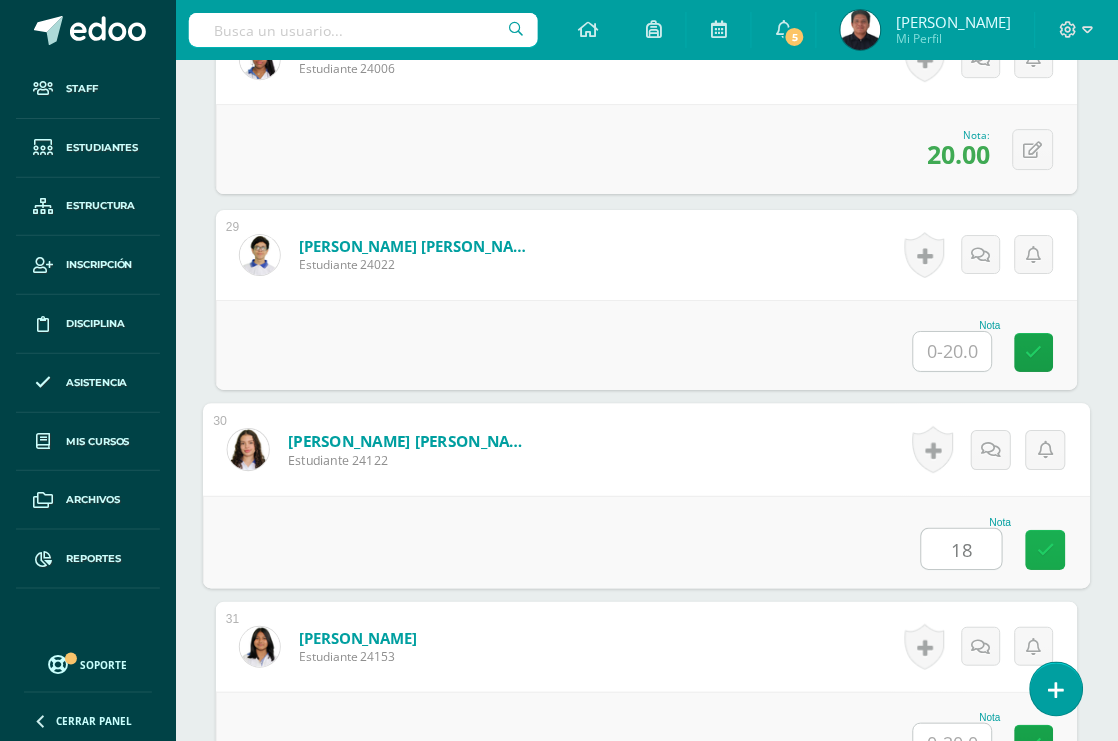 click at bounding box center [1046, 550] 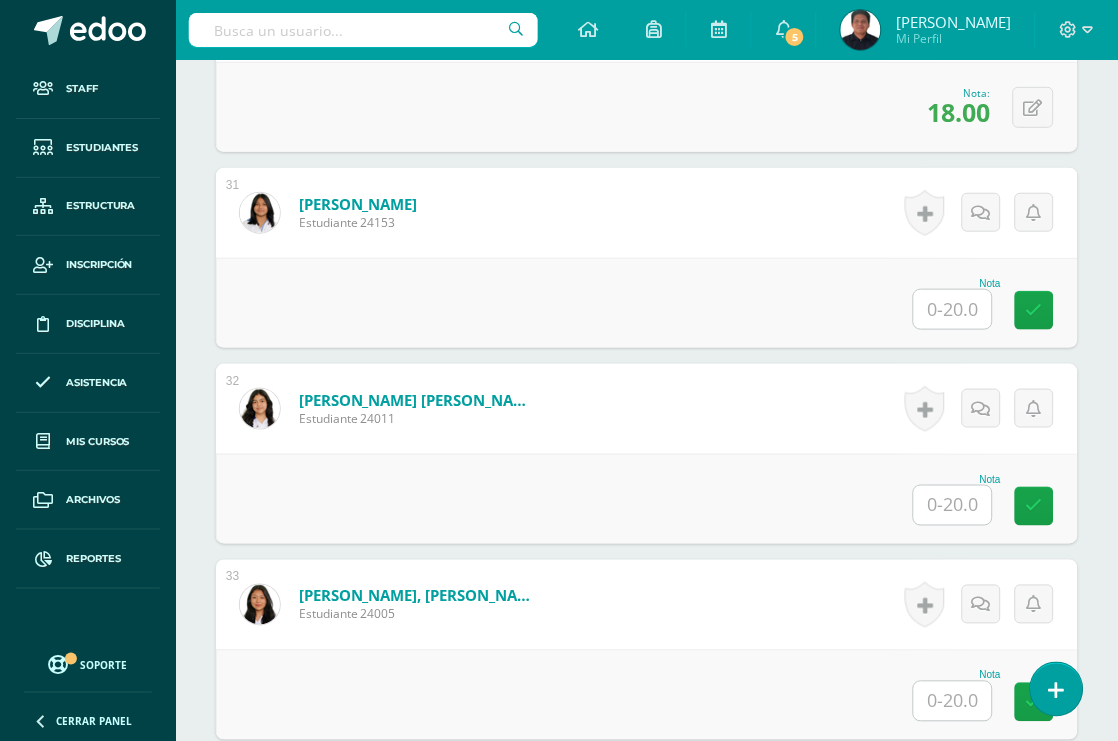 scroll, scrollTop: 6451, scrollLeft: 0, axis: vertical 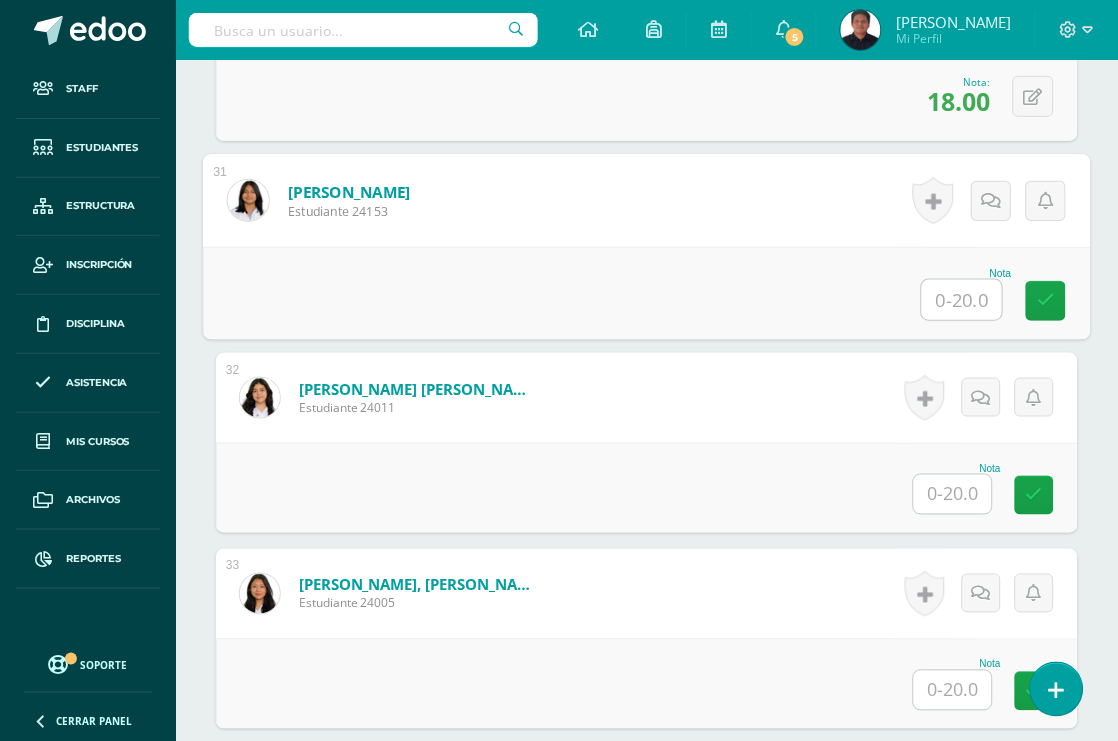 click at bounding box center (962, 300) 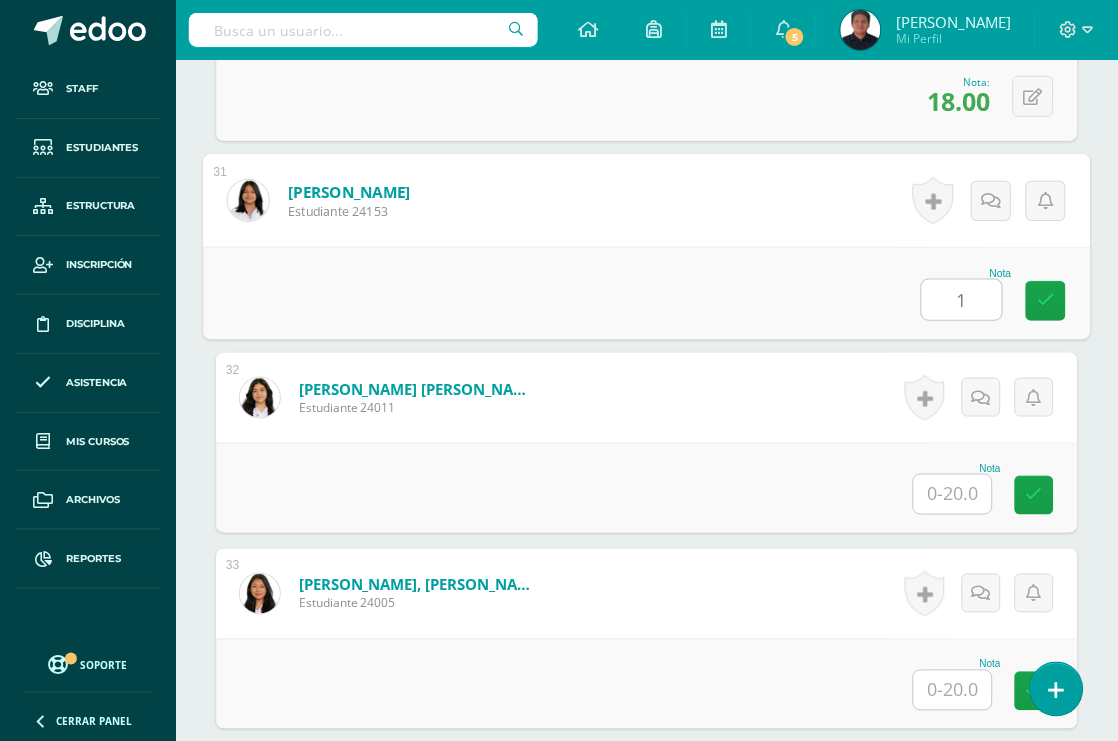 type on "18" 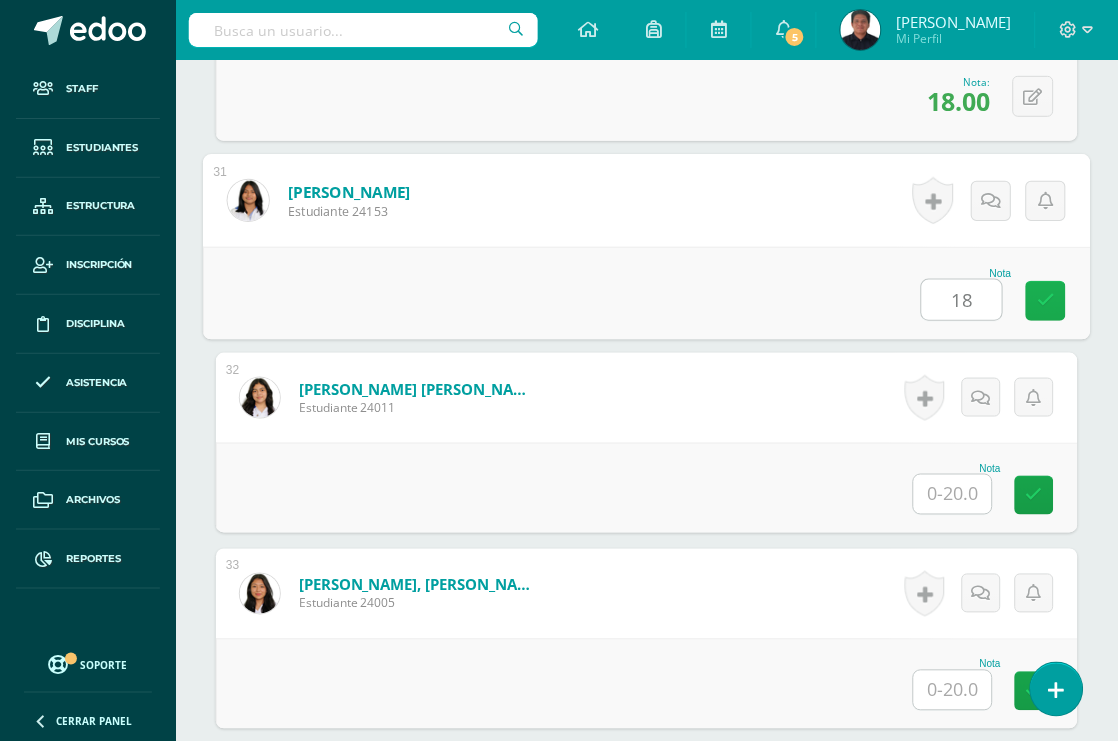 click at bounding box center (1046, 301) 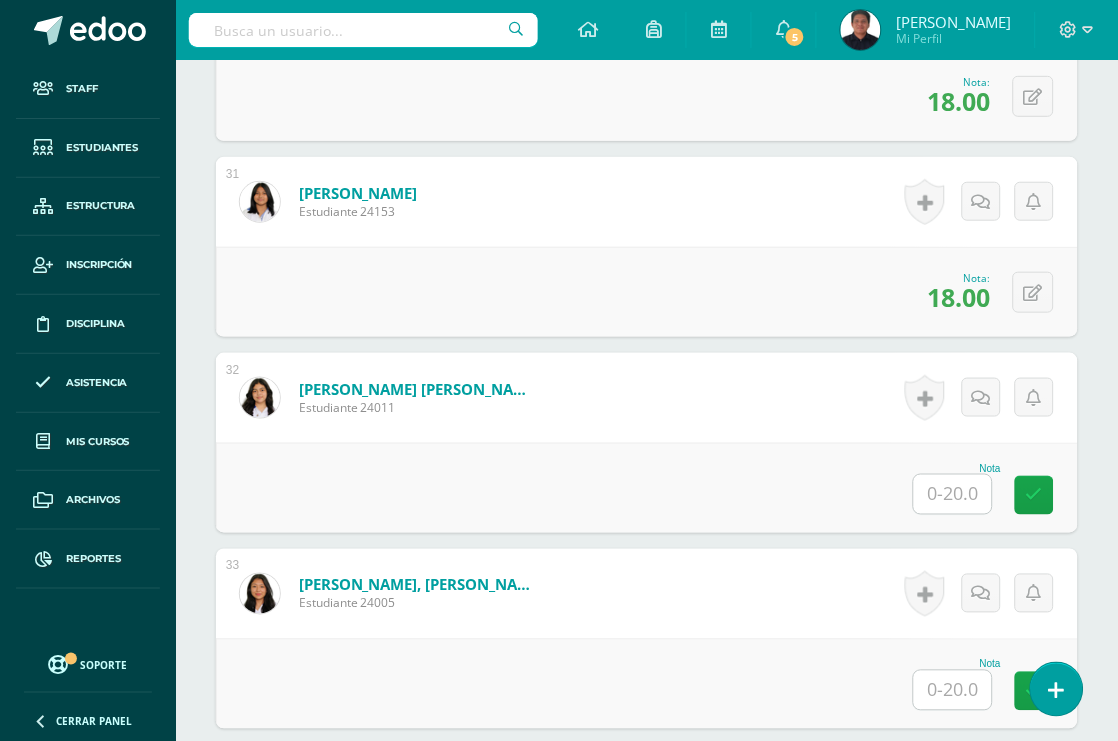 click at bounding box center [953, 494] 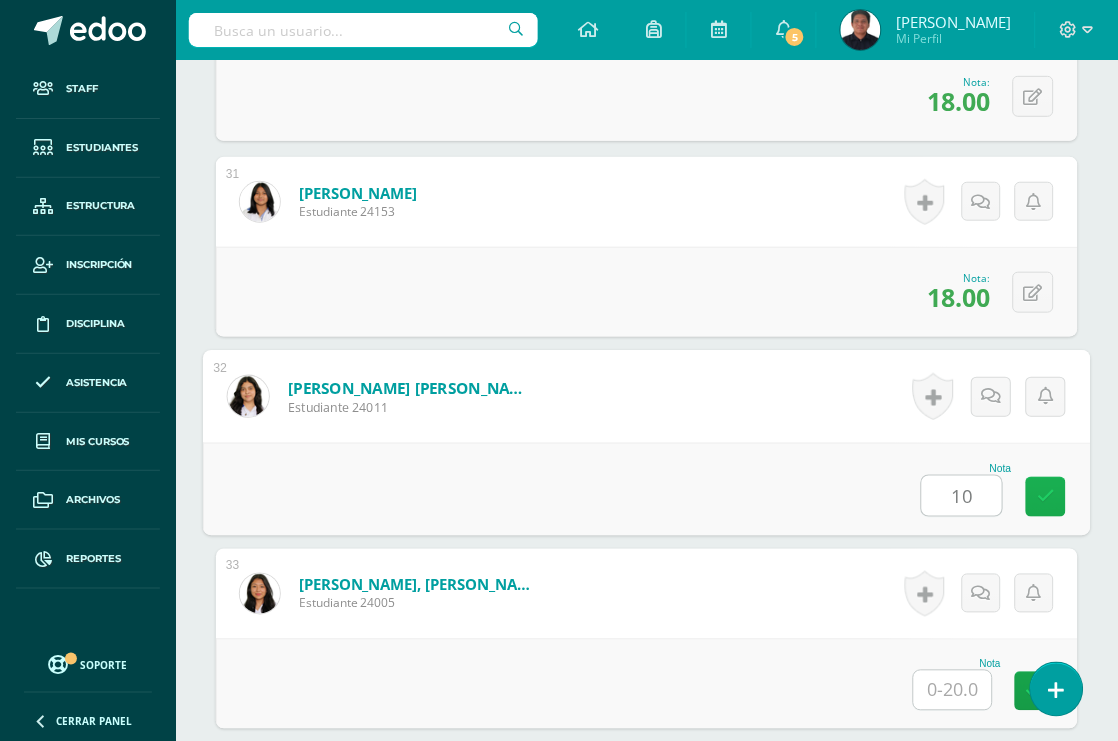 click at bounding box center (1046, 497) 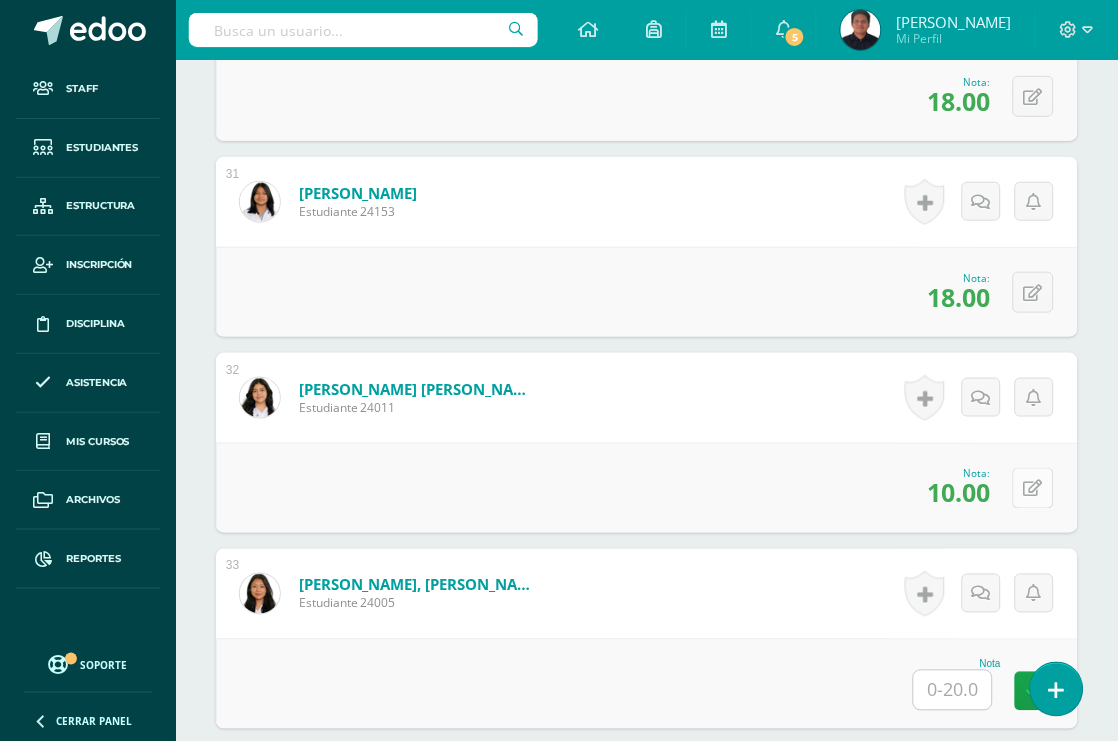 click at bounding box center (1033, 488) 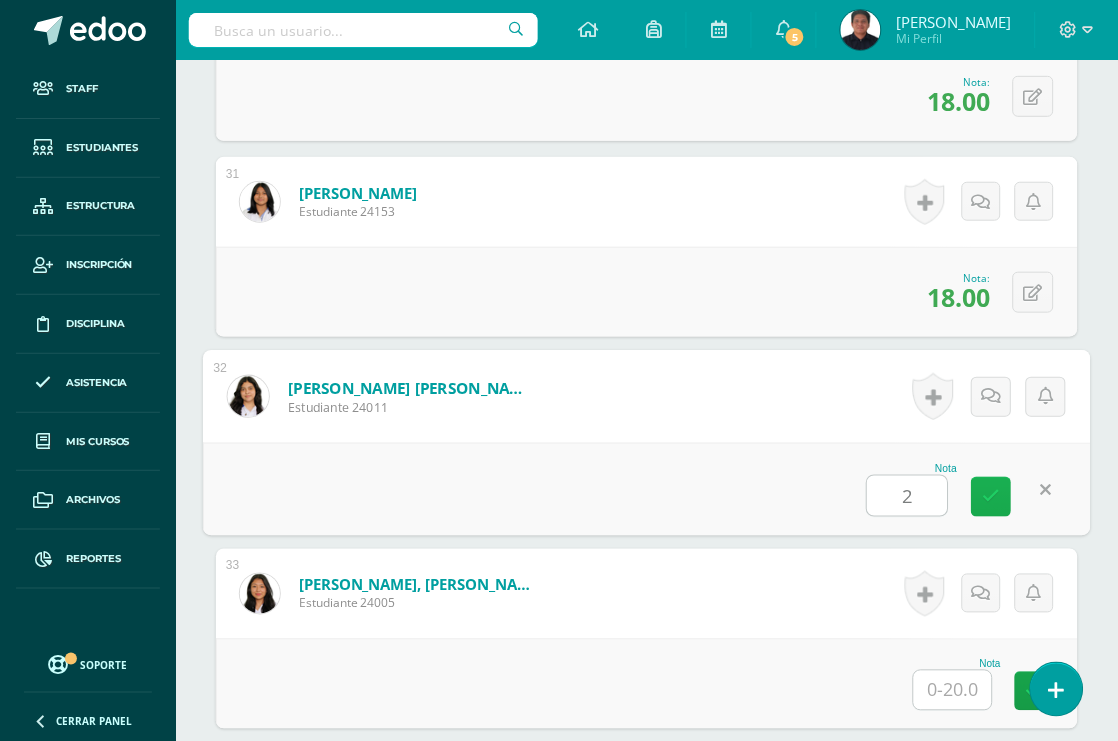 type on "20" 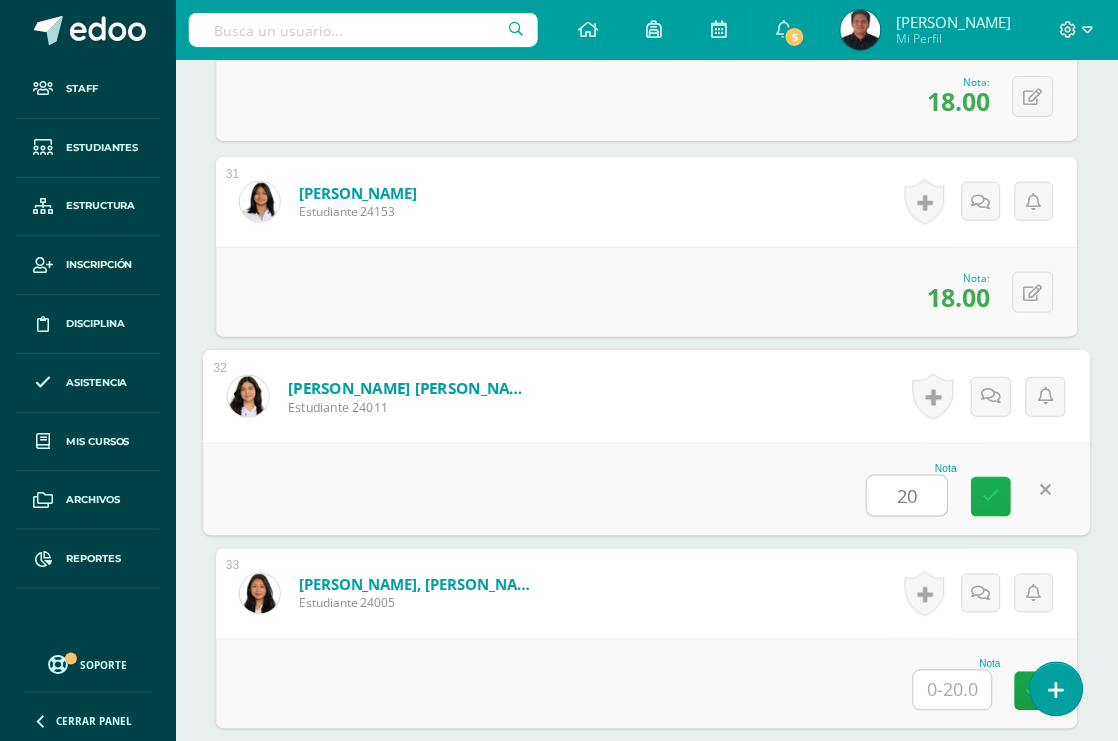 click at bounding box center (992, 496) 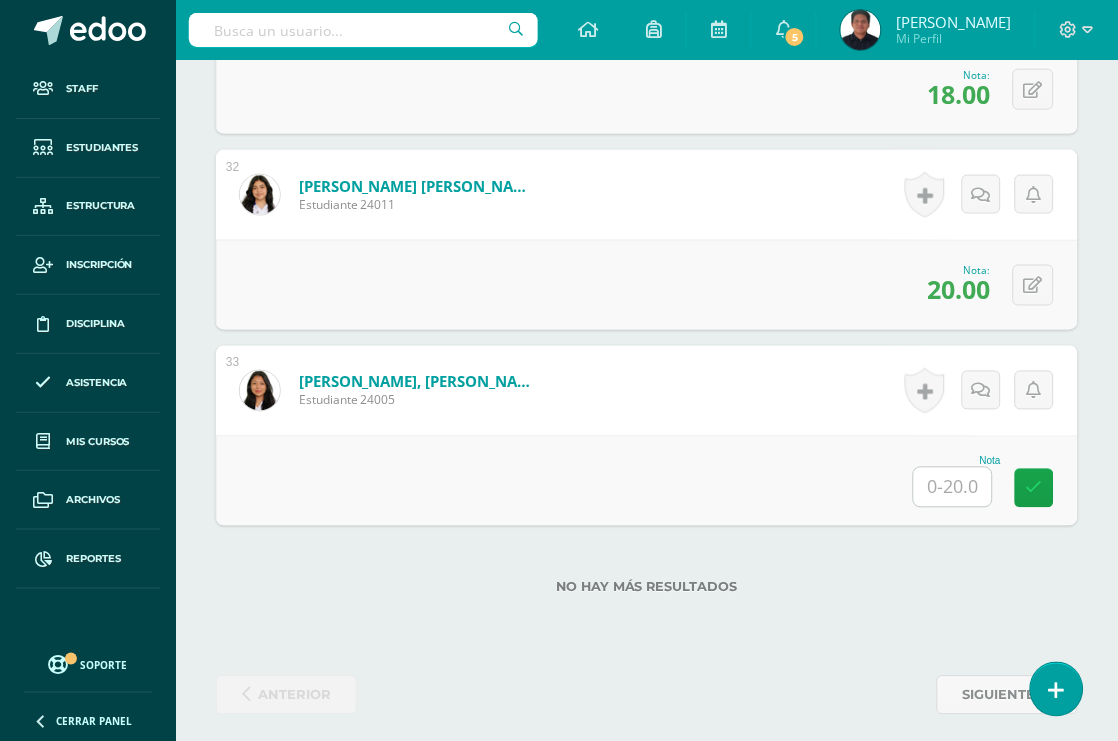 scroll, scrollTop: 6666, scrollLeft: 0, axis: vertical 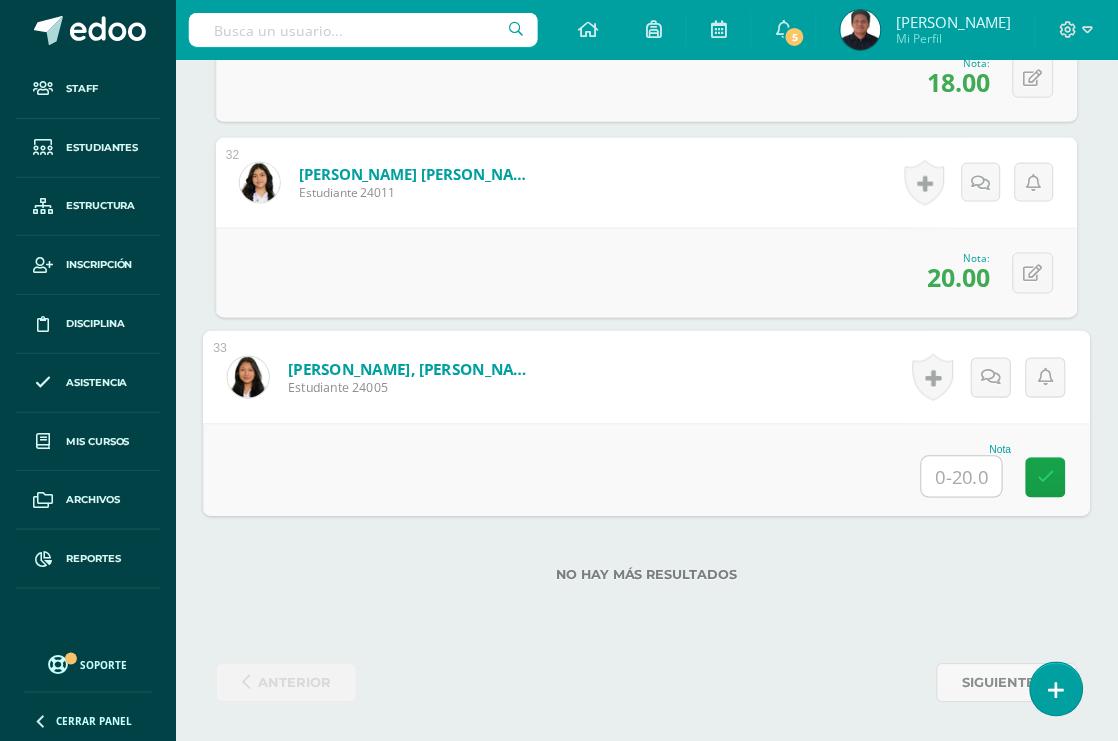click at bounding box center (962, 477) 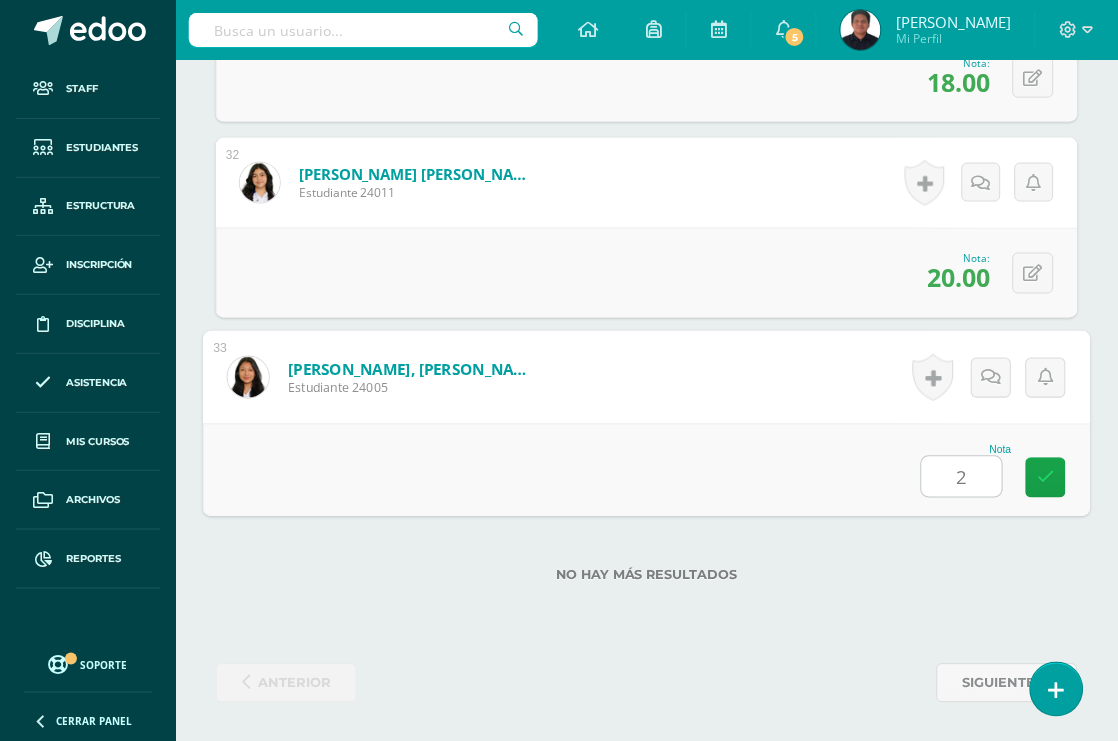 type on "20" 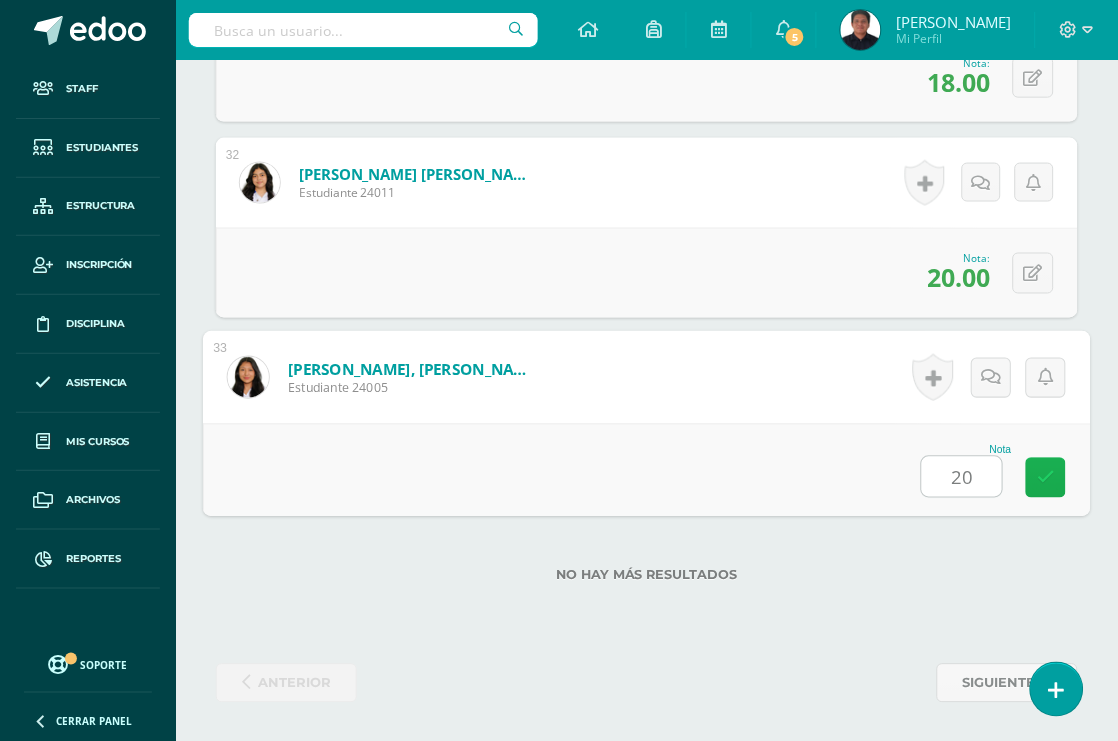 click at bounding box center [1046, 478] 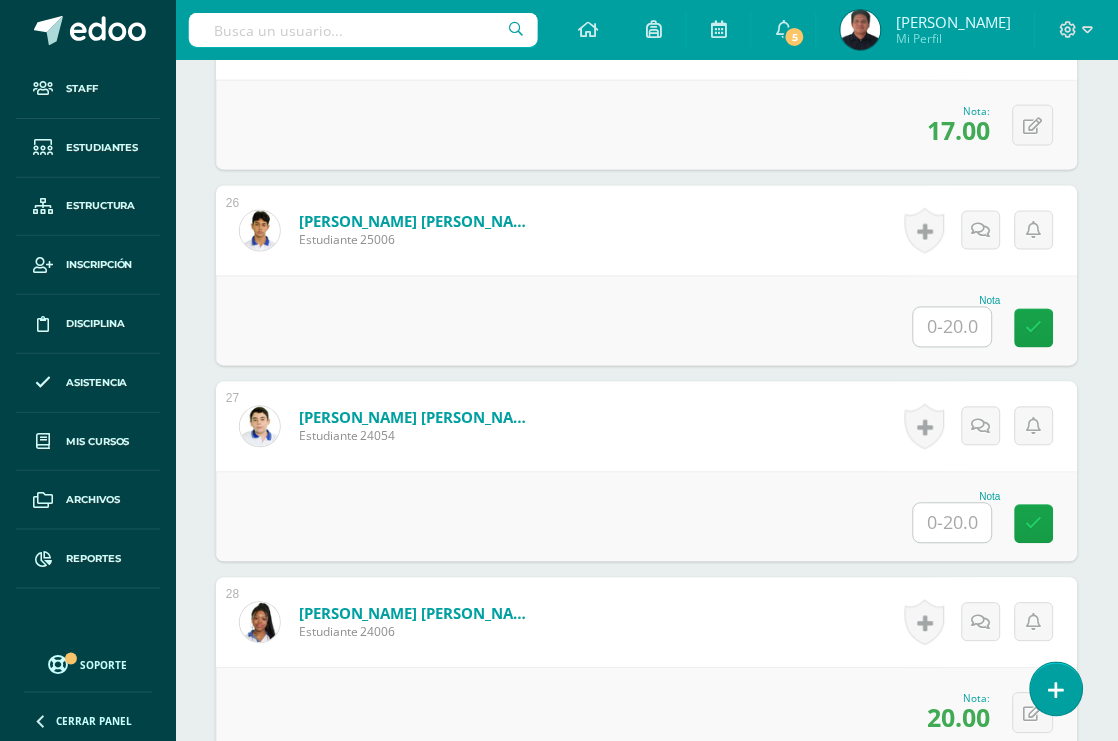scroll, scrollTop: 5444, scrollLeft: 0, axis: vertical 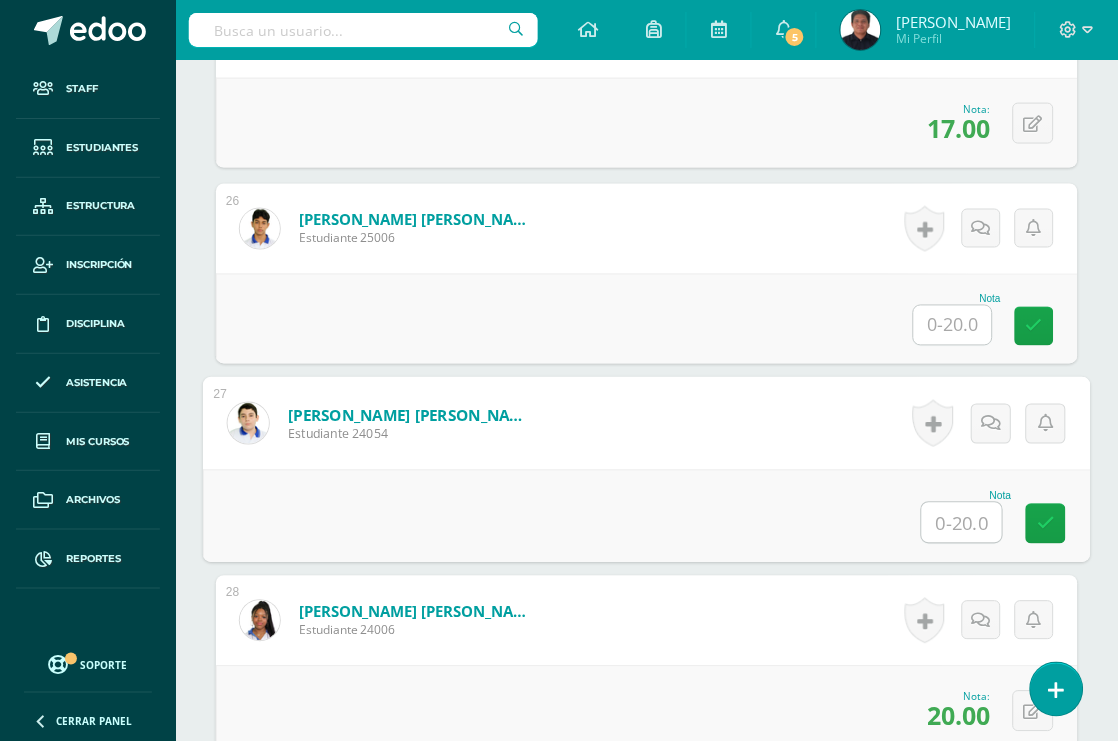 click at bounding box center [962, 523] 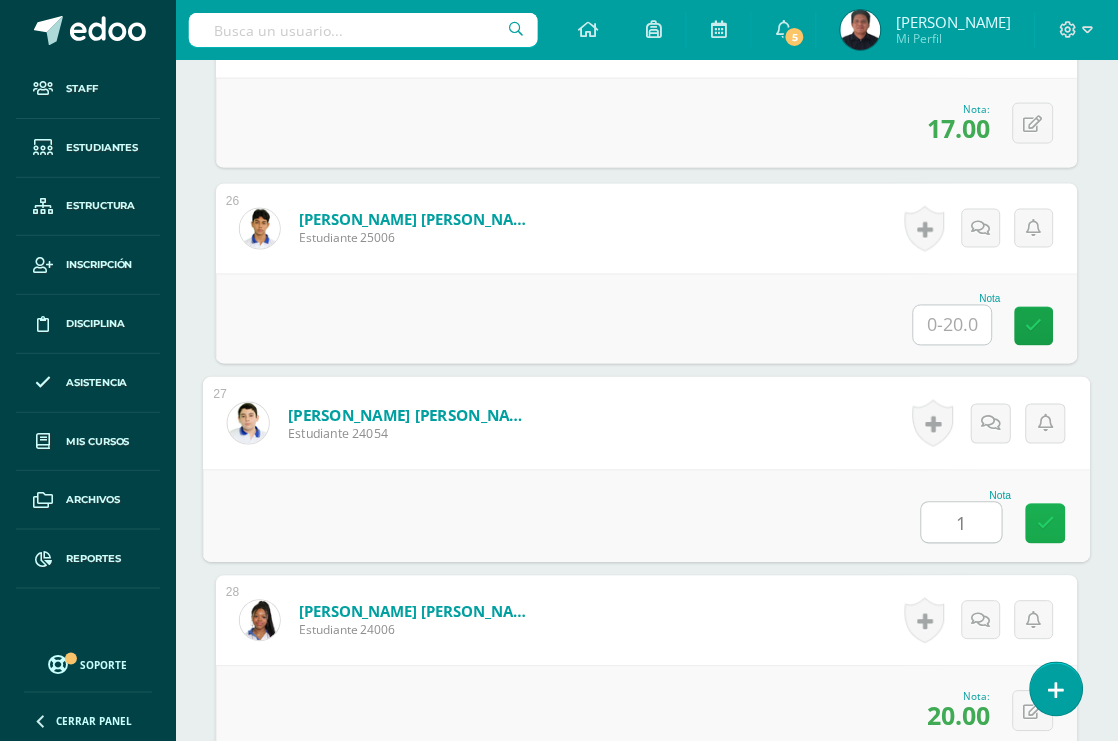 type on "12" 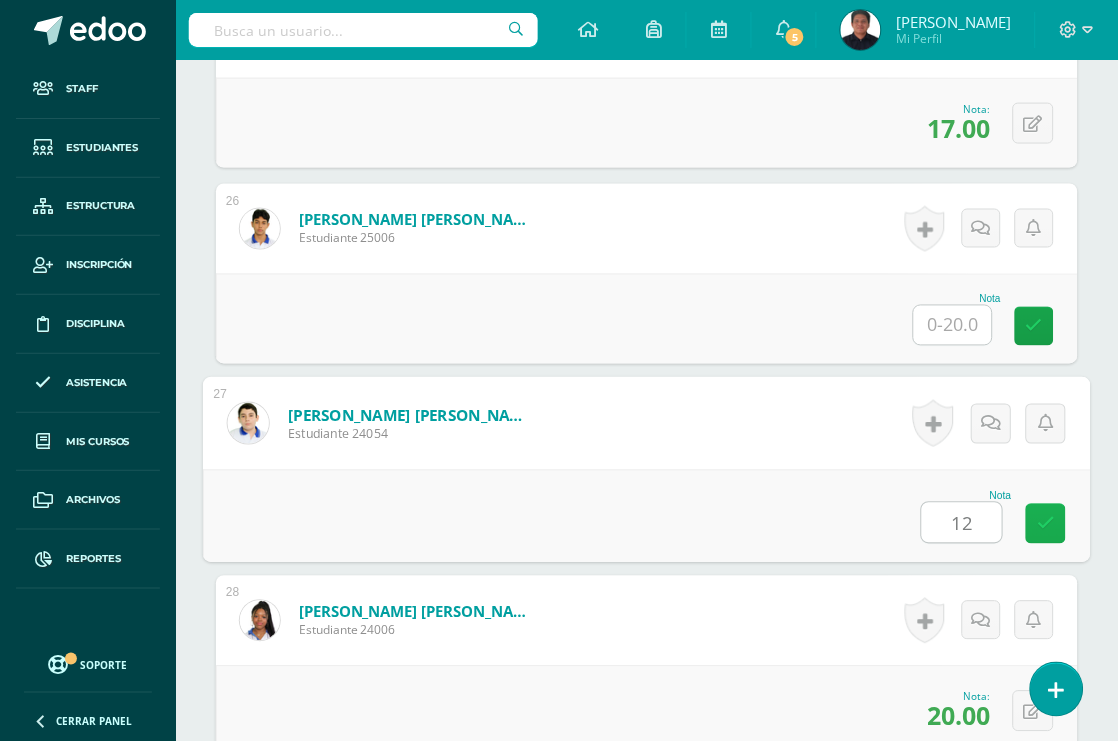 click at bounding box center [1046, 523] 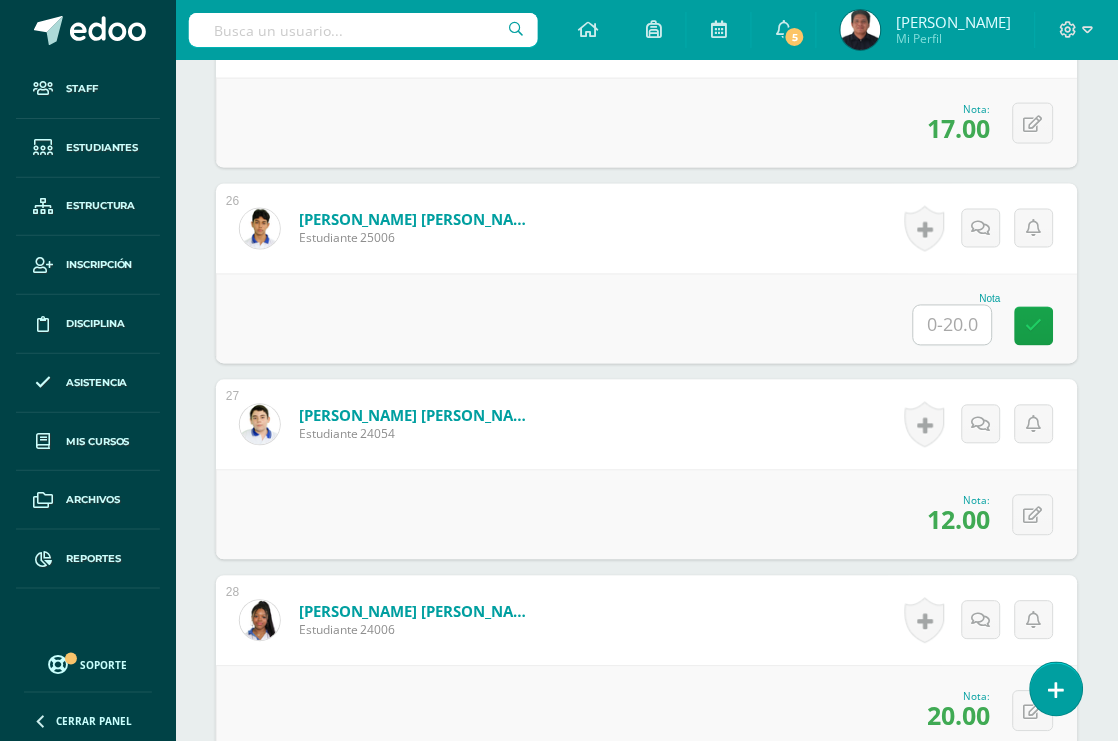 click at bounding box center (953, 325) 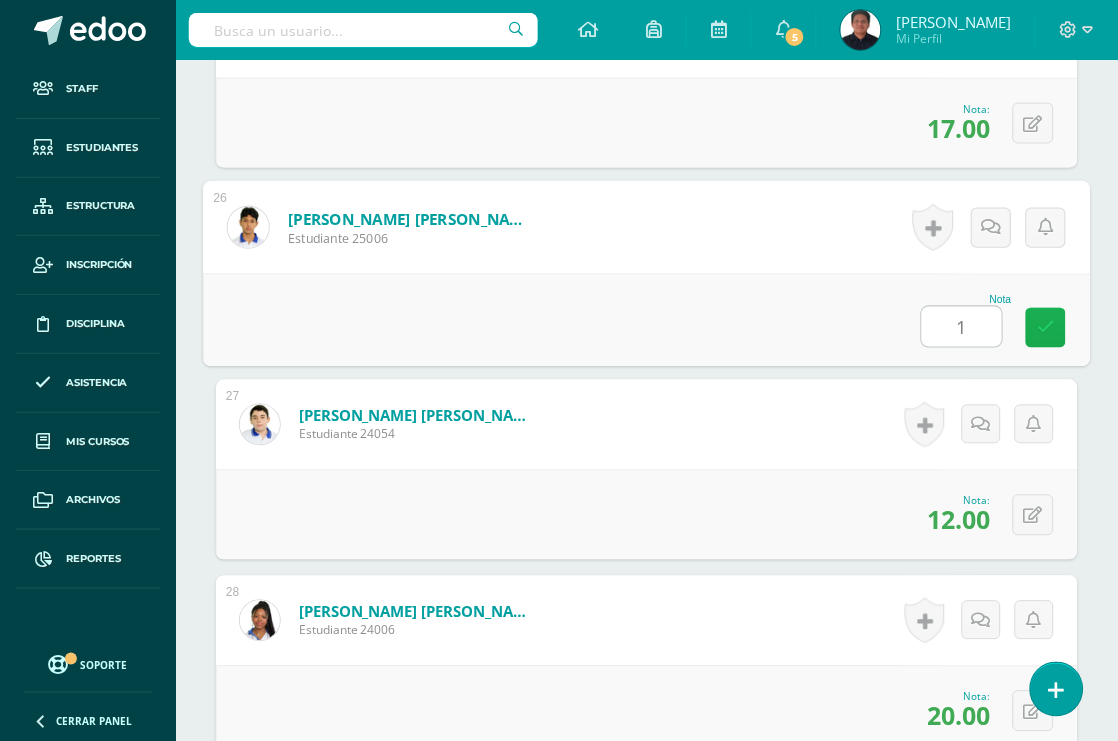 type on "12" 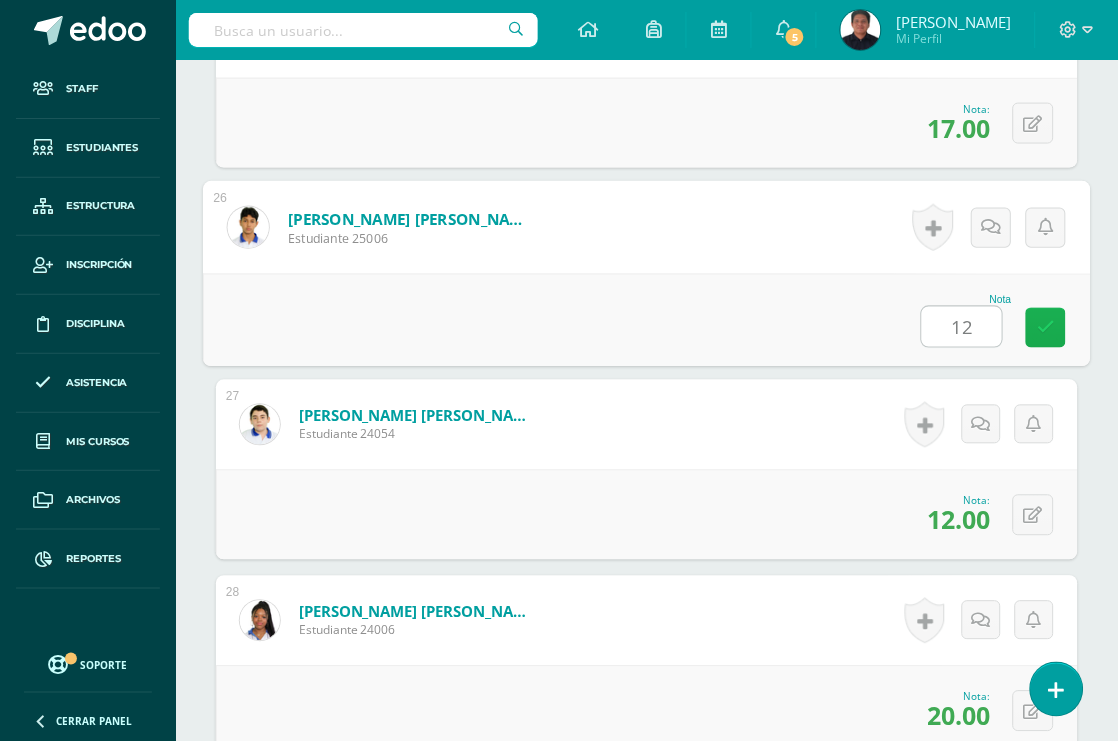 click at bounding box center (1046, 327) 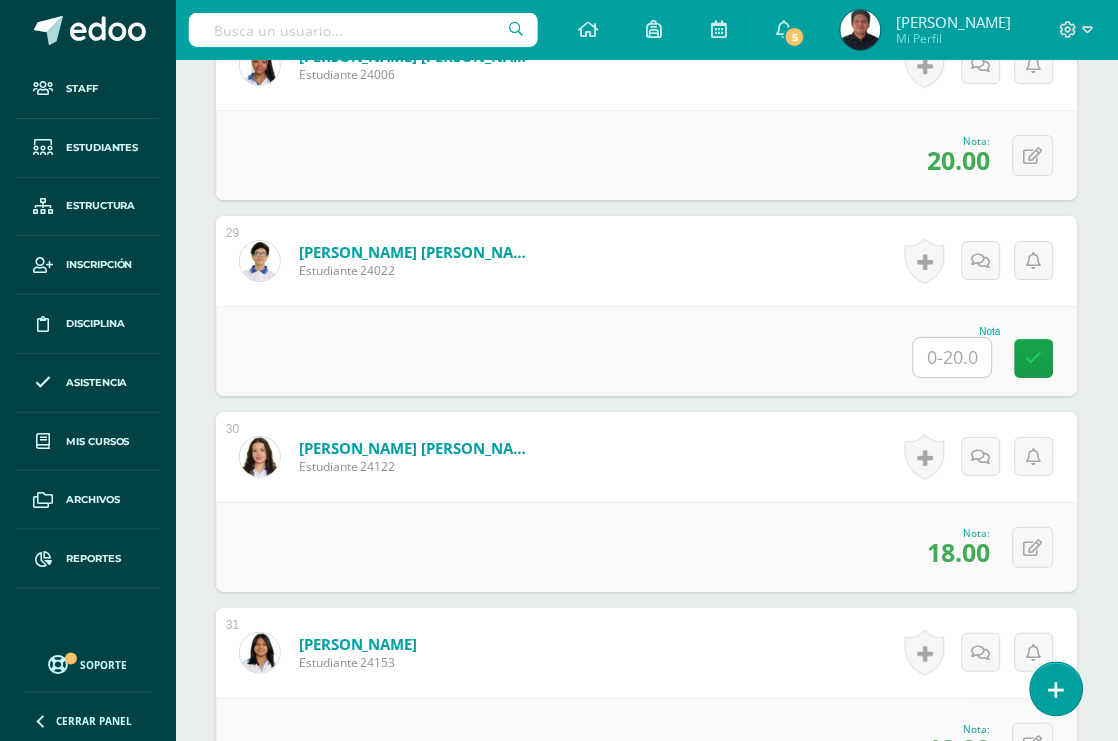 scroll, scrollTop: 1372, scrollLeft: 0, axis: vertical 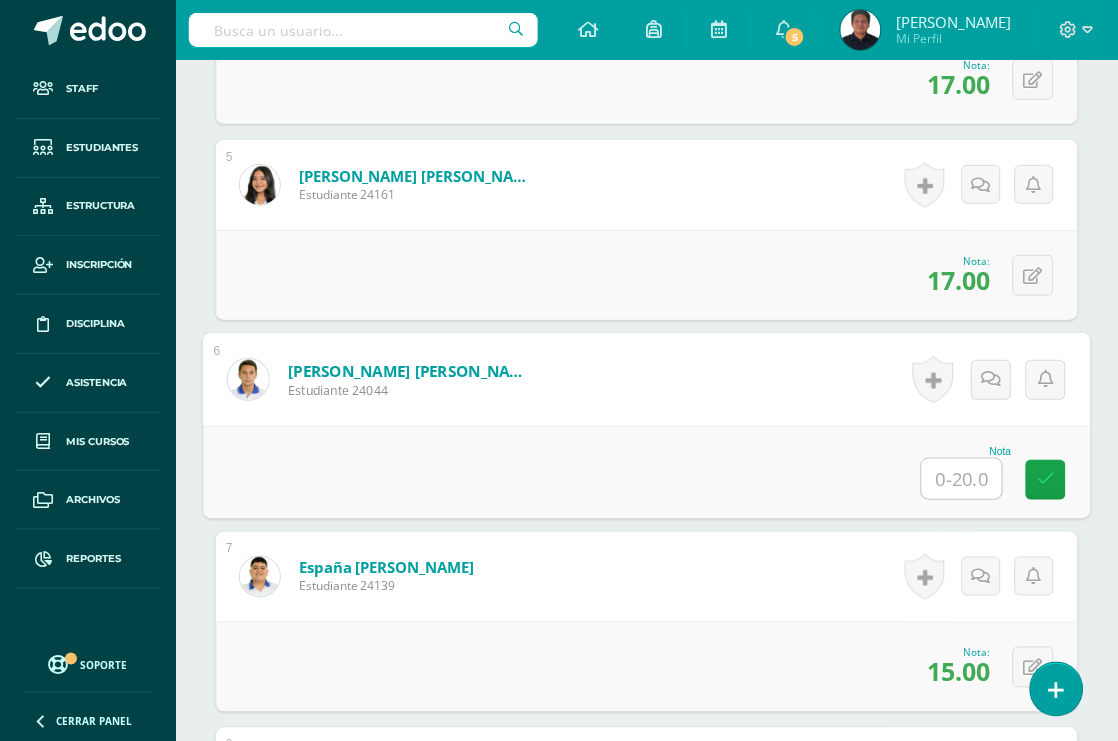 click at bounding box center [962, 479] 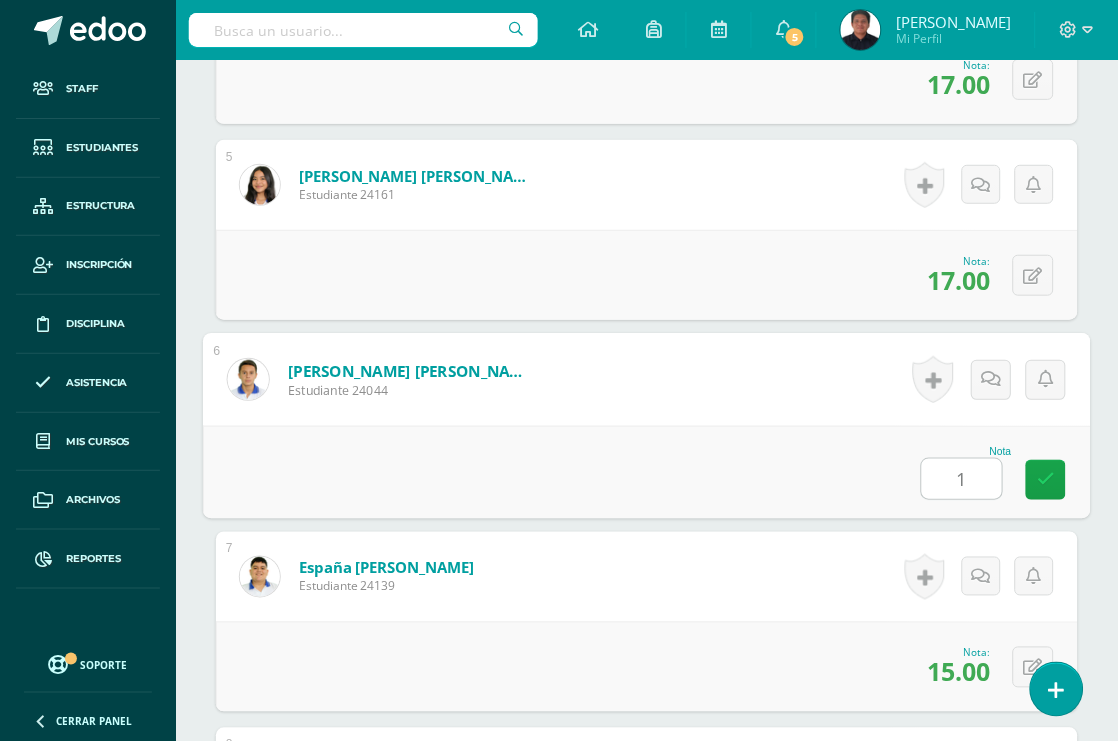 type on "15" 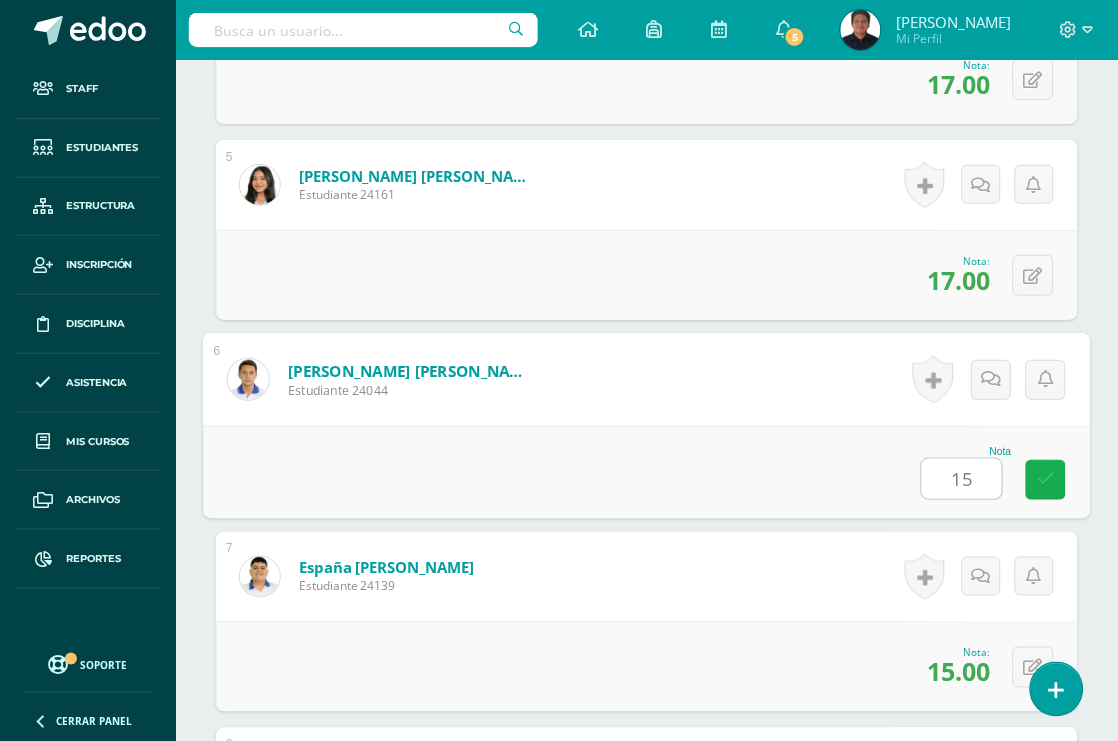 click at bounding box center [1046, 480] 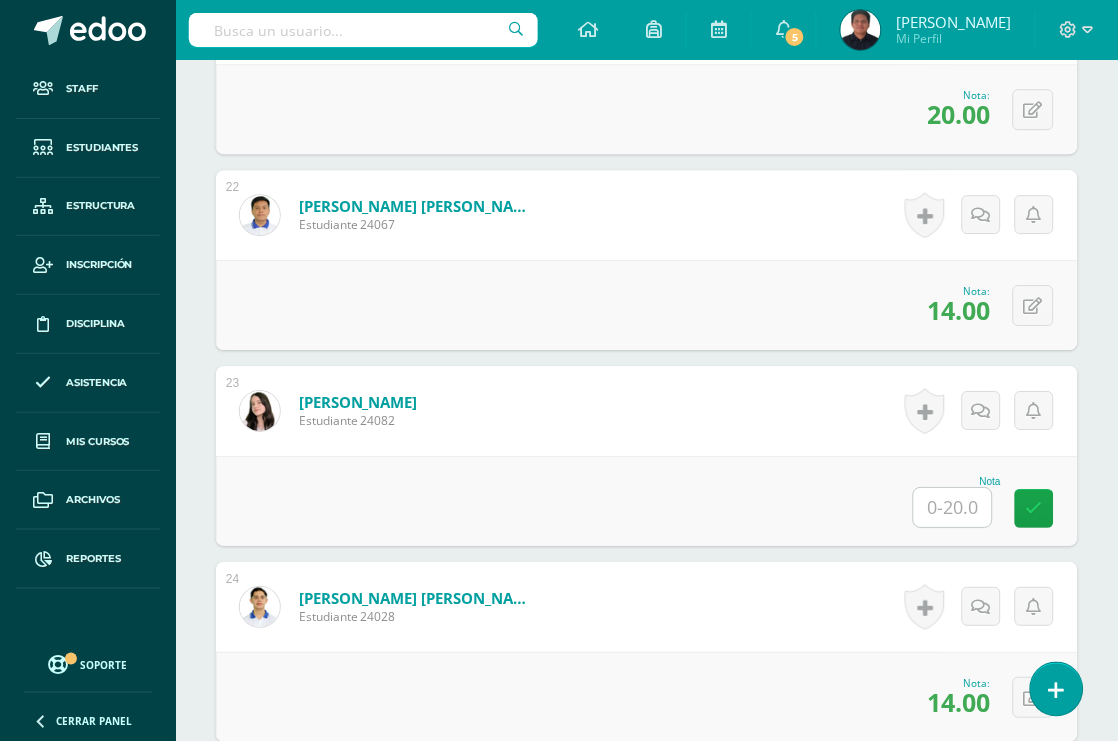 scroll, scrollTop: 4666, scrollLeft: 0, axis: vertical 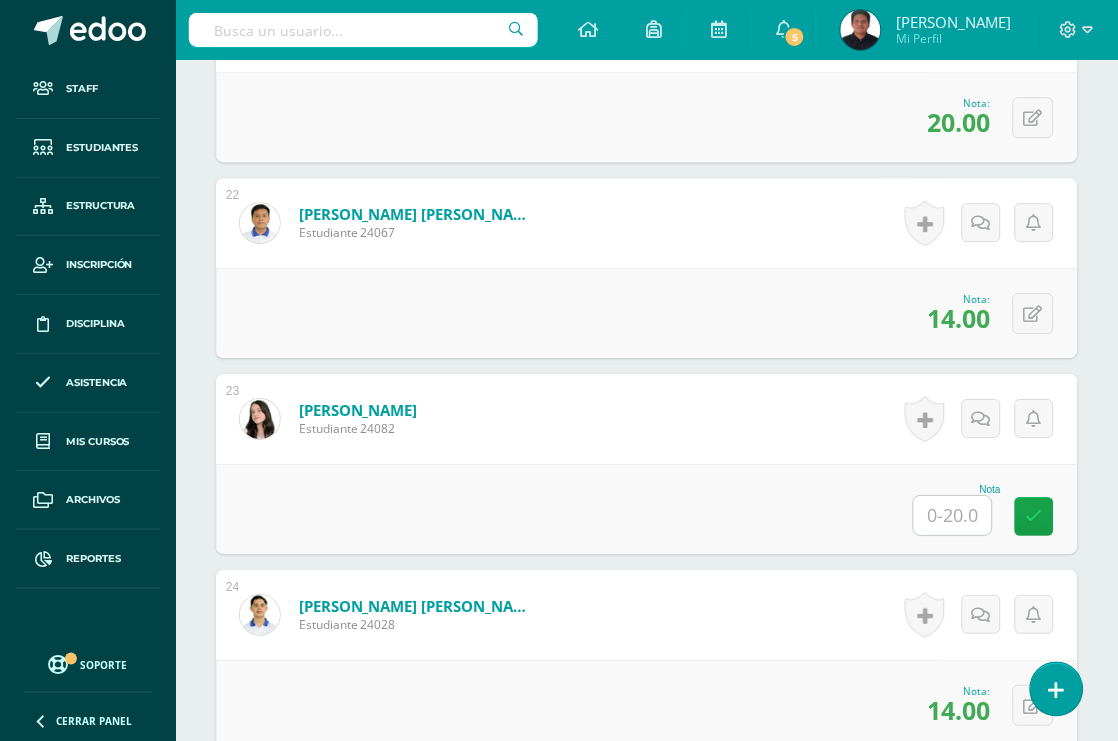 click at bounding box center [953, 515] 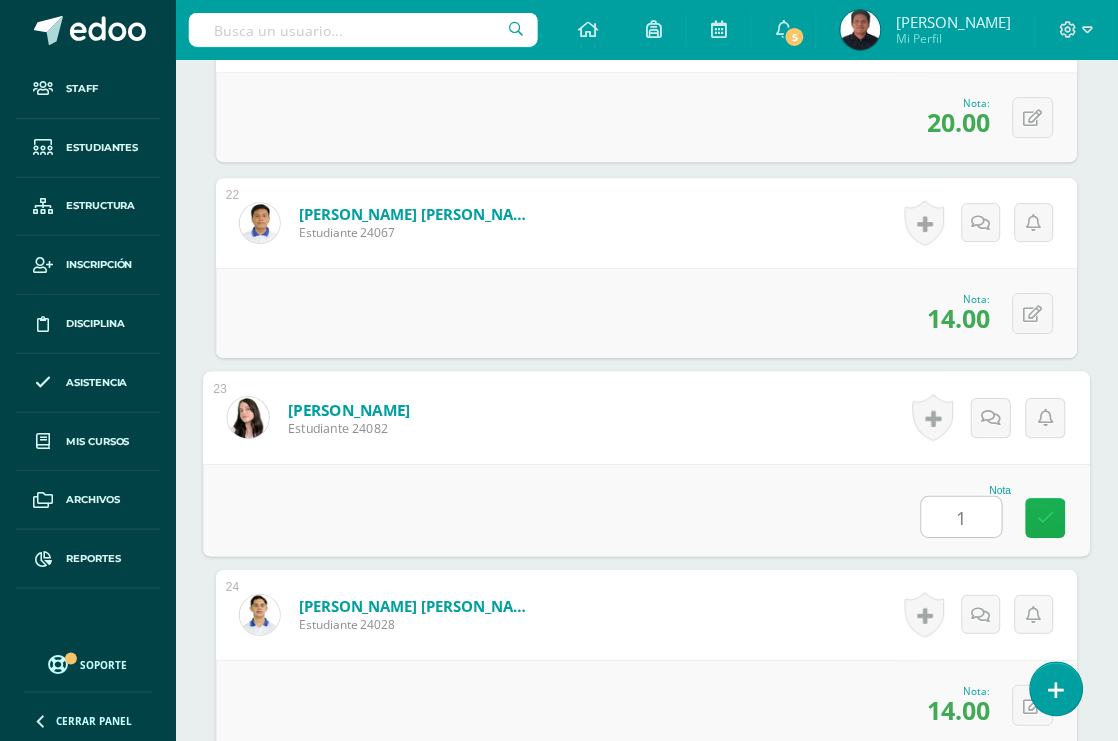 type on "12" 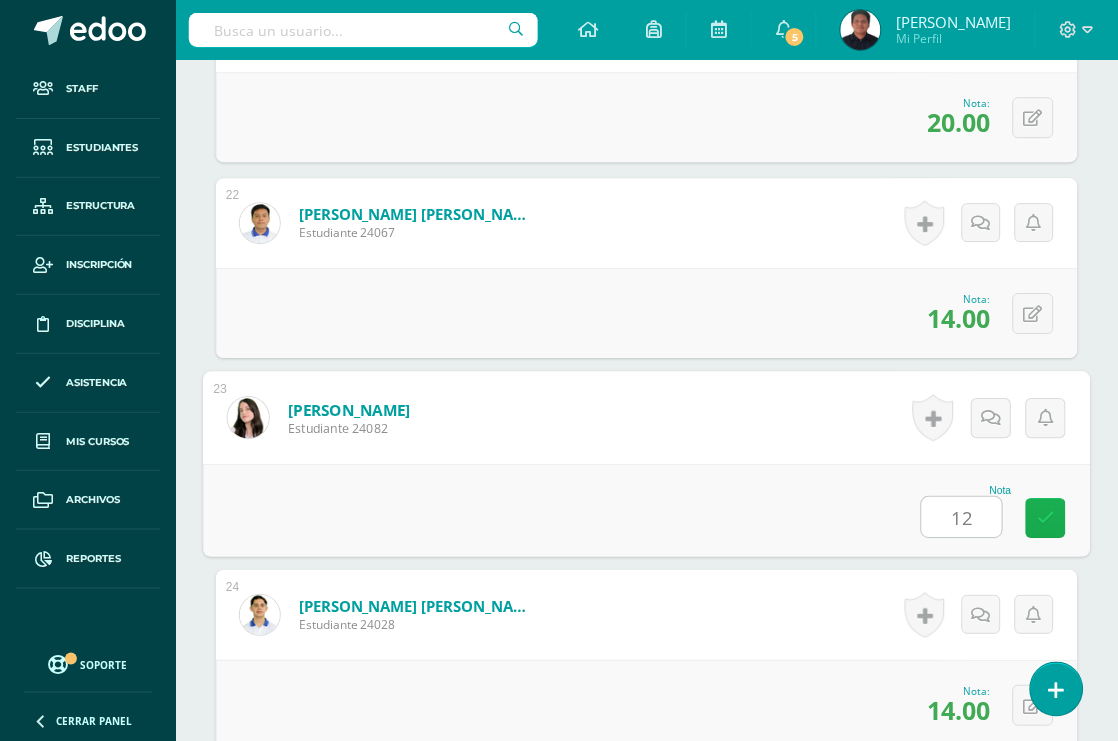 click at bounding box center (1046, 518) 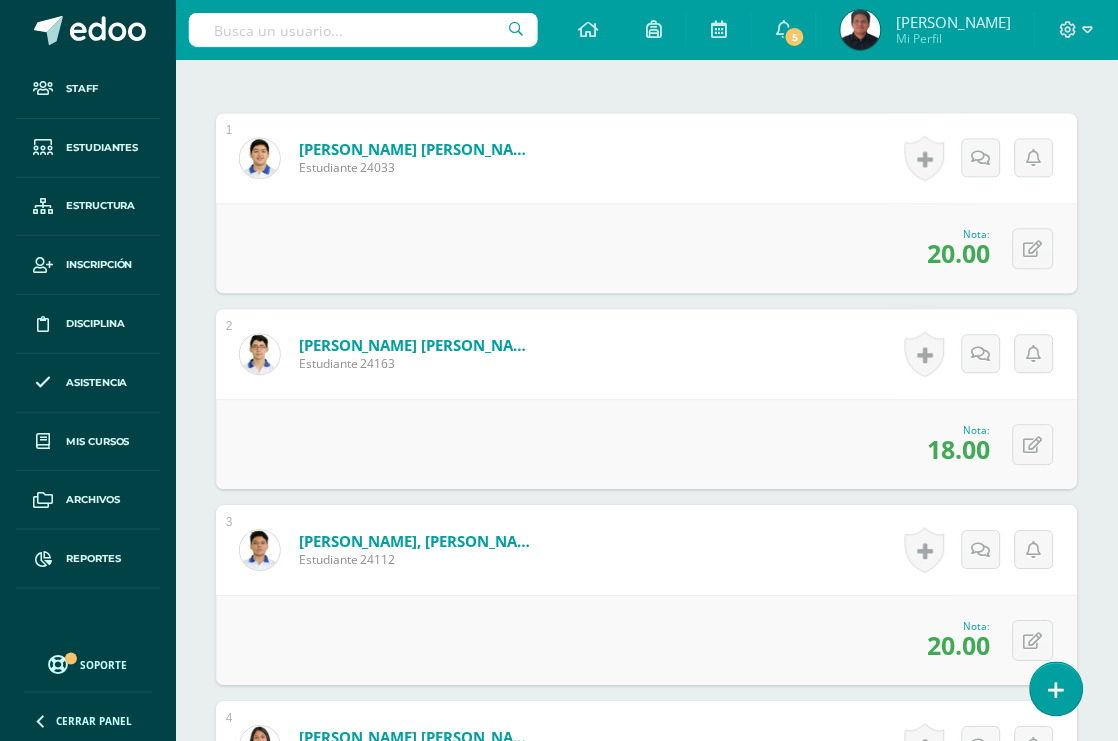 scroll, scrollTop: 111, scrollLeft: 0, axis: vertical 